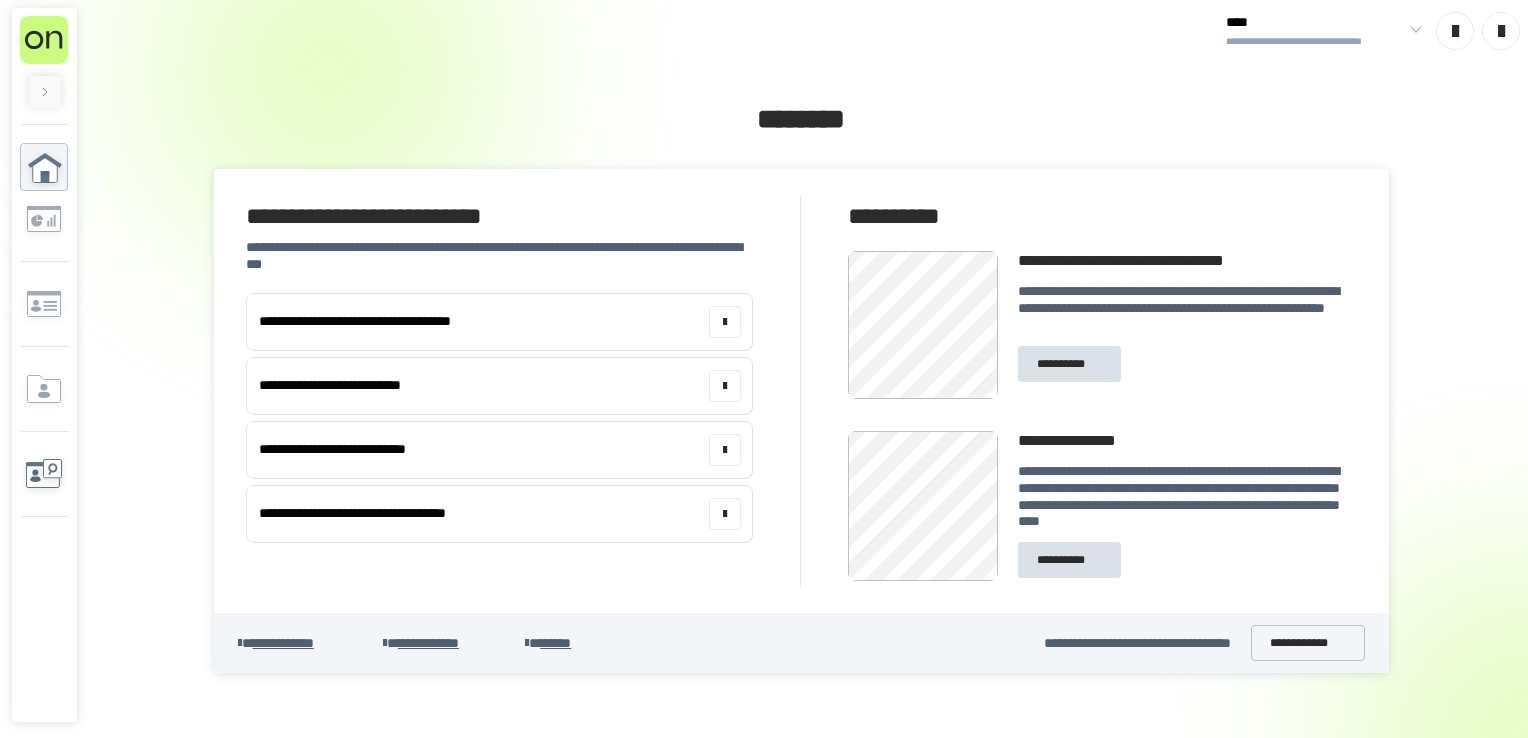 scroll, scrollTop: 0, scrollLeft: 0, axis: both 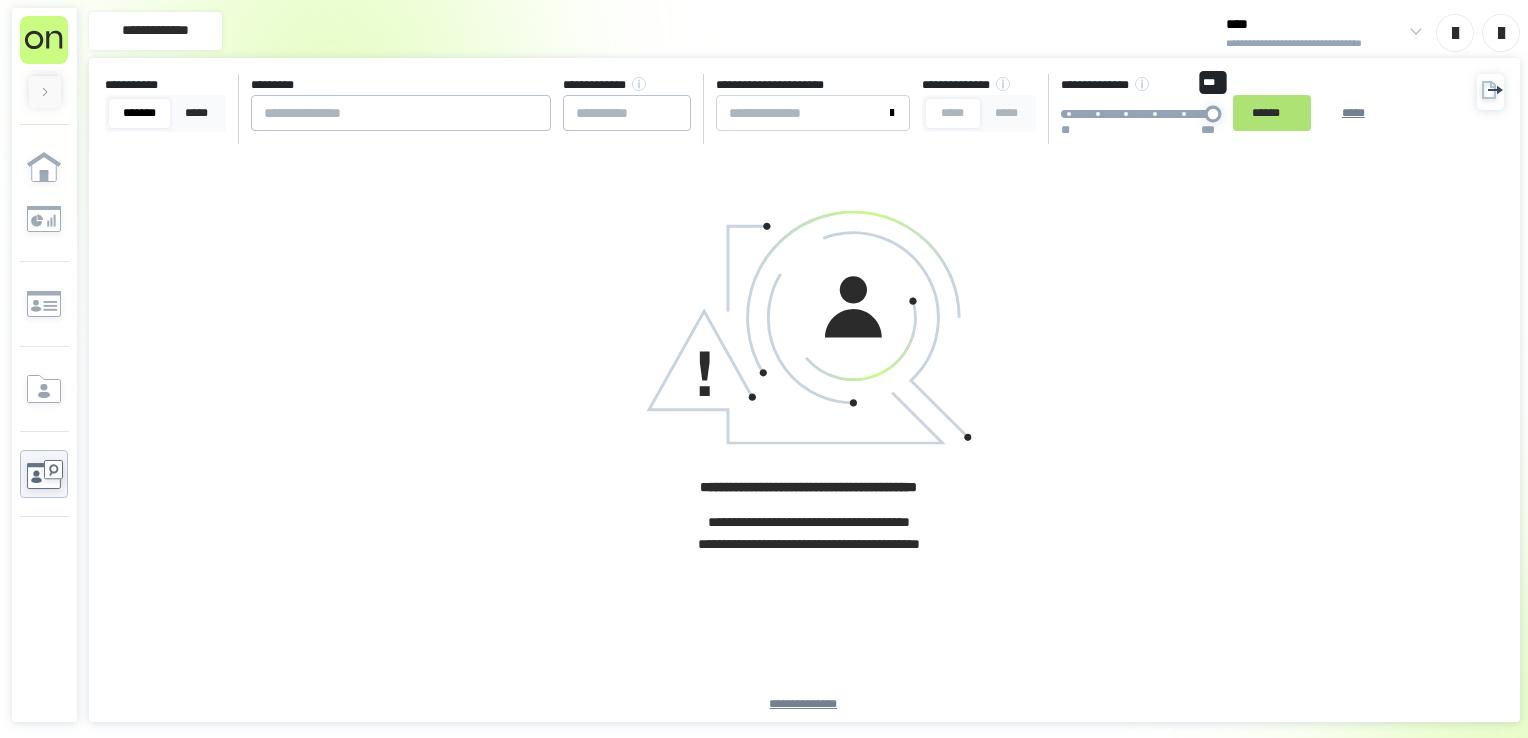 click on "[FIRST] [LAST] [STREET] [CITY] [STATE] [ZIP] [PHONE] [EMAIL] [CREDIT CARD] [EXPIRY] [CVV] [DOB]" at bounding box center [752, 109] 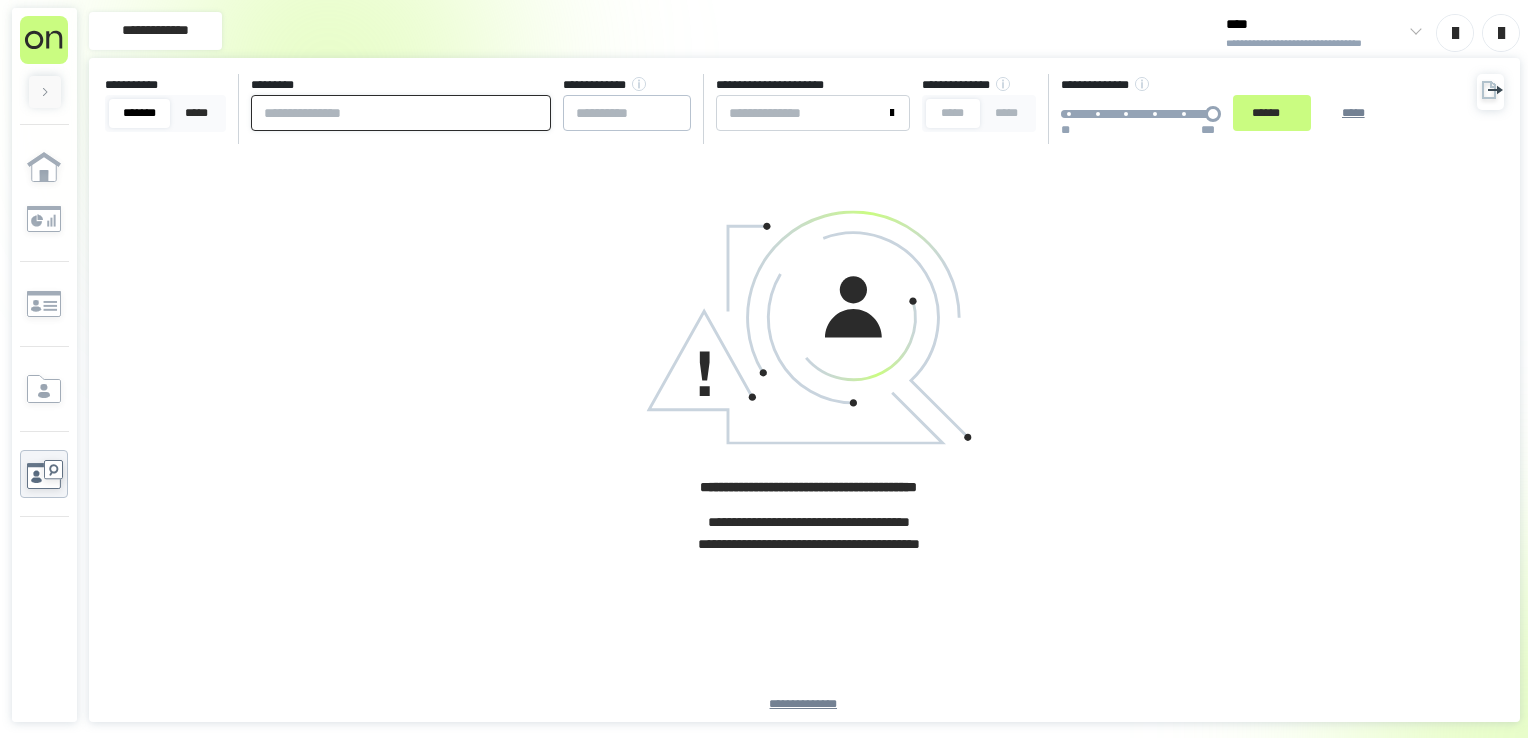 click at bounding box center [401, 113] 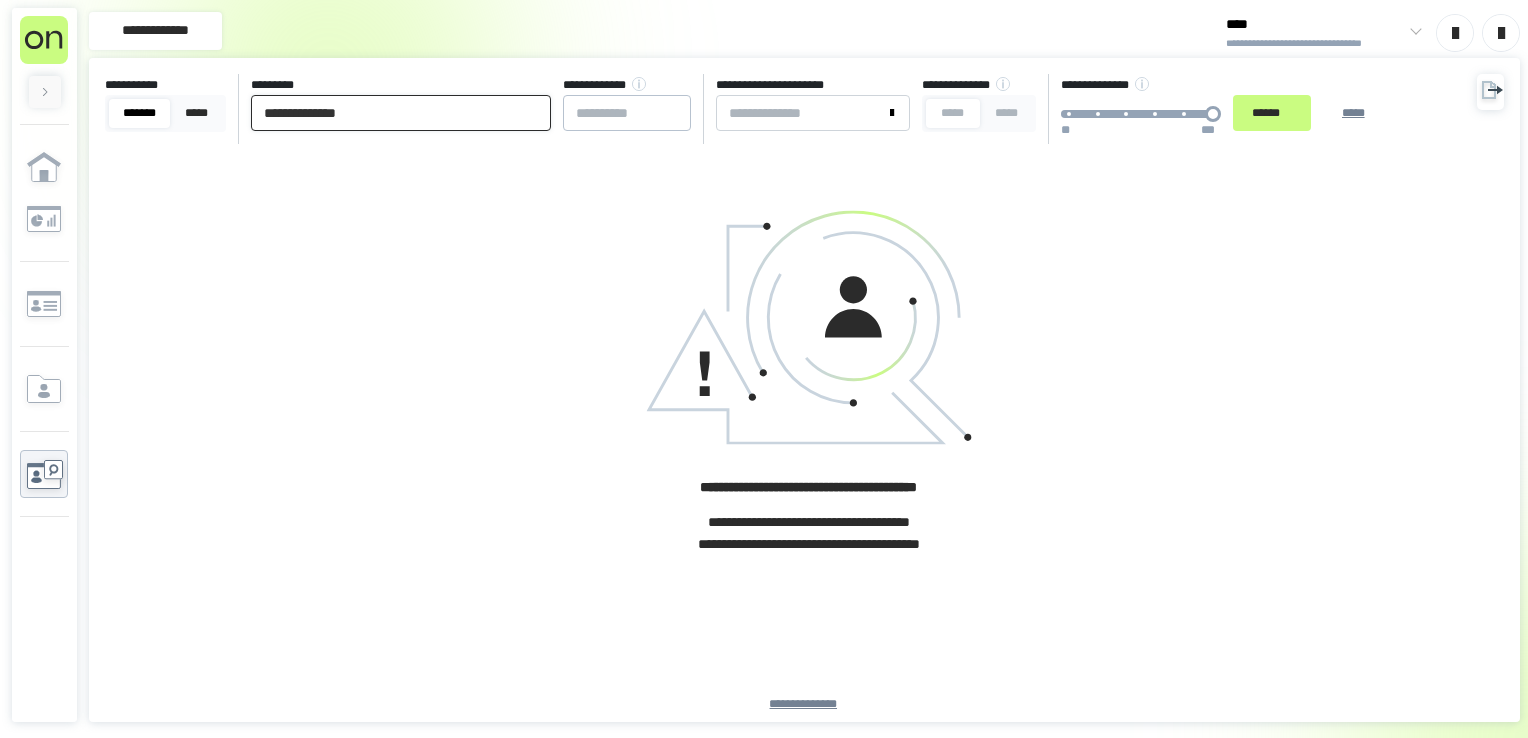 paste on "**********" 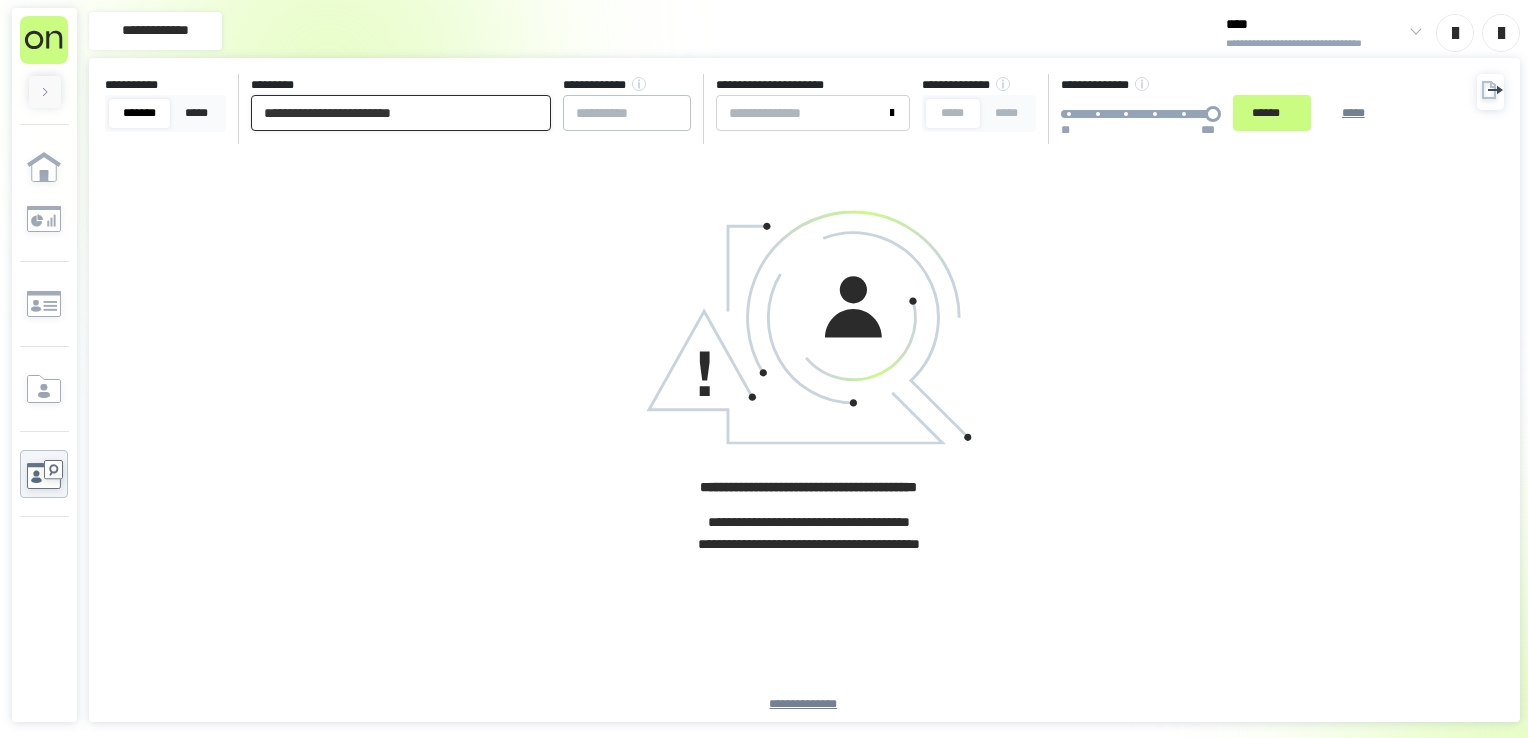 type on "**********" 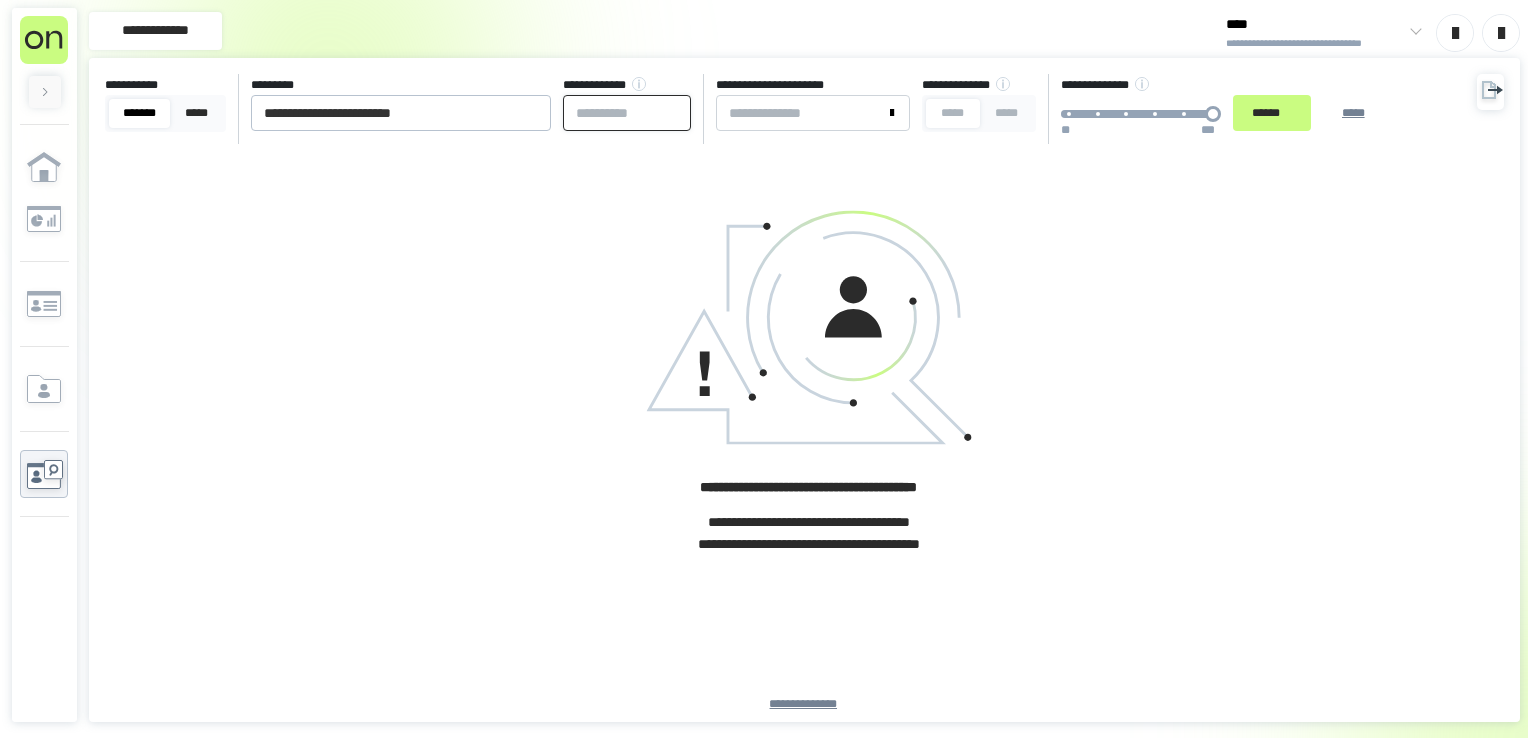 click at bounding box center [627, 113] 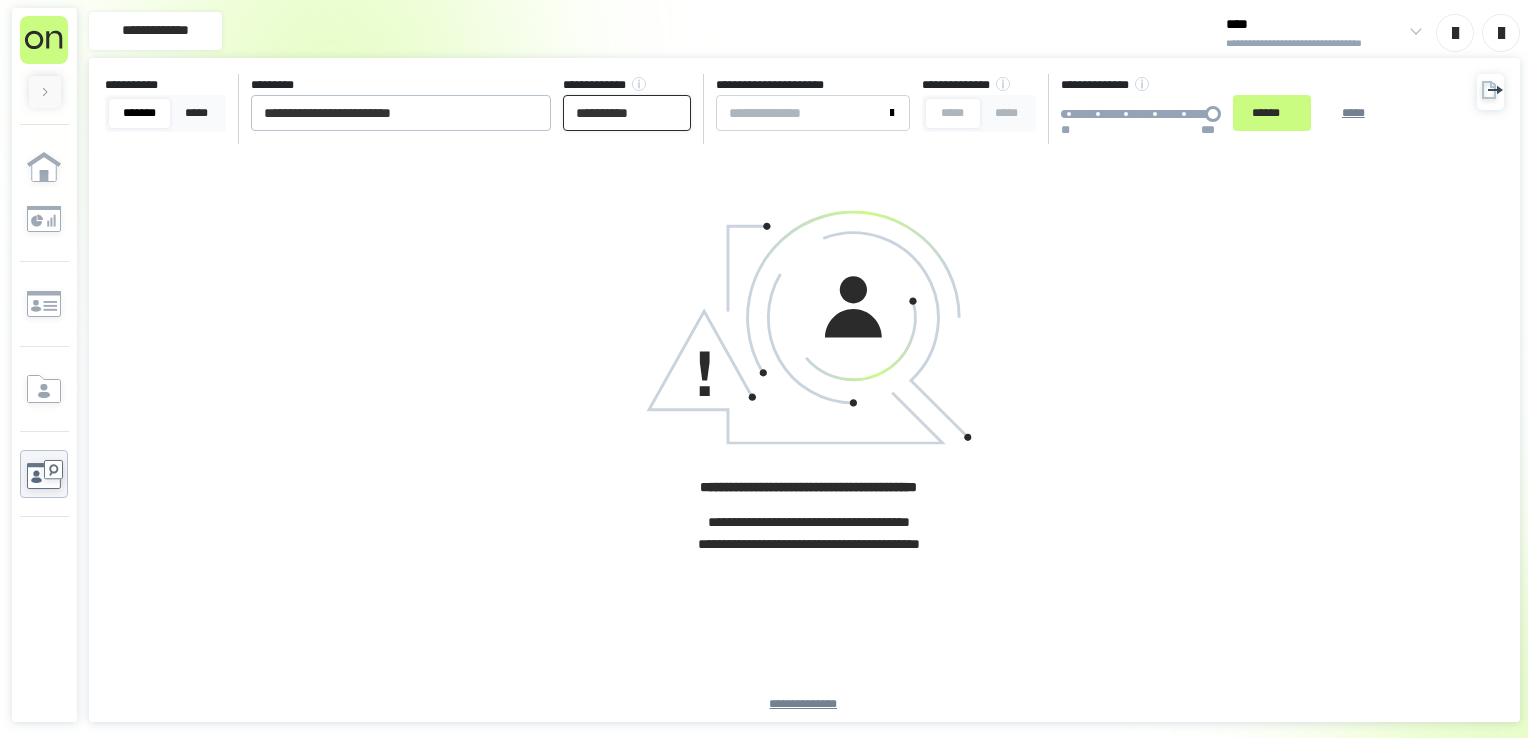 type on "**********" 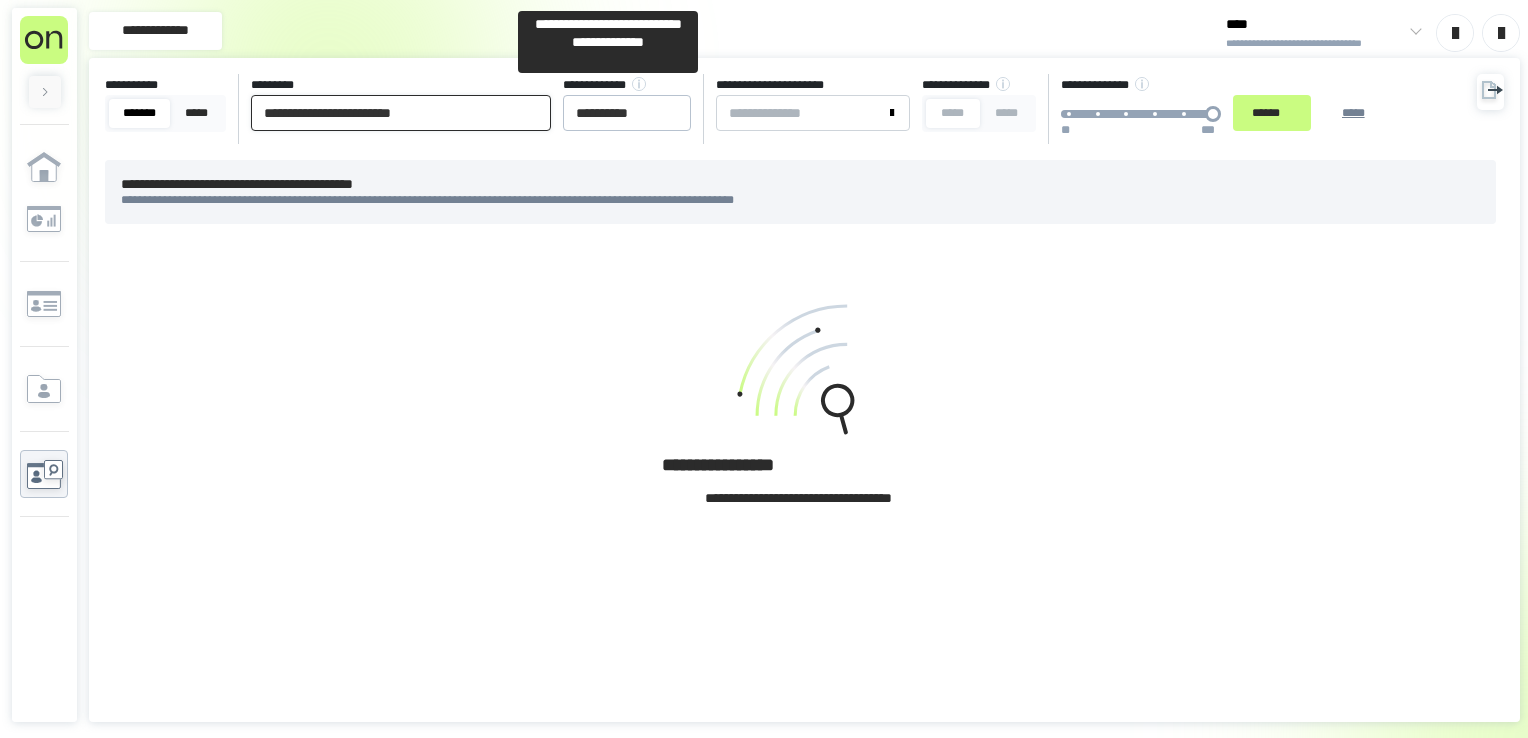 drag, startPoint x: 388, startPoint y: 106, endPoint x: 951, endPoint y: 72, distance: 564.0257 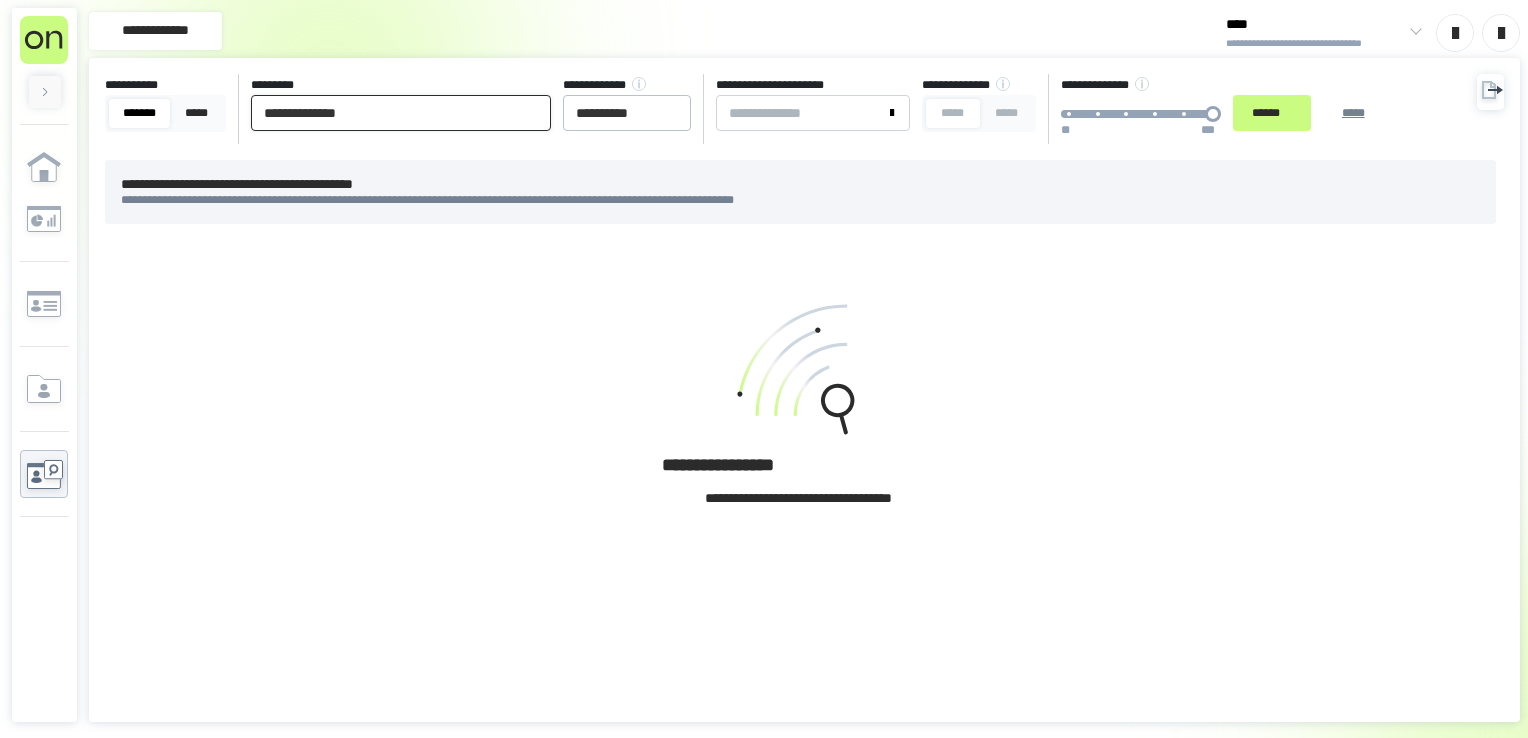 click on "******" at bounding box center [1272, 113] 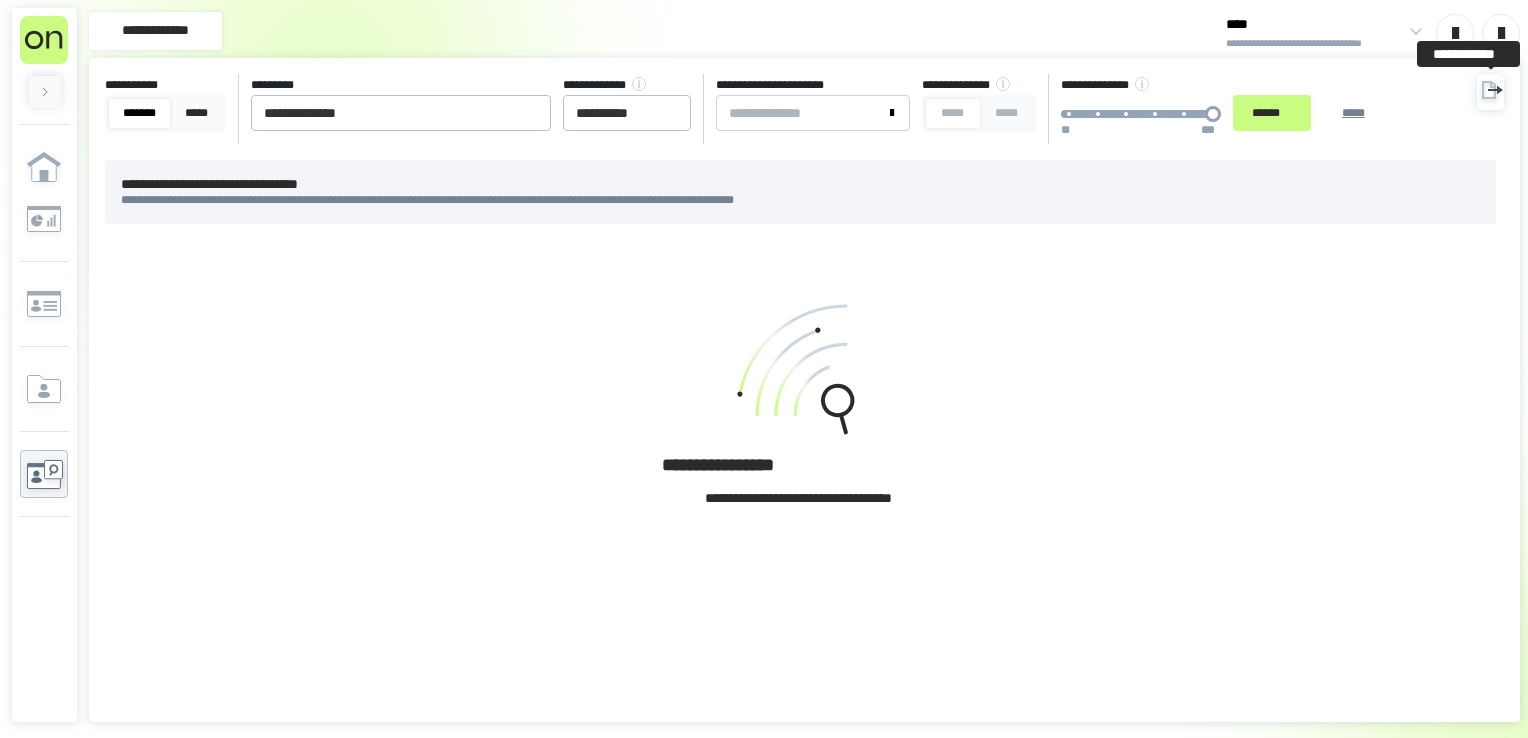 click at bounding box center [1490, 92] 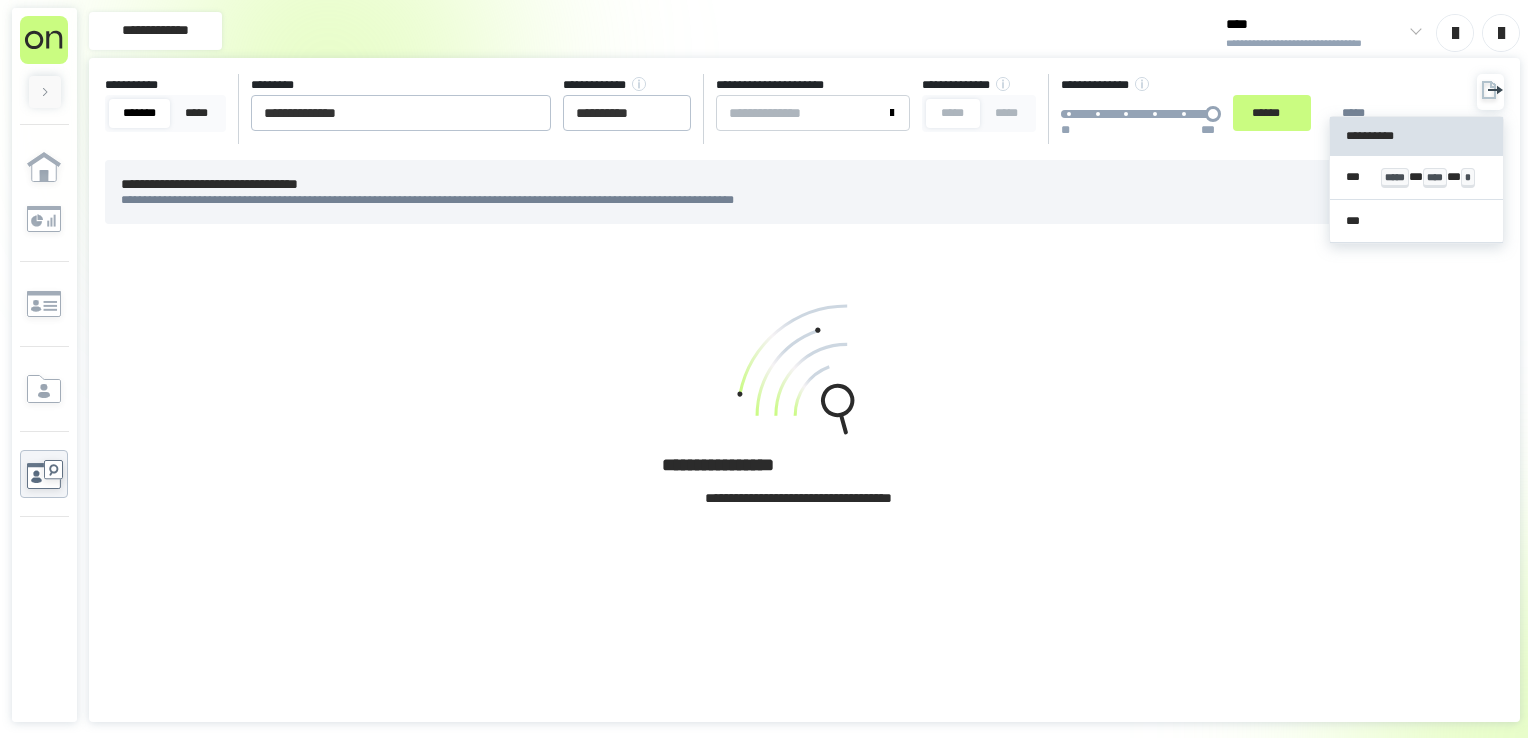 click on "**********" at bounding box center (1417, 180) 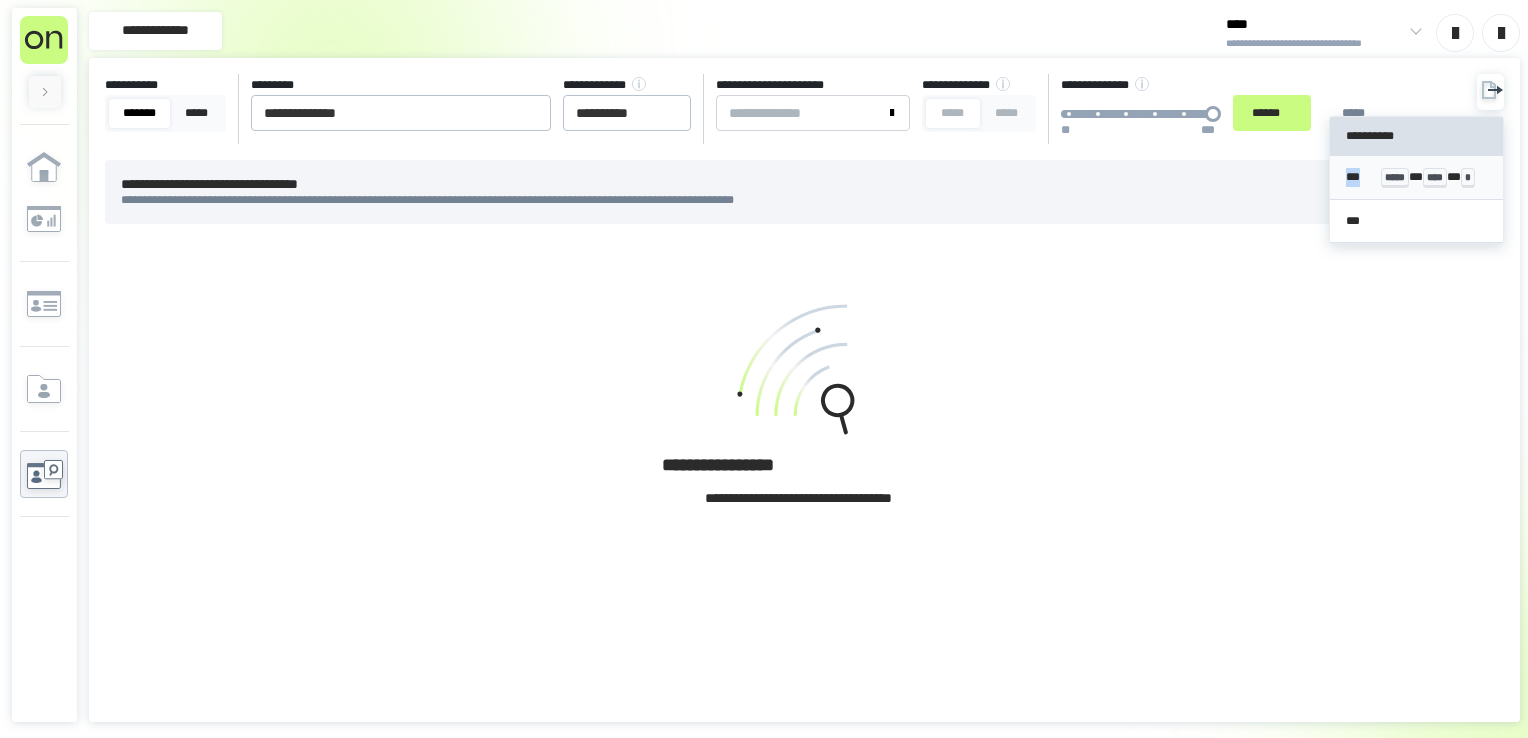 click on "*** ***** * **** *   *" at bounding box center (1417, 178) 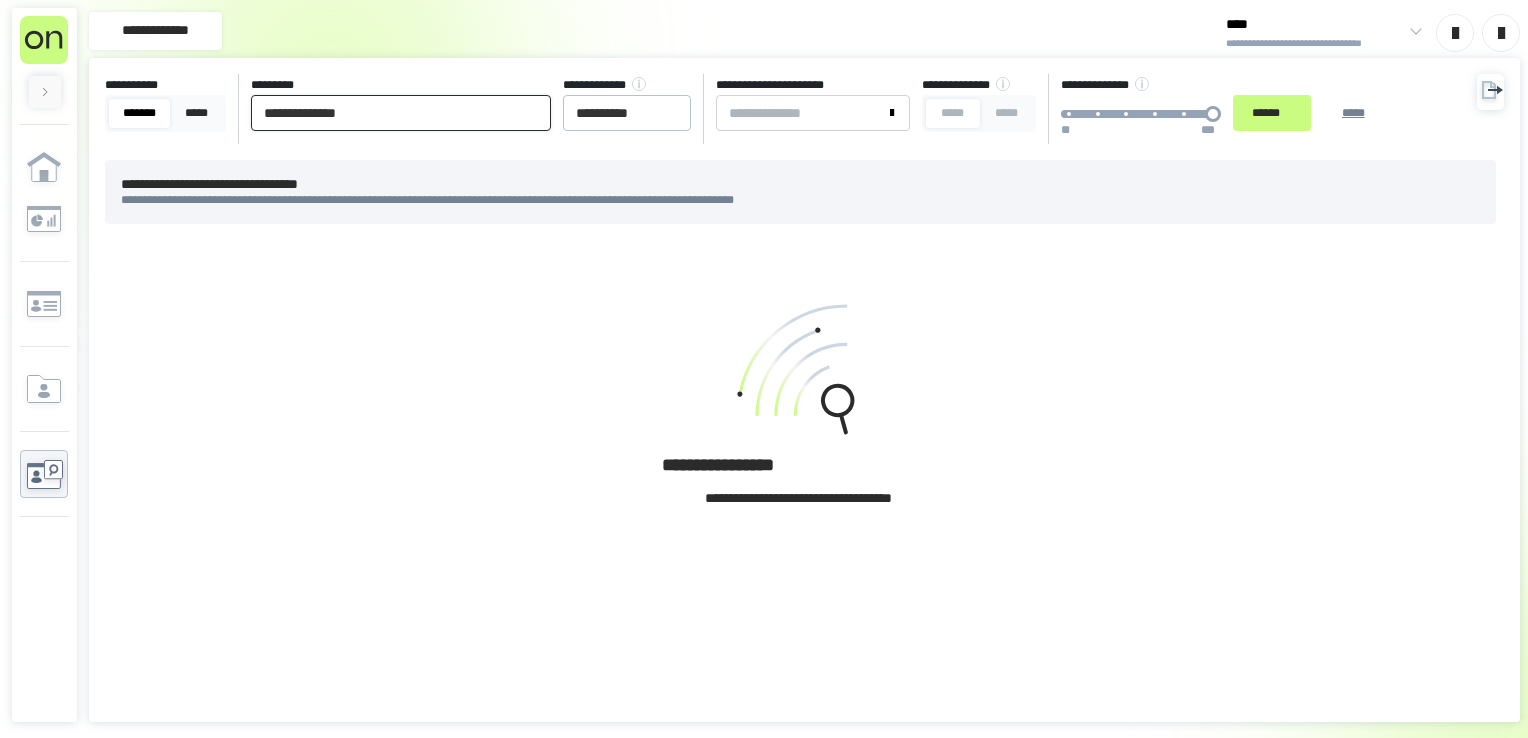 drag, startPoint x: 410, startPoint y: 121, endPoint x: 545, endPoint y: 77, distance: 141.98944 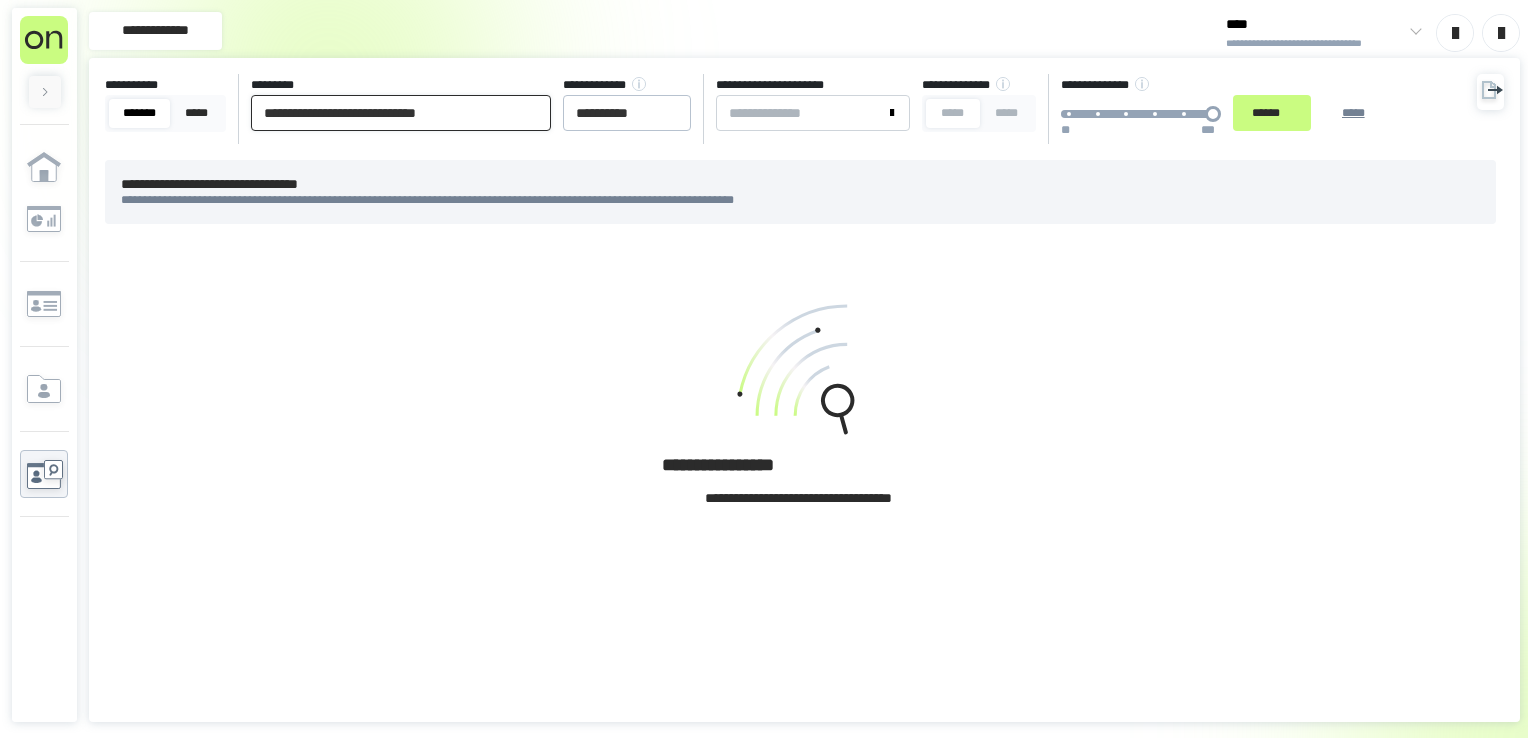 drag, startPoint x: 549, startPoint y: 126, endPoint x: -4, endPoint y: 69, distance: 555.9299 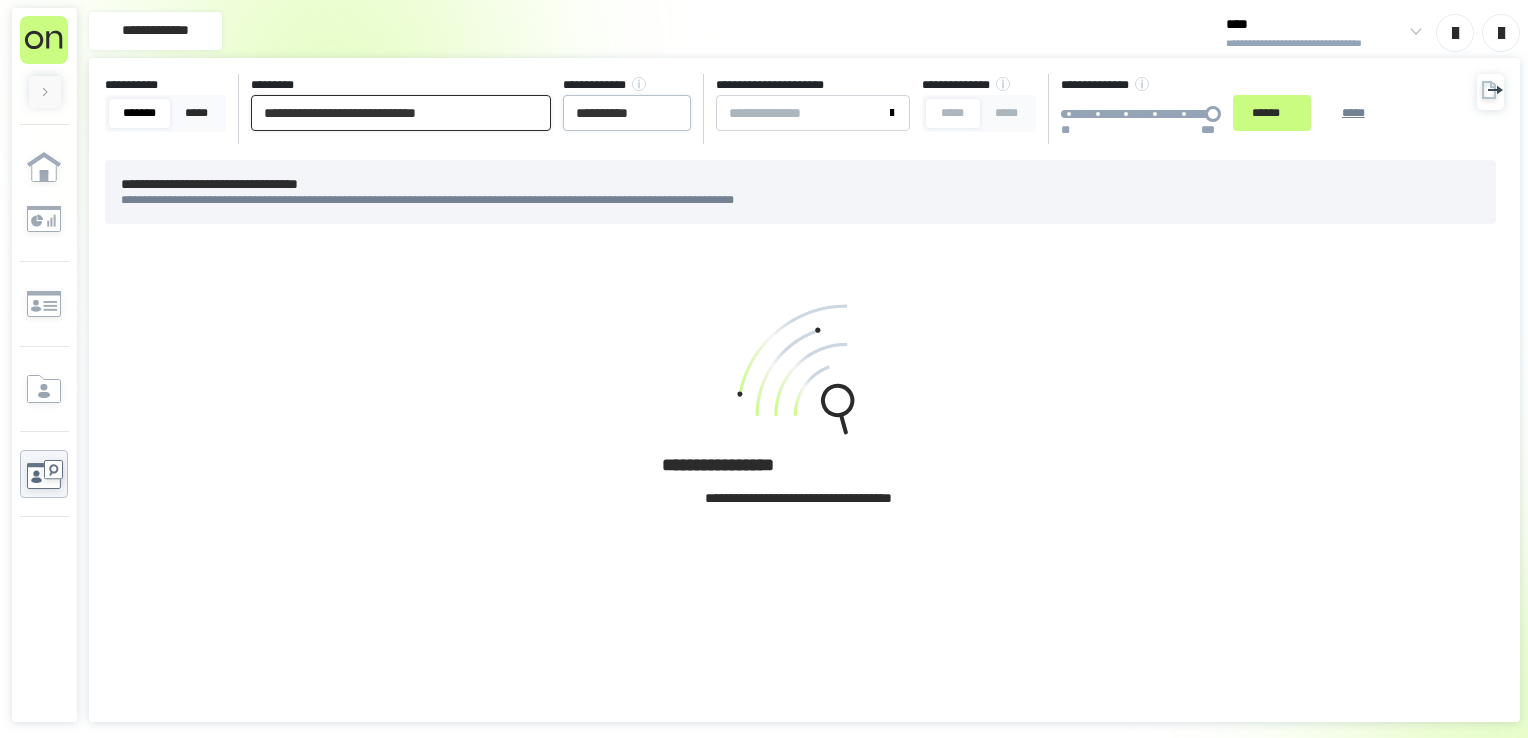 type on "**********" 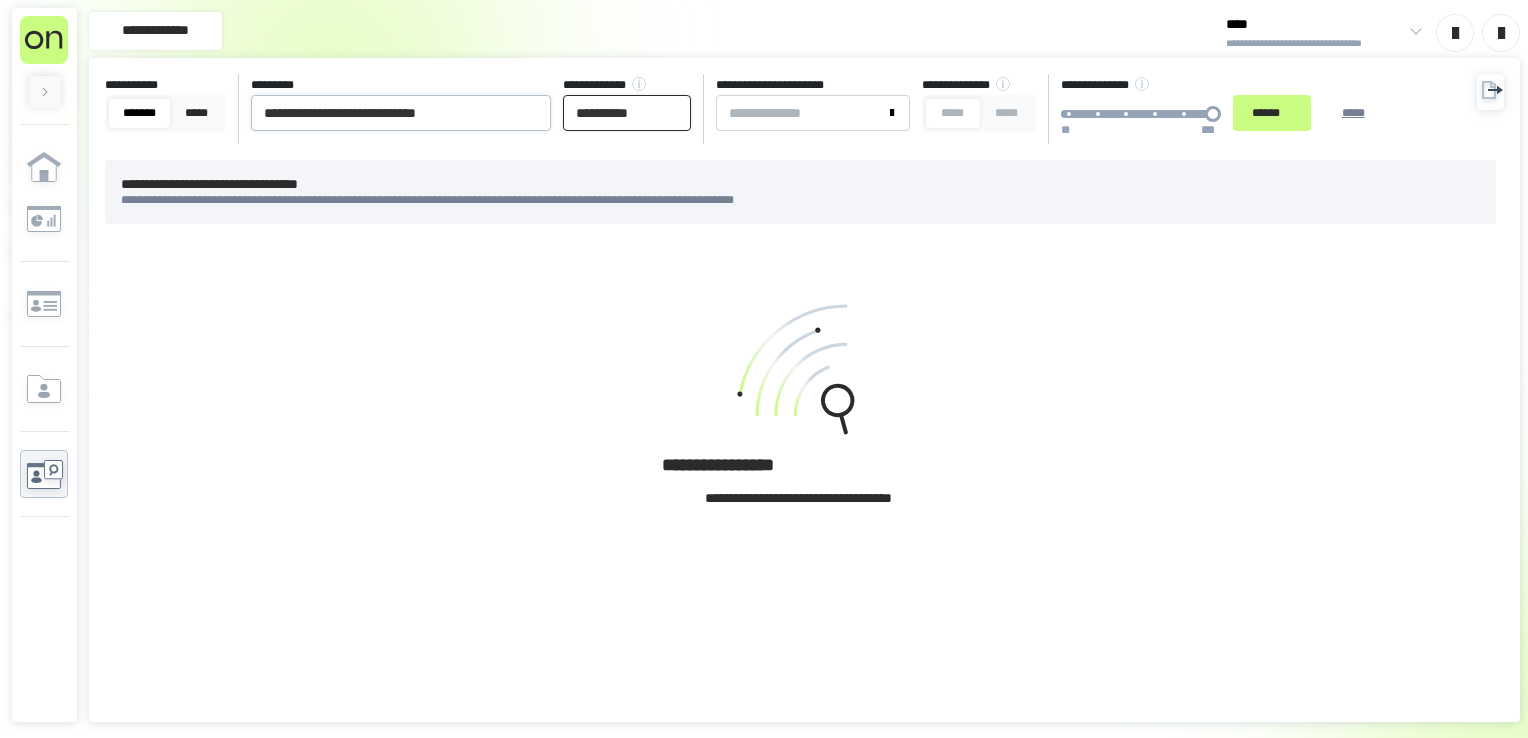 drag, startPoint x: 665, startPoint y: 109, endPoint x: 277, endPoint y: 94, distance: 388.28983 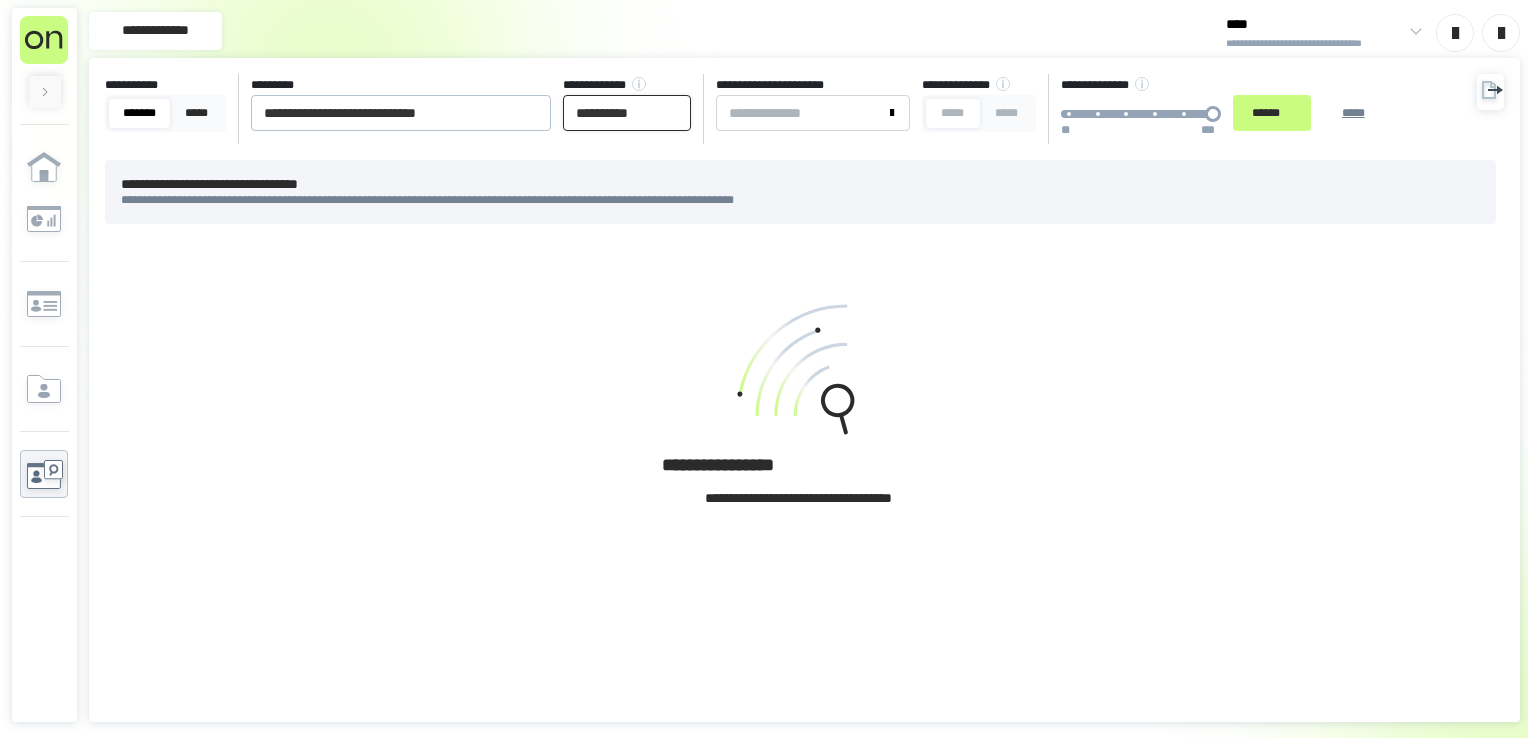 type on "**********" 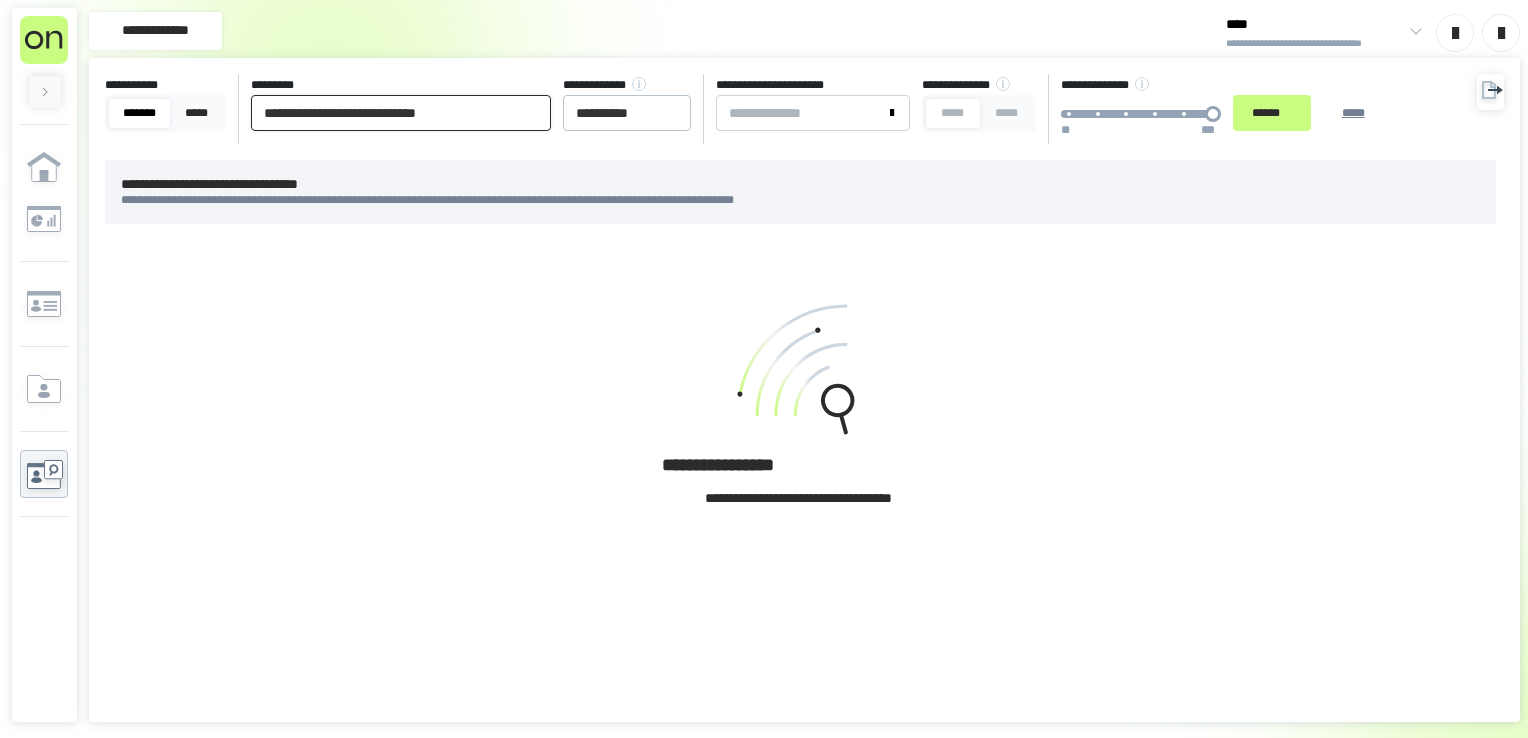 drag, startPoint x: 625, startPoint y: 147, endPoint x: 1027, endPoint y: 167, distance: 402.4972 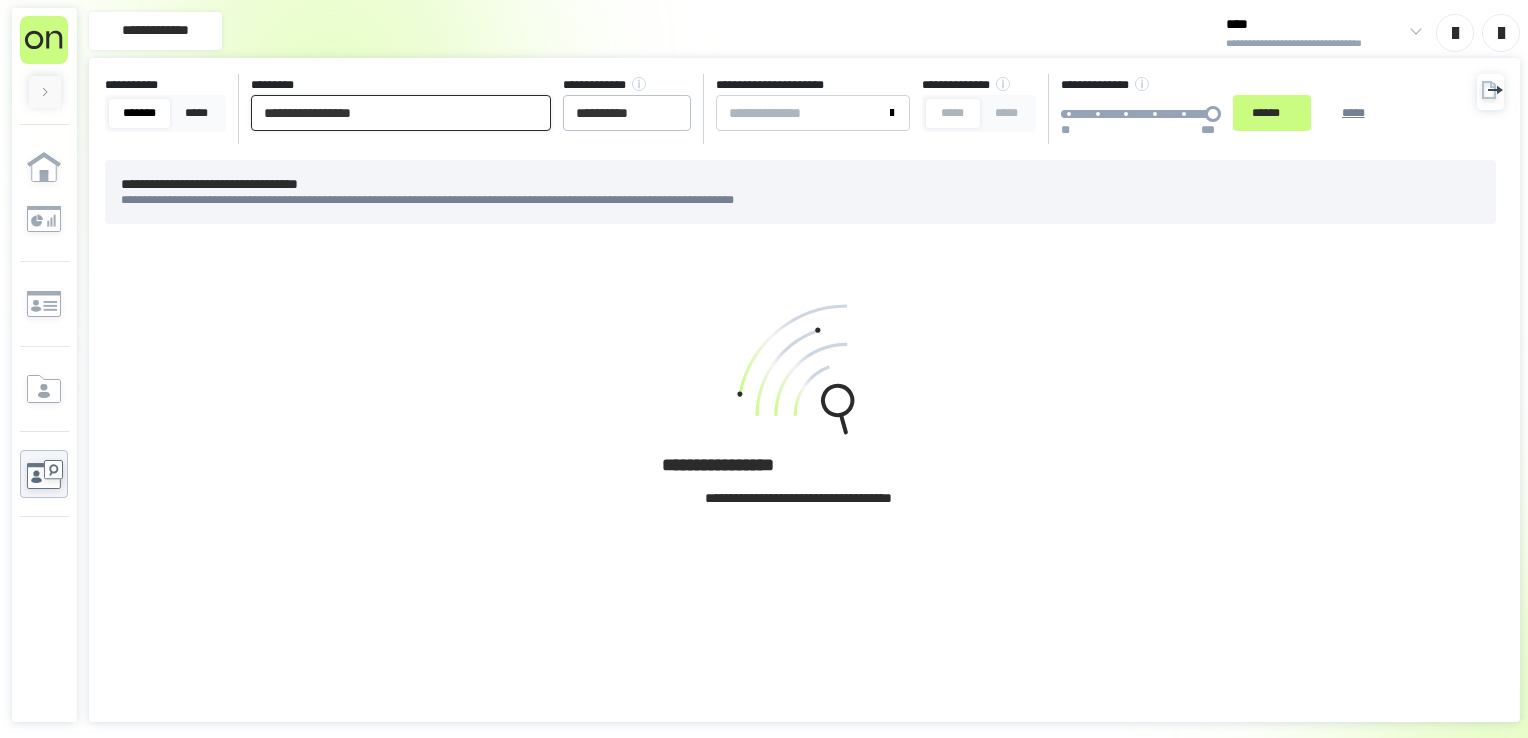 click on "******" at bounding box center (1272, 113) 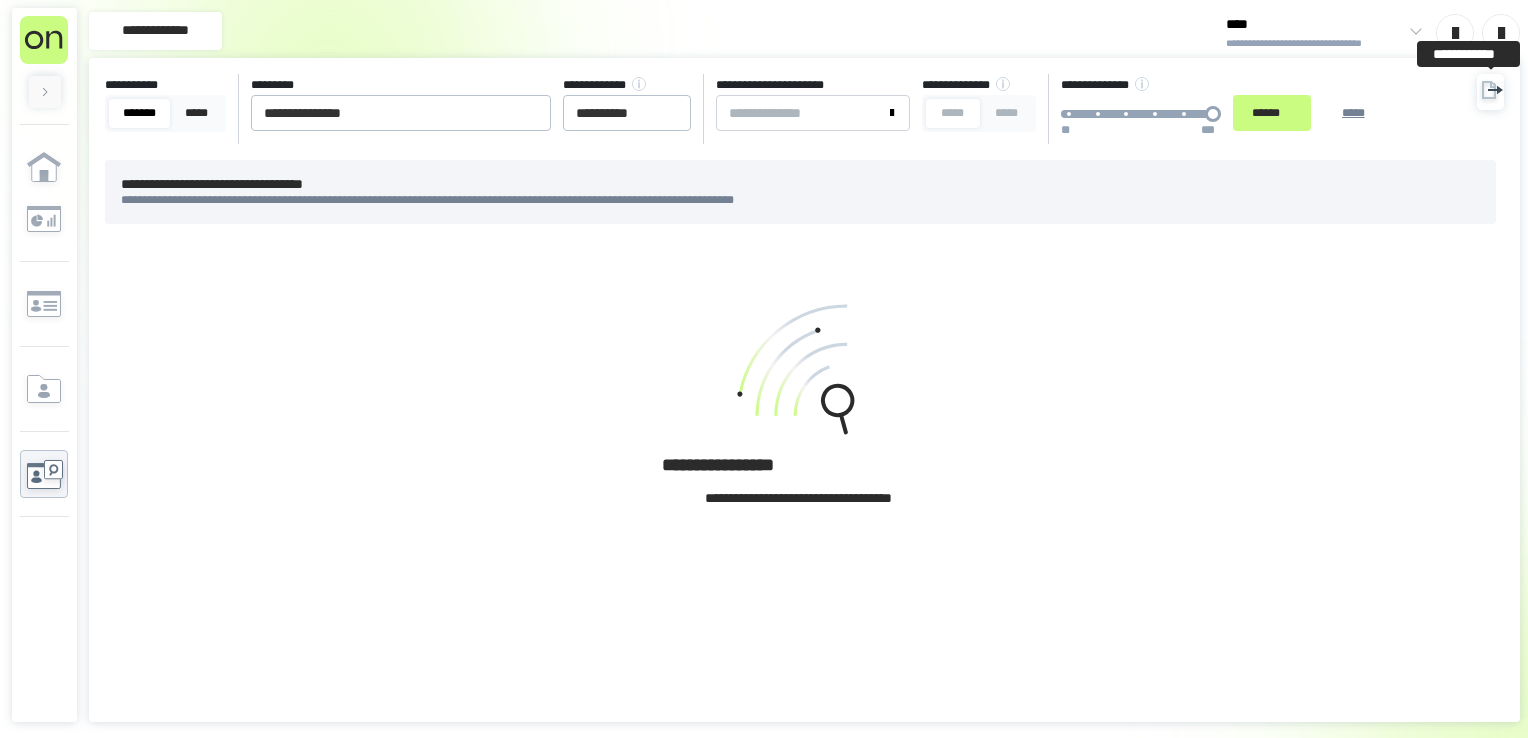 click 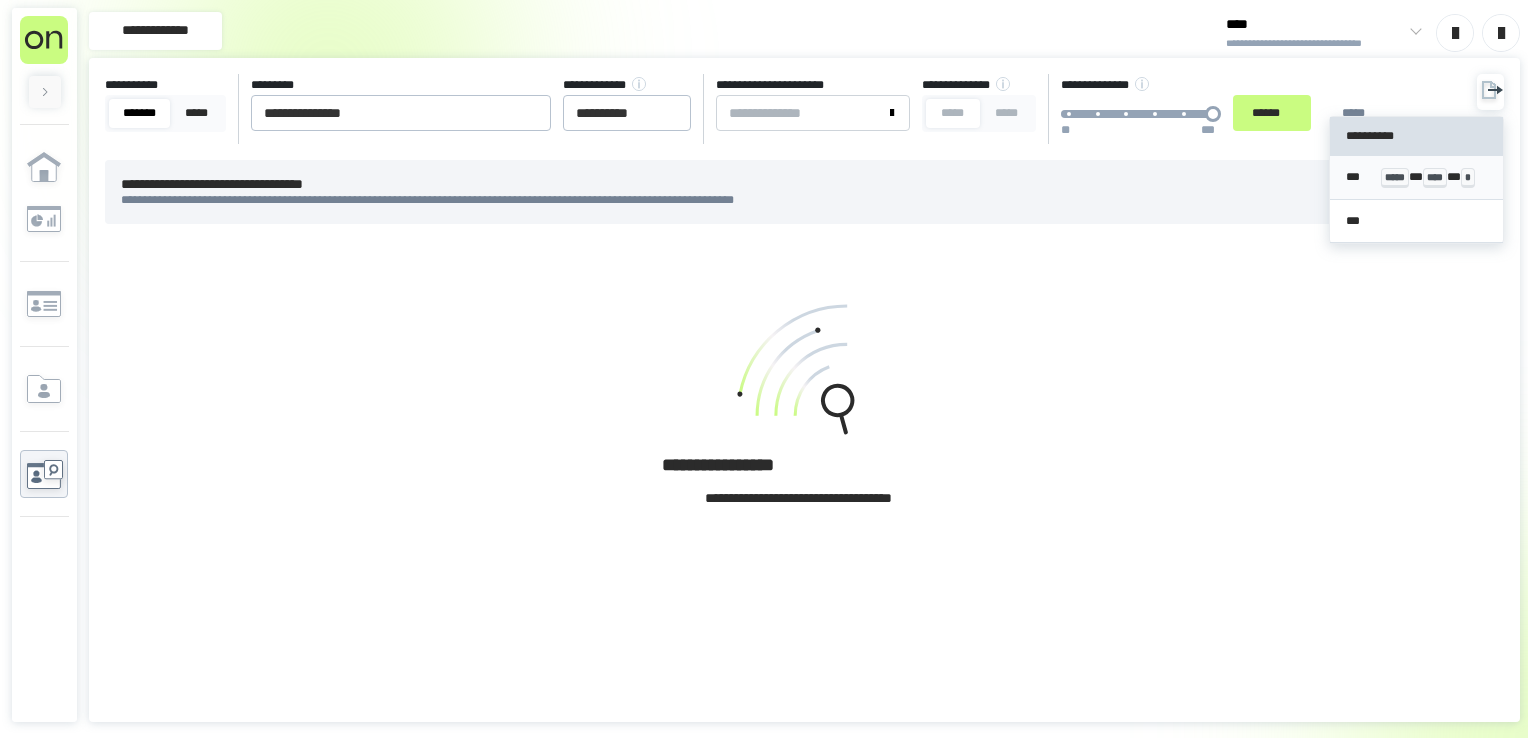 click on "*** ***** * **** *   *" at bounding box center (1417, 178) 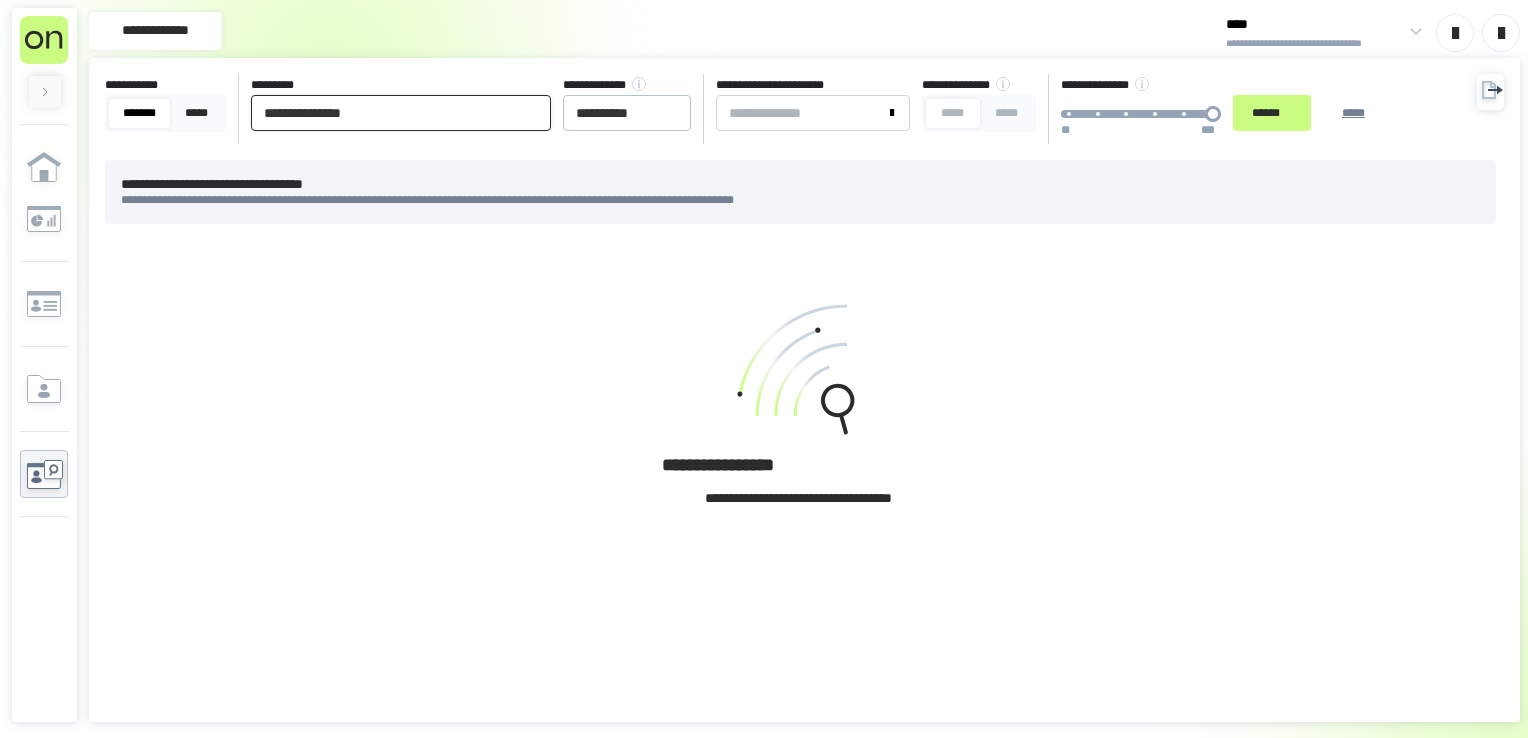 drag, startPoint x: 298, startPoint y: 112, endPoint x: 457, endPoint y: 111, distance: 159.00314 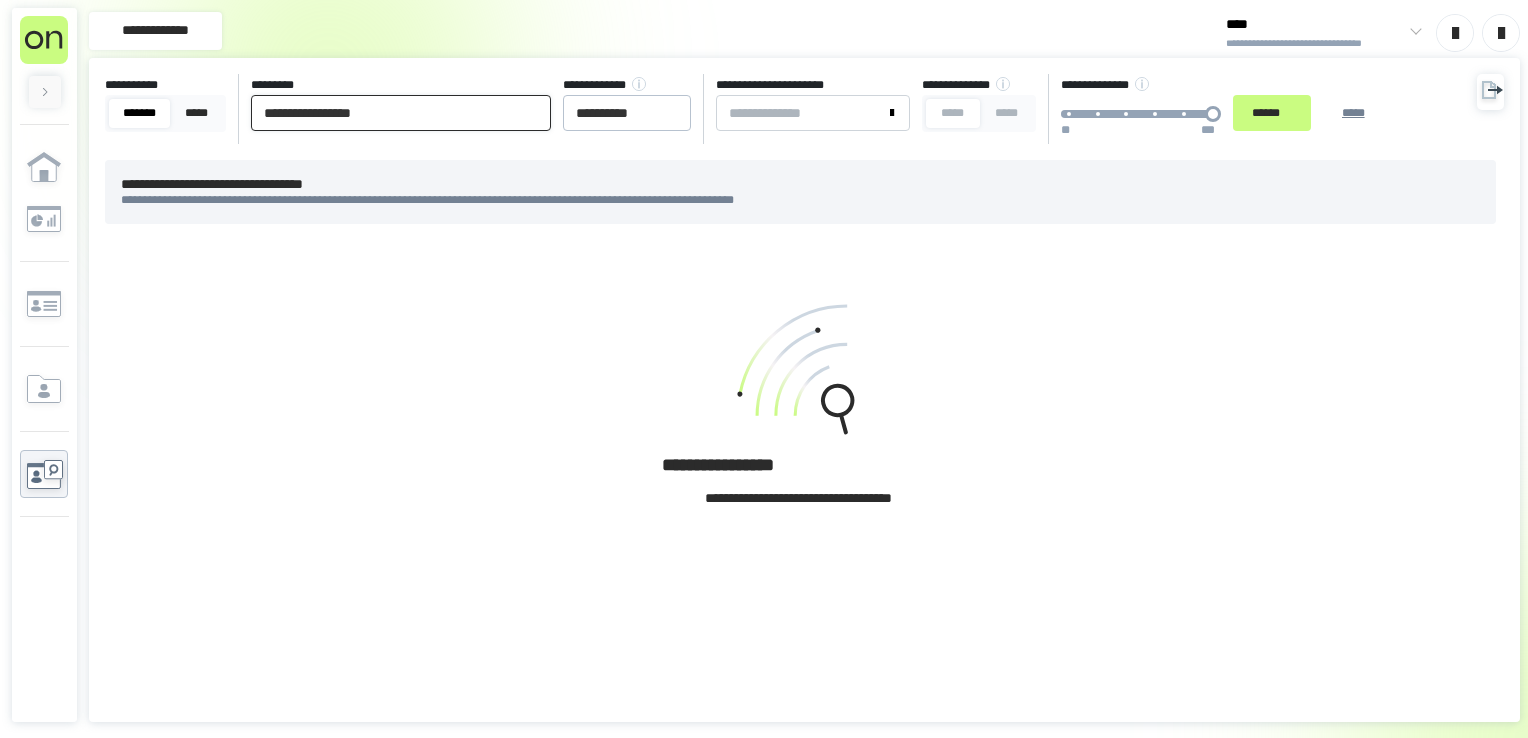 drag, startPoint x: 375, startPoint y: 114, endPoint x: 330, endPoint y: 114, distance: 45 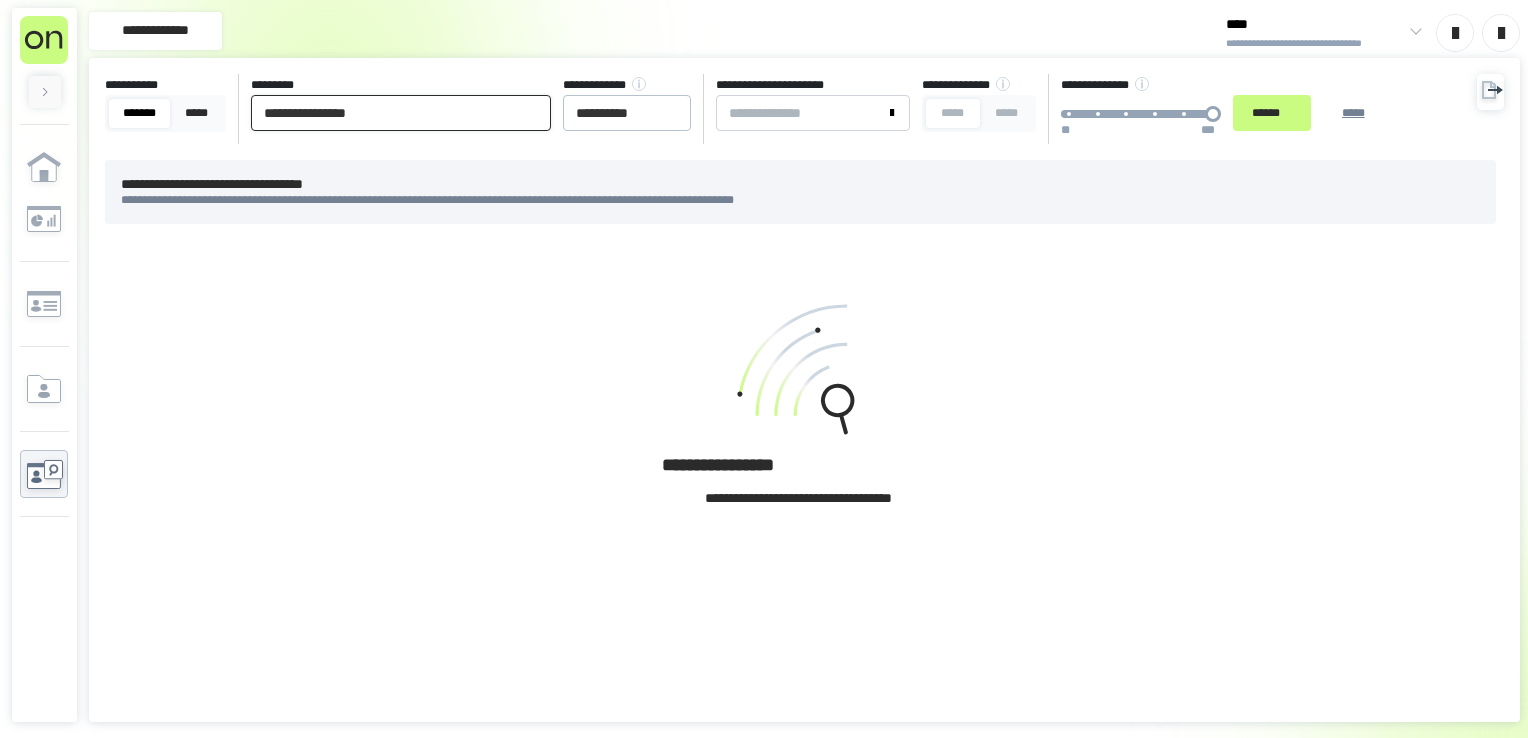 click on "**********" at bounding box center (401, 113) 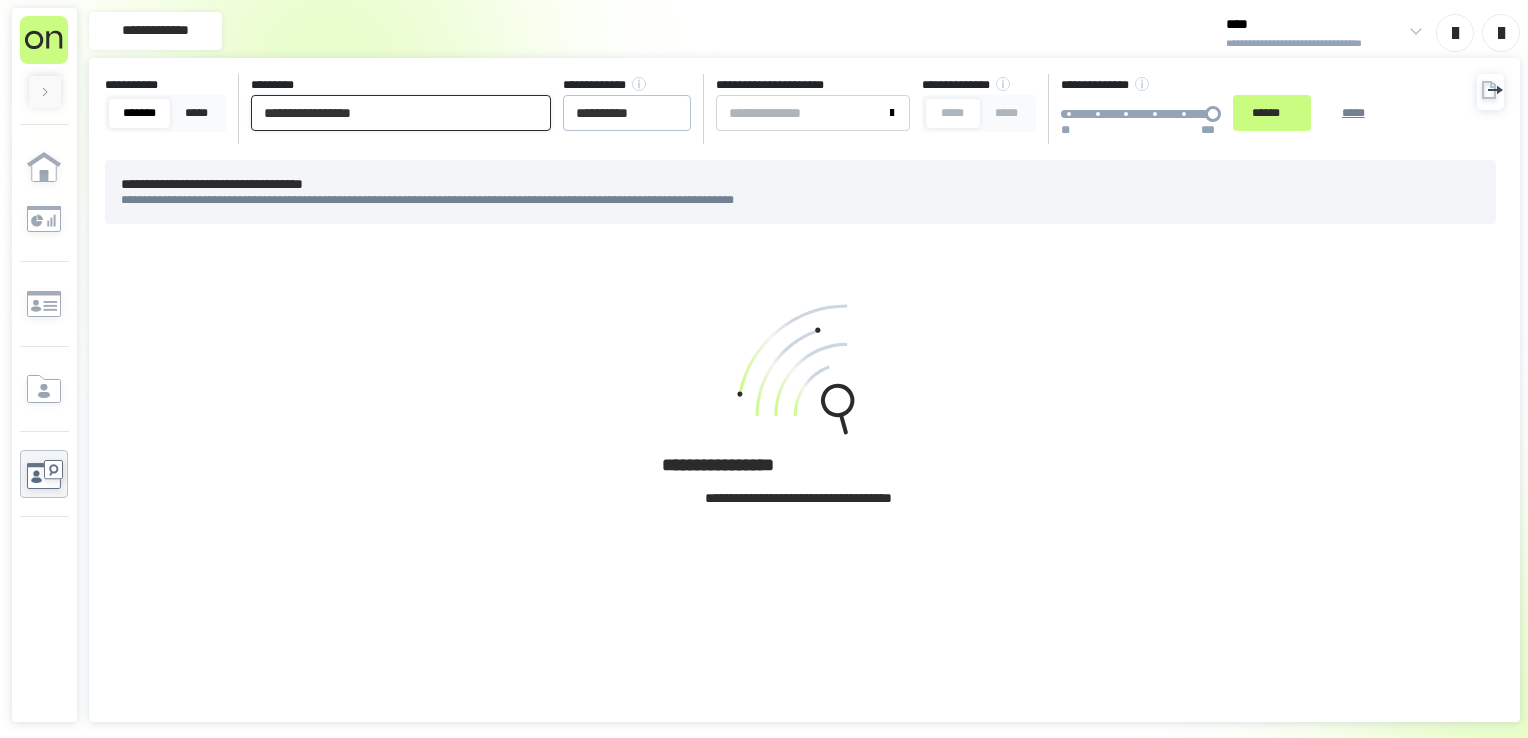 type on "**********" 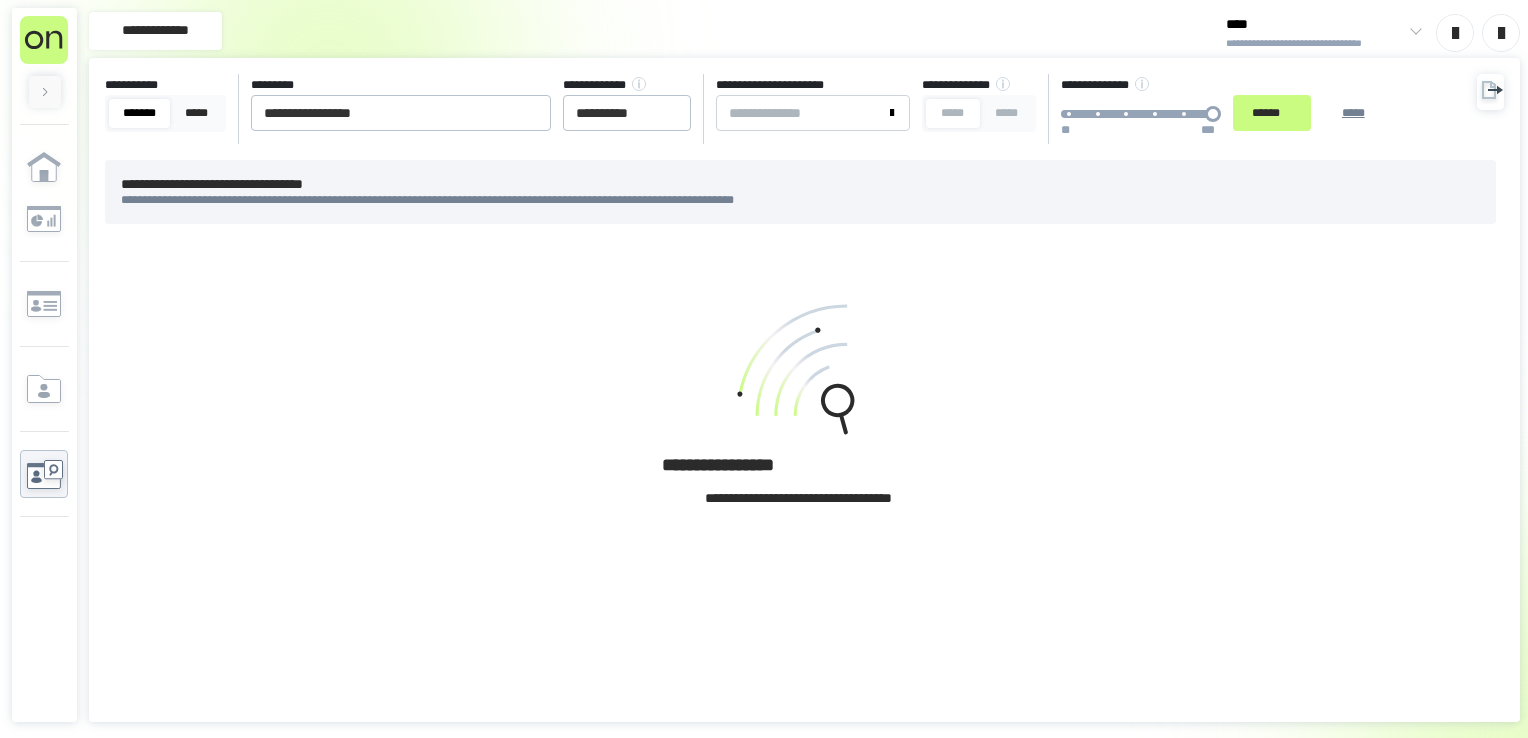 click on "[FIRST] [LAST] [STREET] [CITY] [STATE] [ZIP] [PHONE] [EMAIL] [CREDIT CARD] [EXPIRY] [CVV] [DOB]" at bounding box center (752, 109) 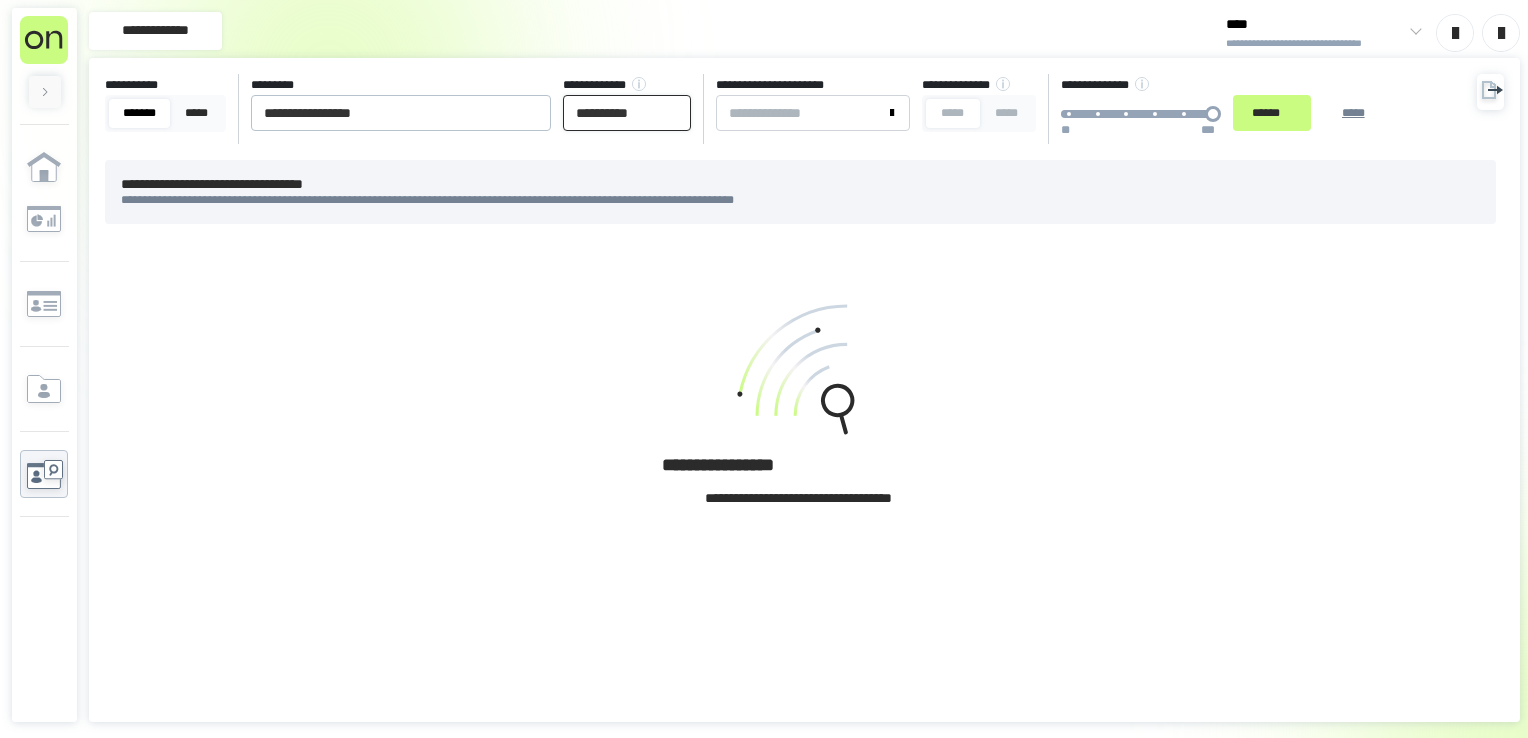 drag, startPoint x: 682, startPoint y: 111, endPoint x: 224, endPoint y: 58, distance: 461.0564 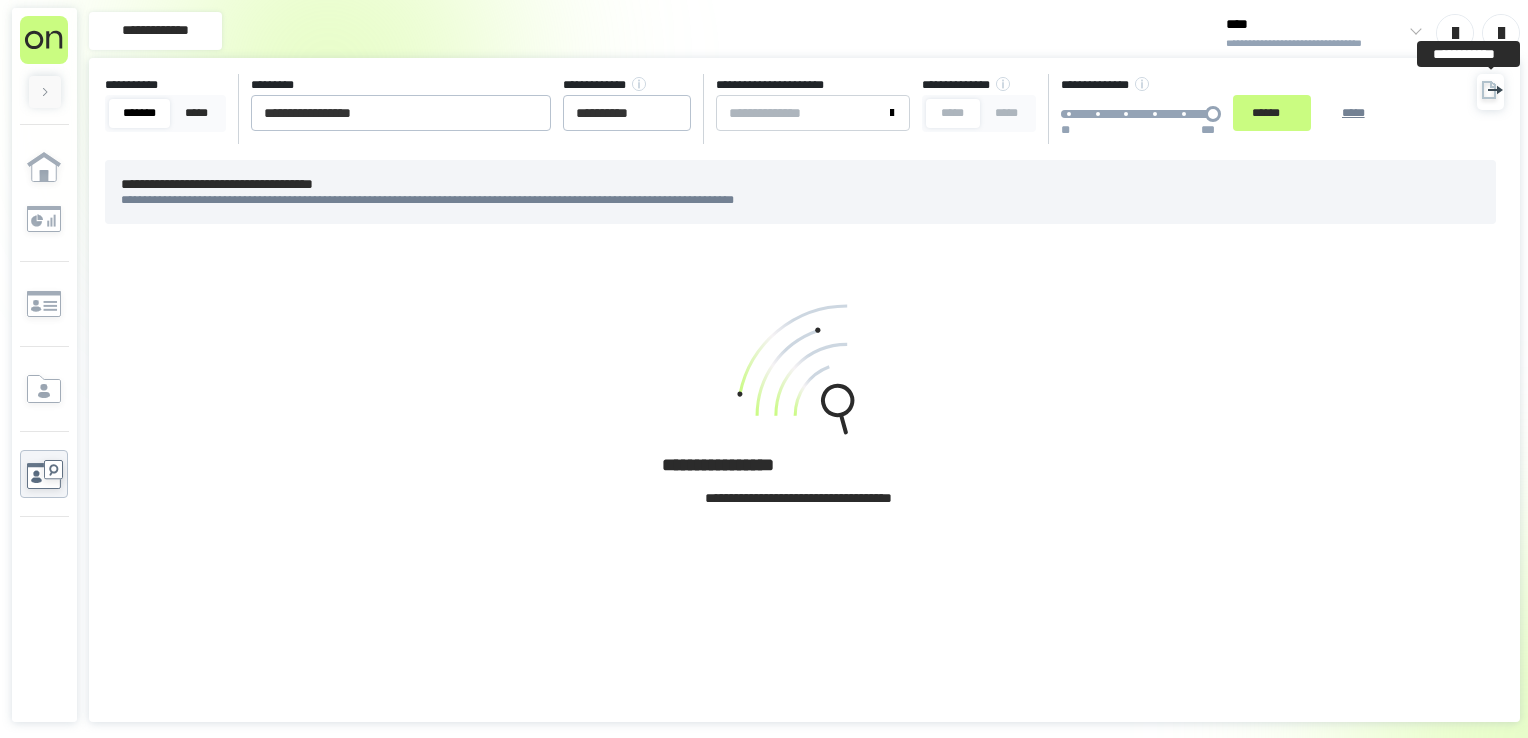 click 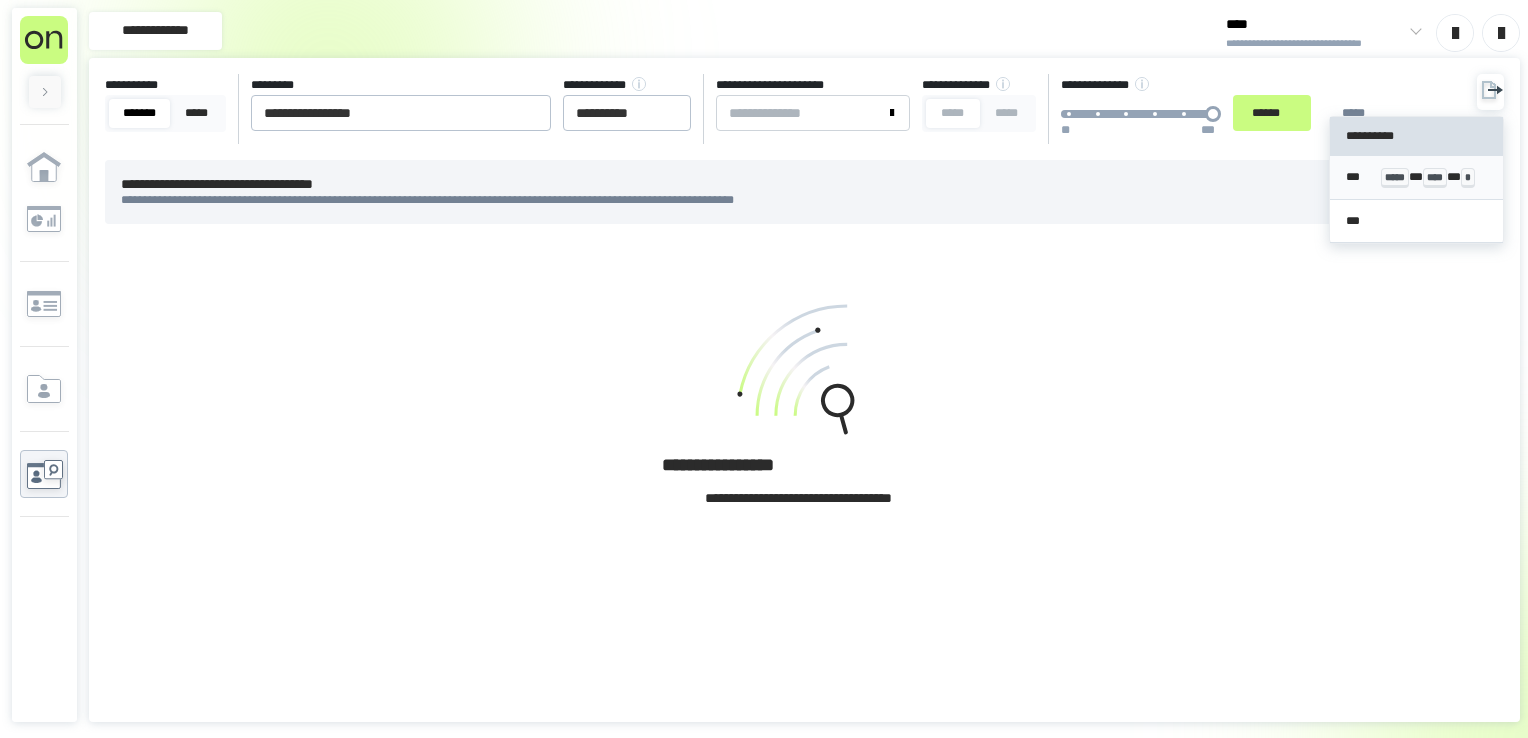 click on "****" at bounding box center (1435, 178) 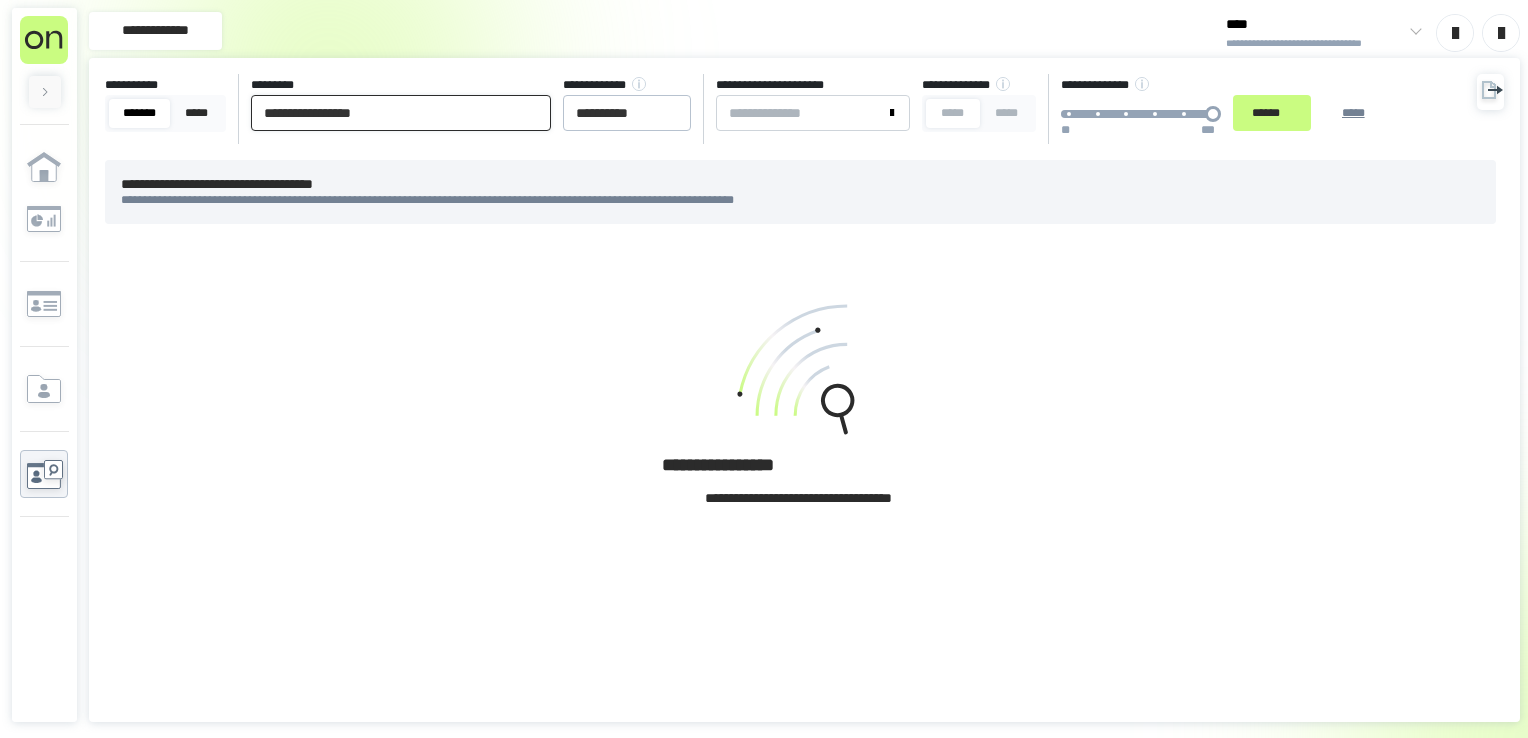 drag, startPoint x: 411, startPoint y: 102, endPoint x: 238, endPoint y: 78, distance: 174.6568 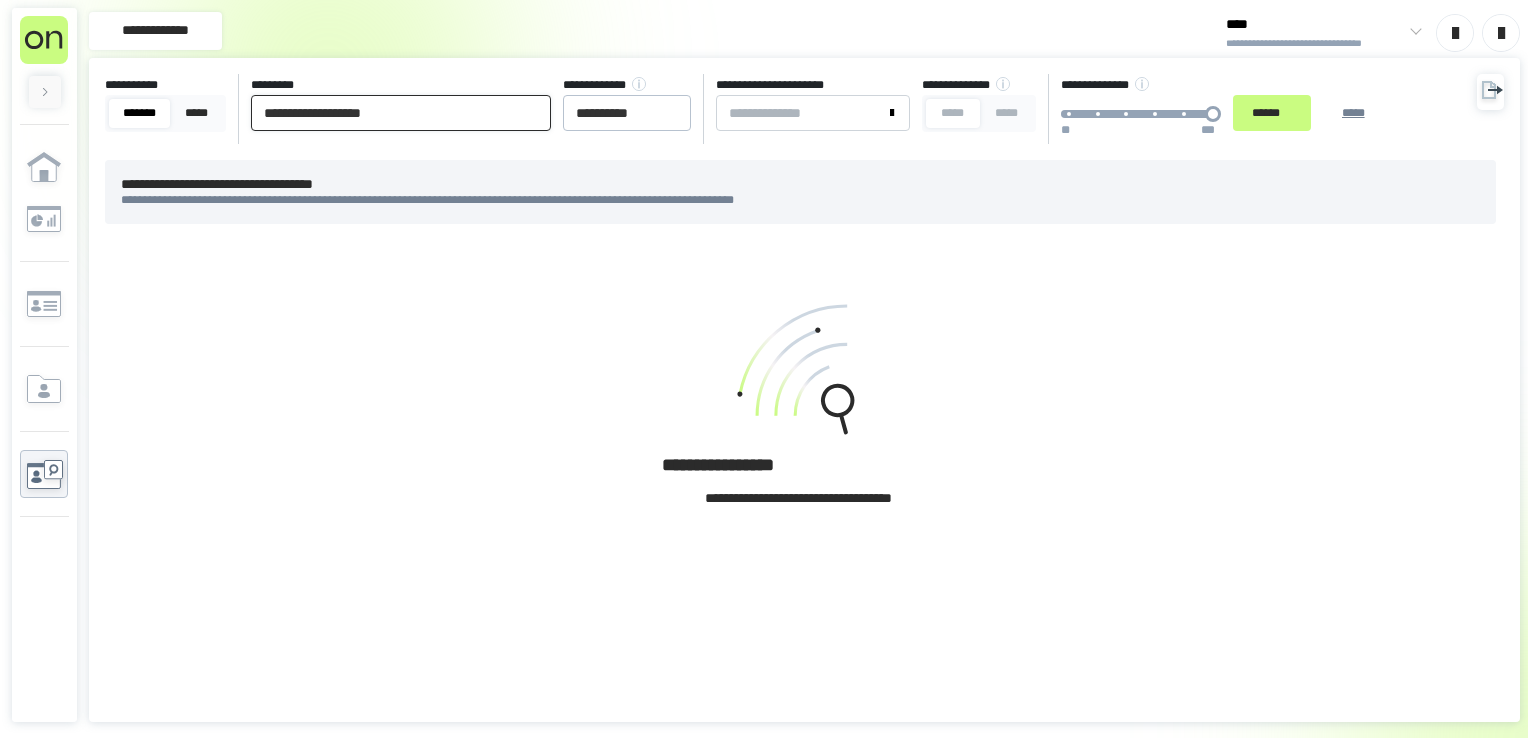 type on "**********" 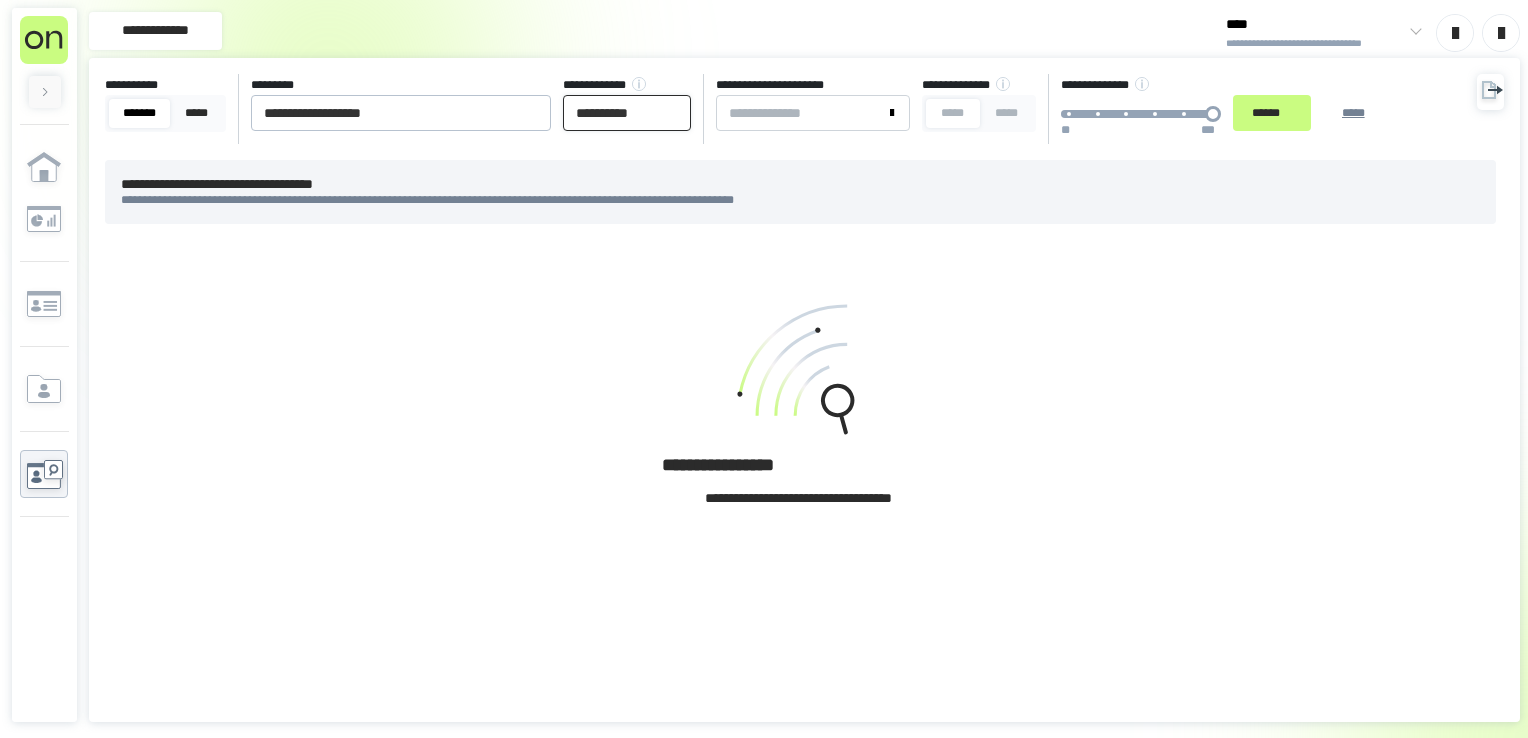 drag, startPoint x: 667, startPoint y: 118, endPoint x: 134, endPoint y: 133, distance: 533.211 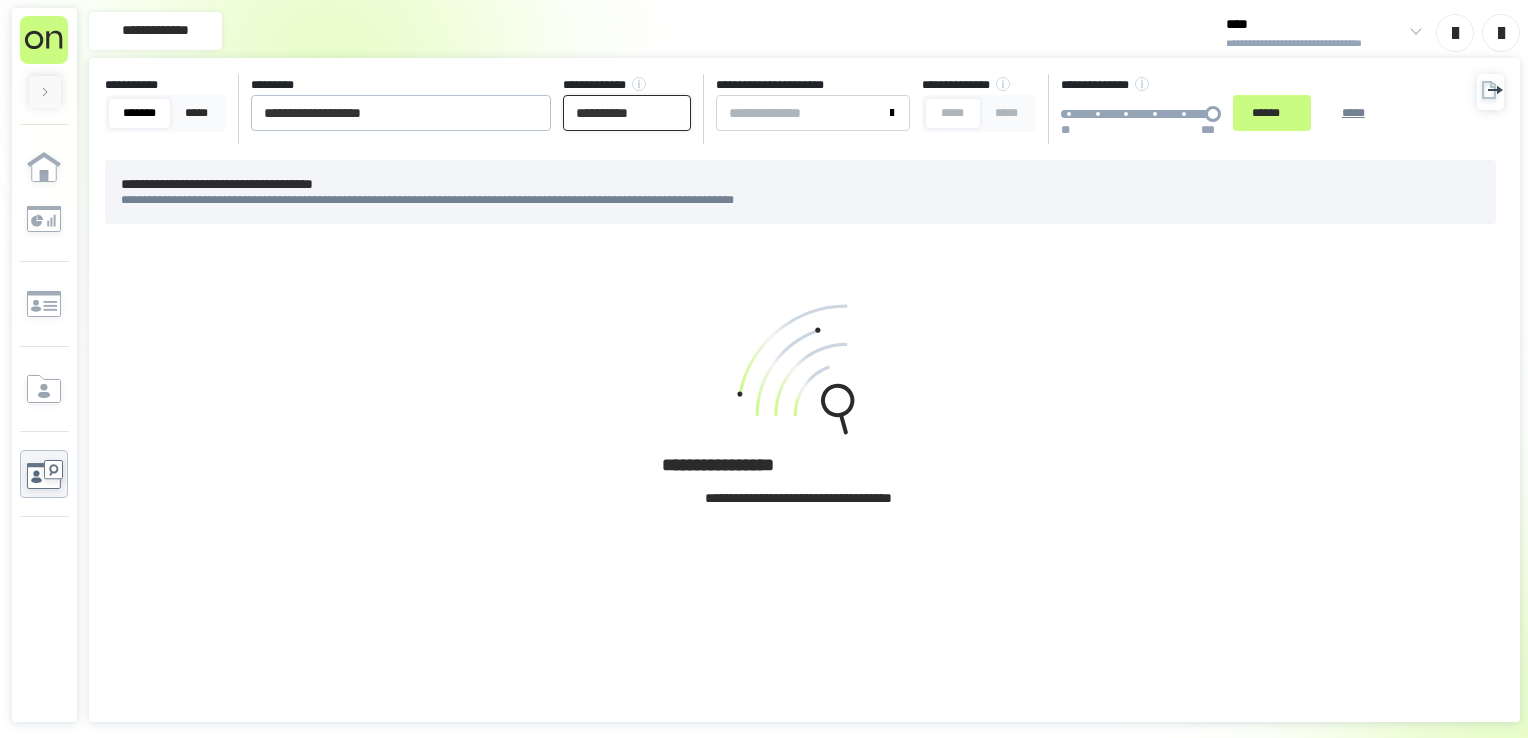 type on "**********" 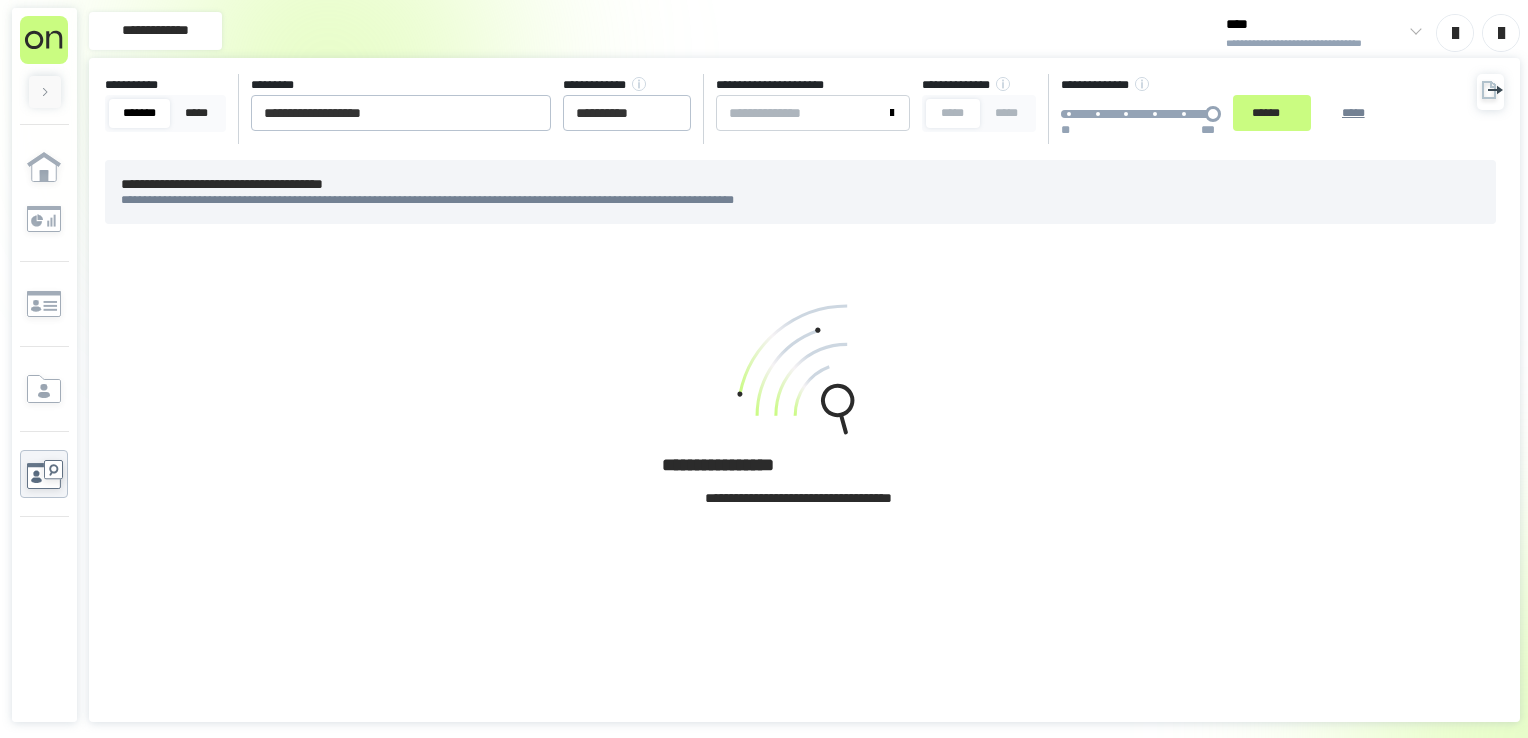 click 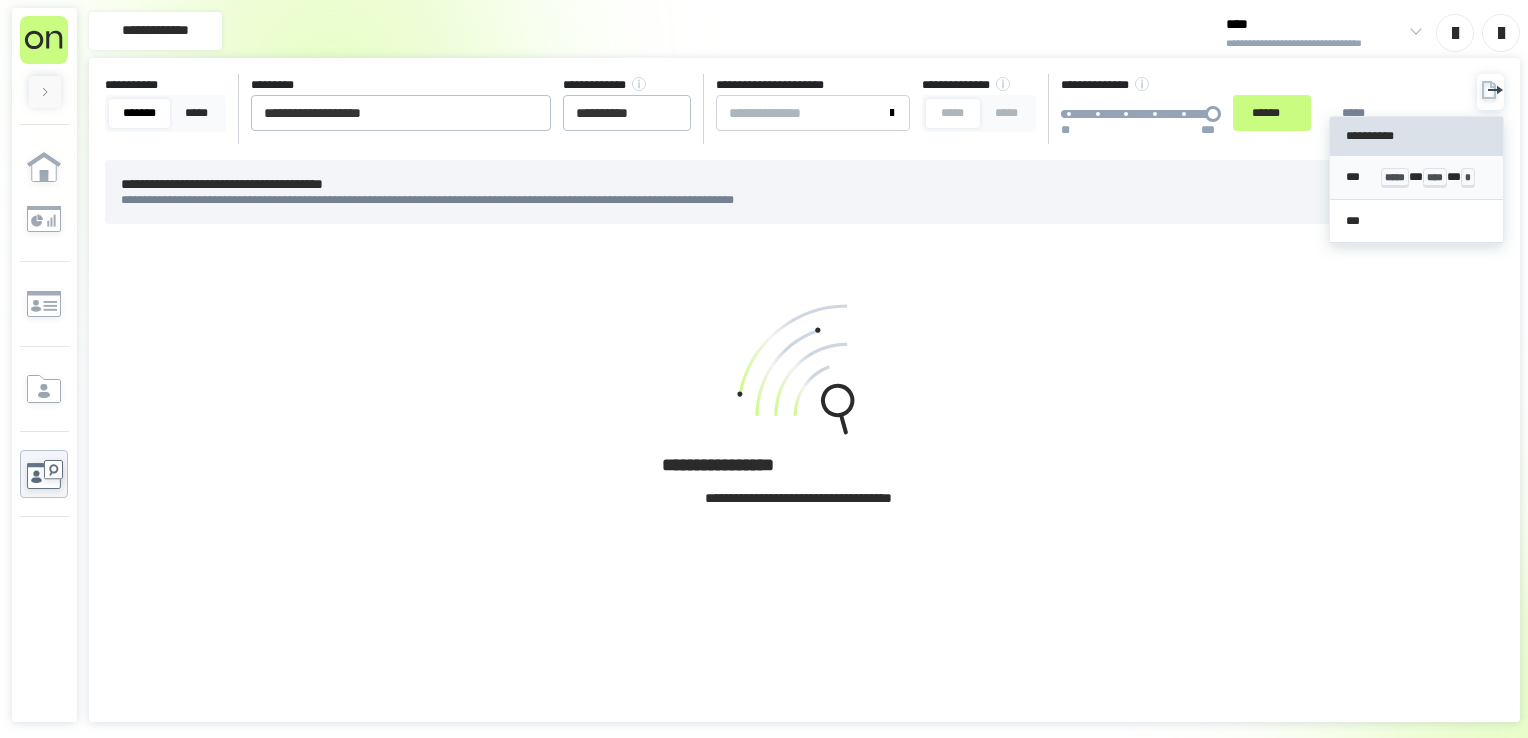 click on "****" at bounding box center (1435, 178) 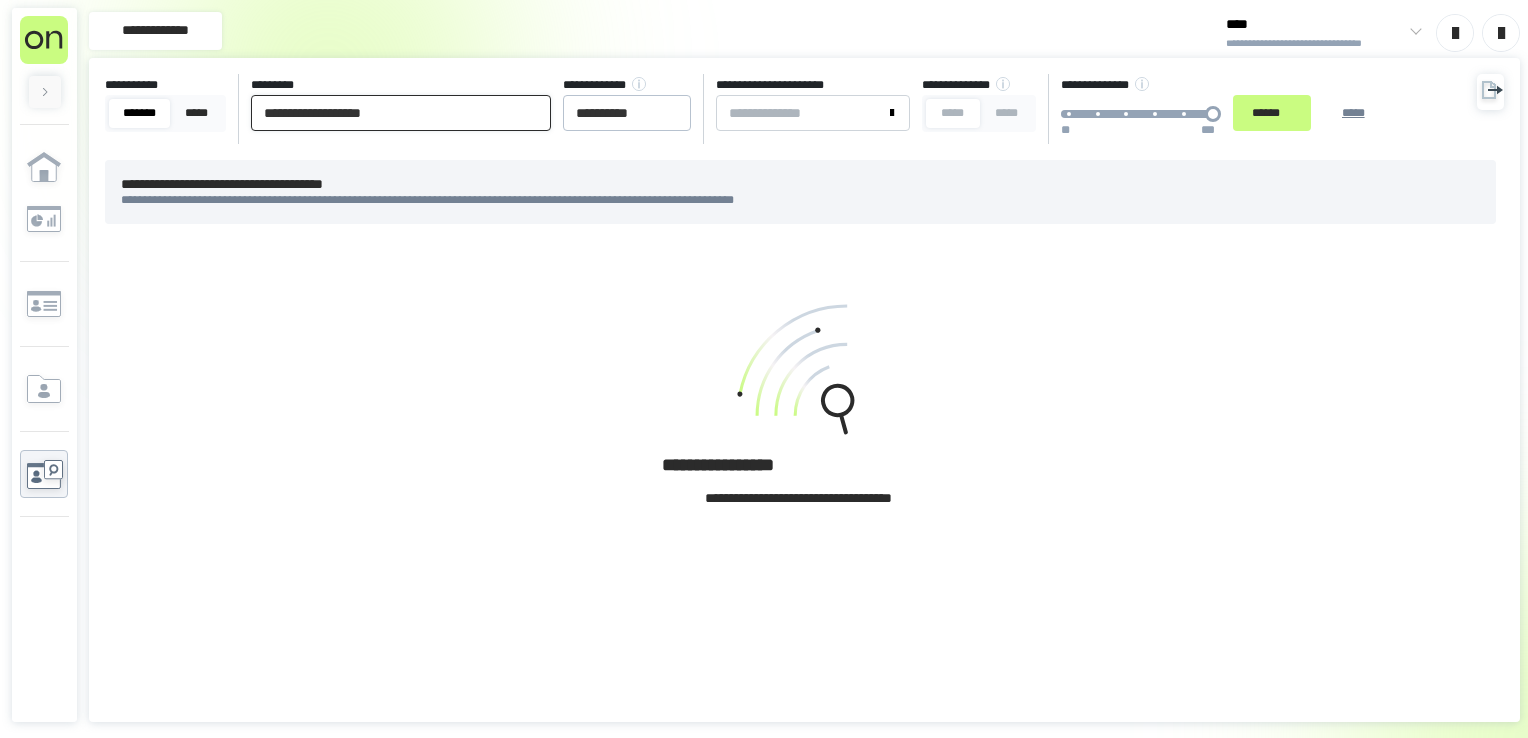 drag, startPoint x: 475, startPoint y: 122, endPoint x: 0, endPoint y: 103, distance: 475.37985 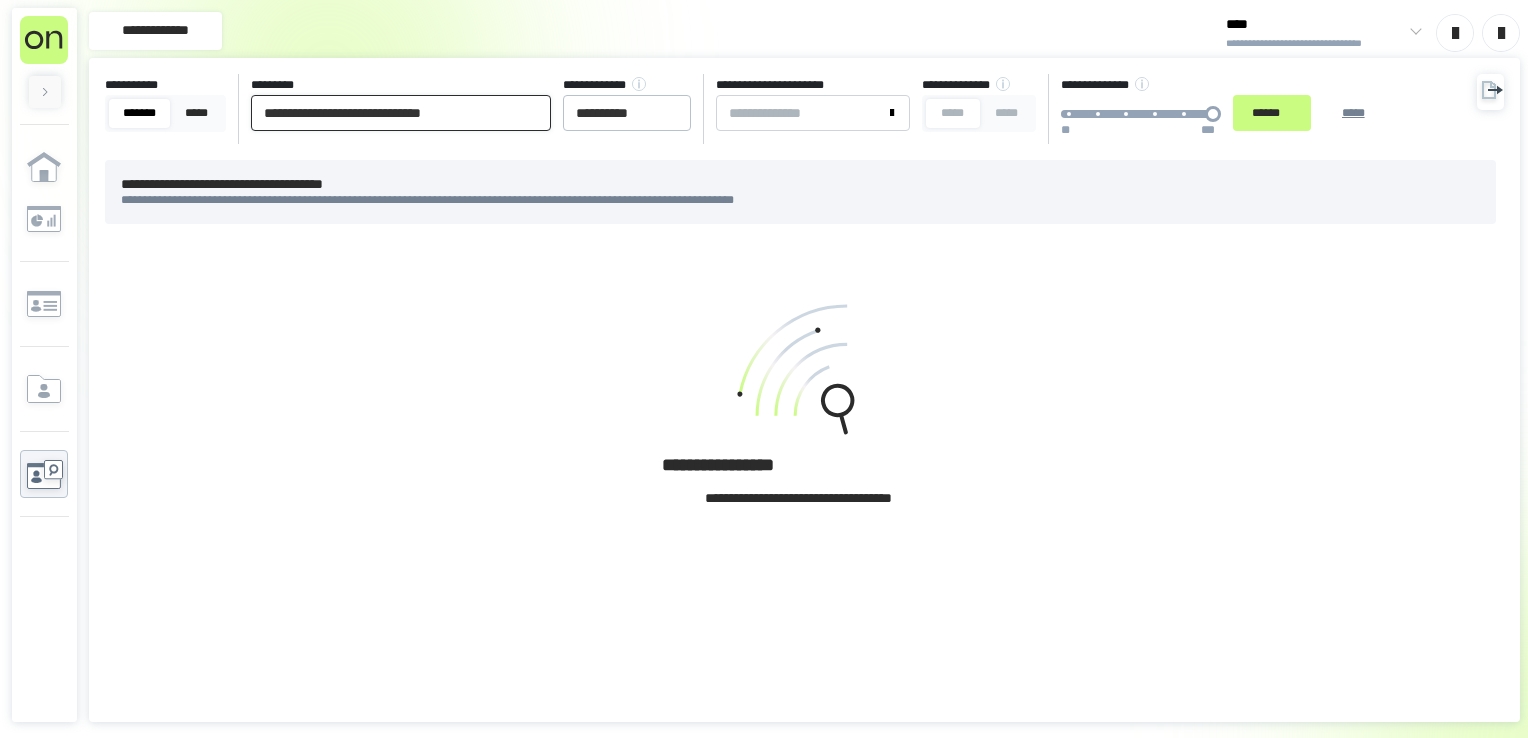 click on "**********" at bounding box center [401, 113] 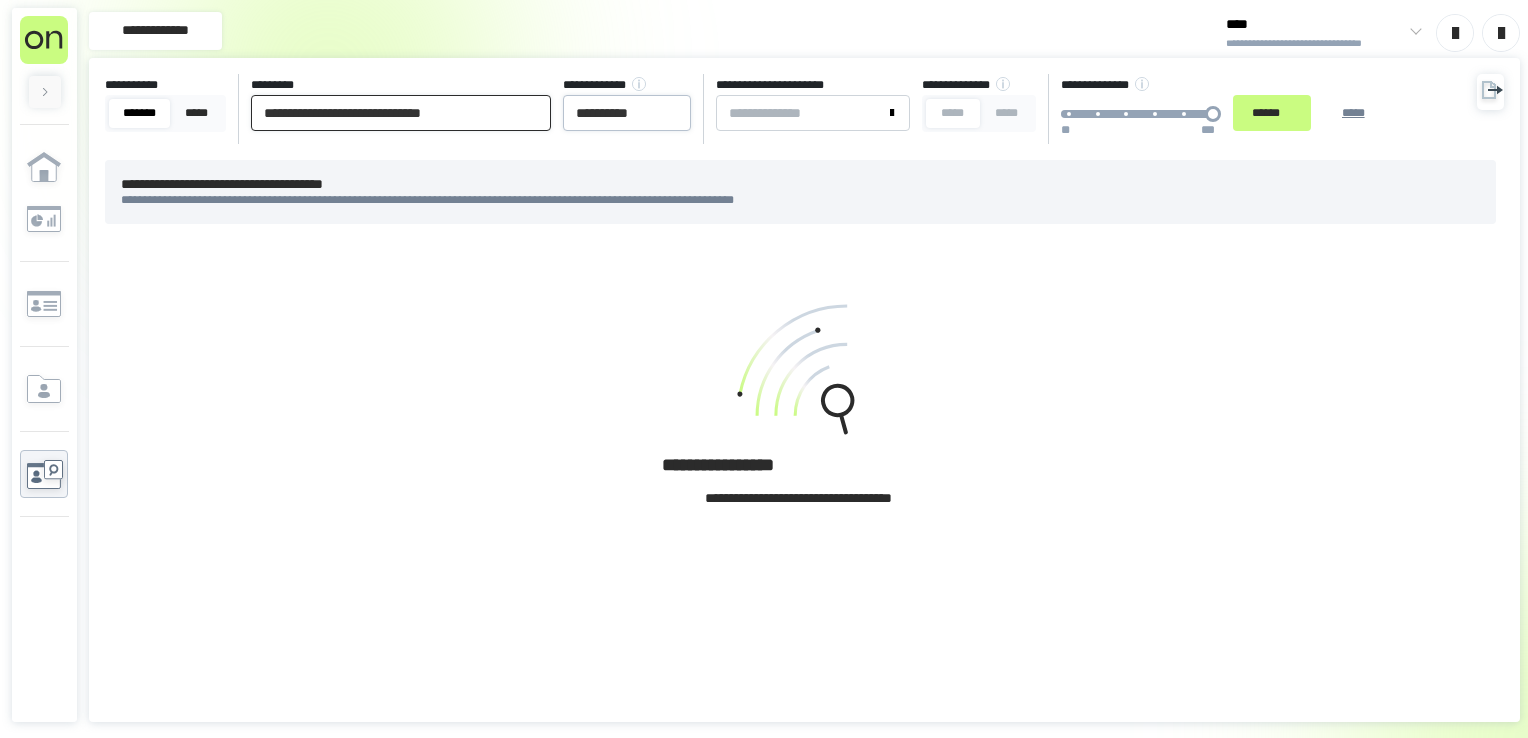 type on "**********" 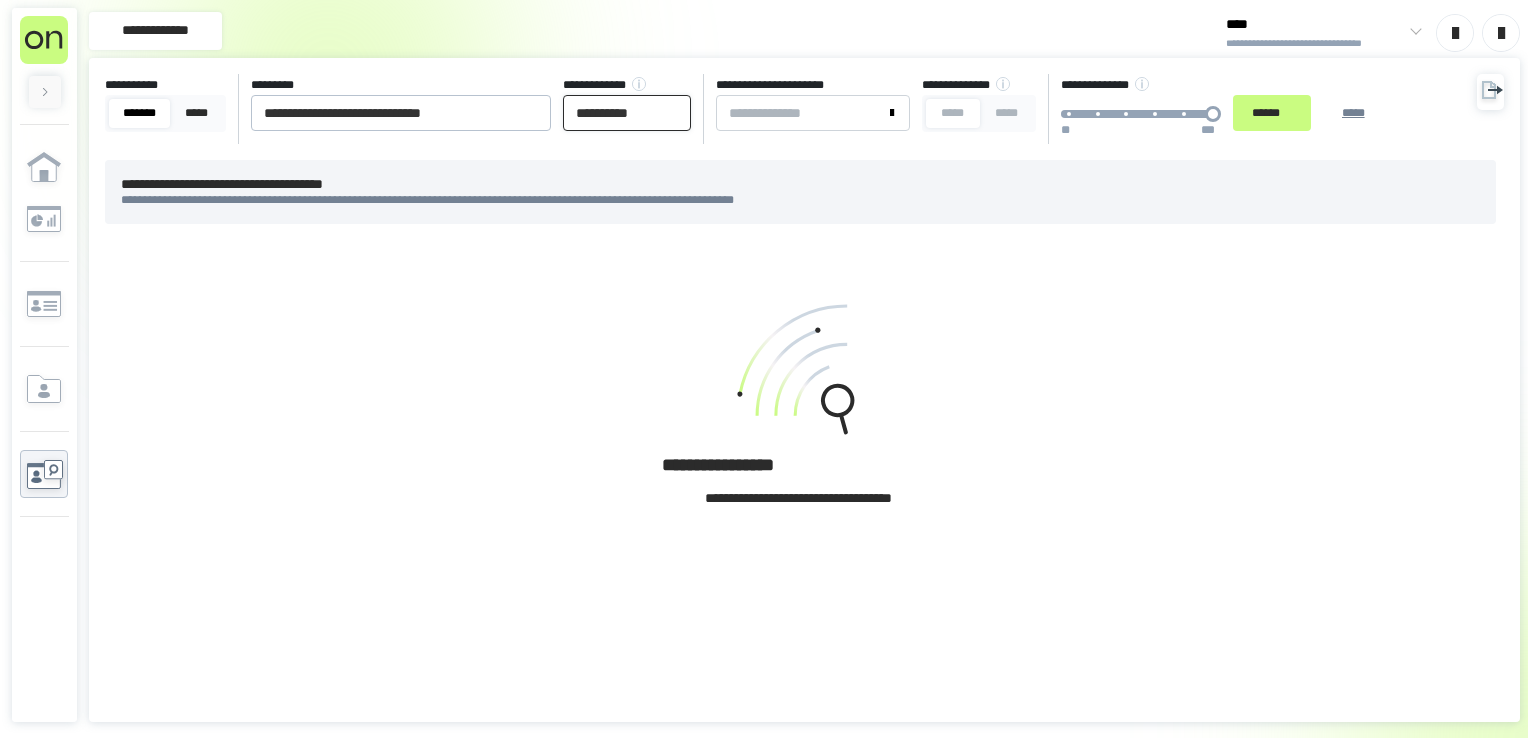 click on "**********" at bounding box center (627, 113) 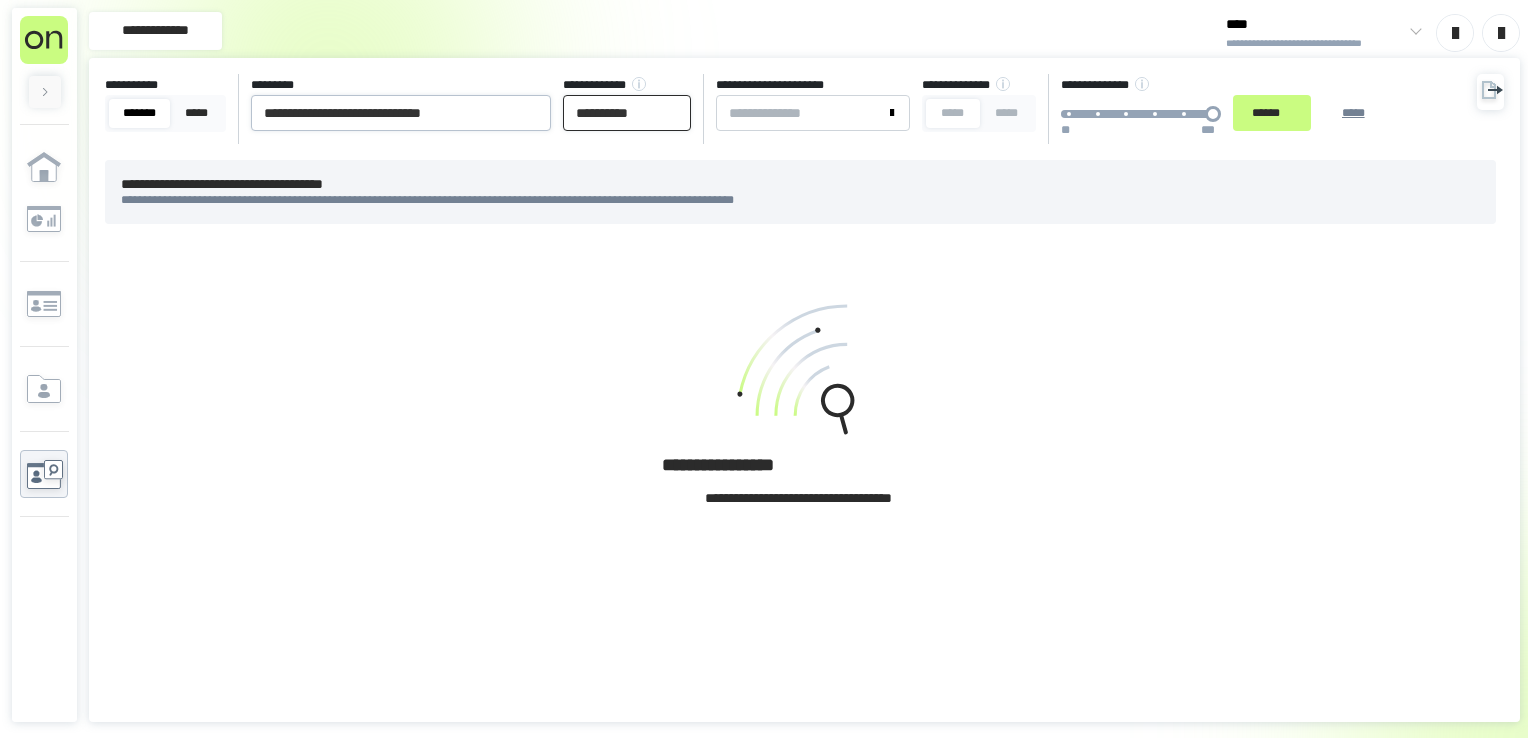 type on "**********" 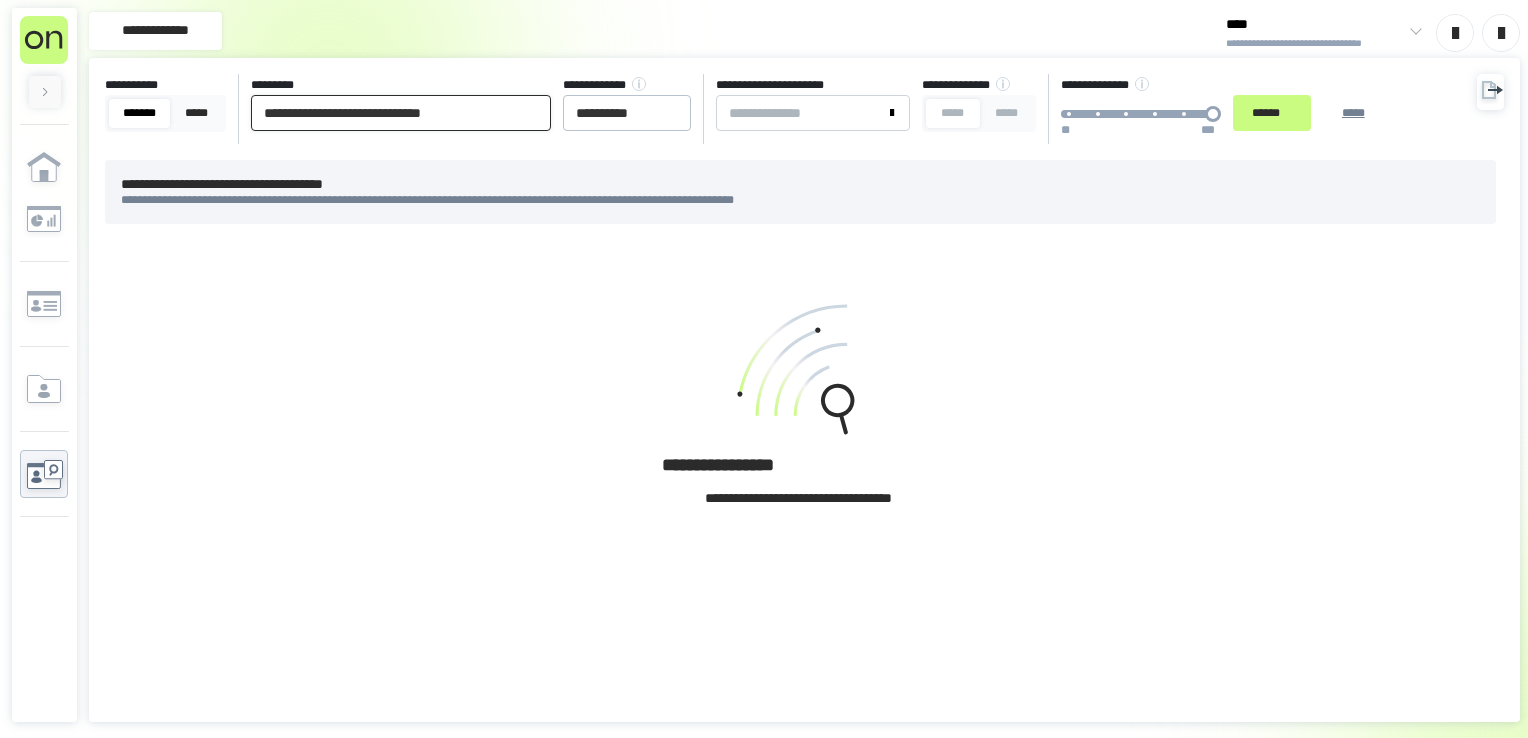 drag, startPoint x: 408, startPoint y: 118, endPoint x: 745, endPoint y: 114, distance: 337.02374 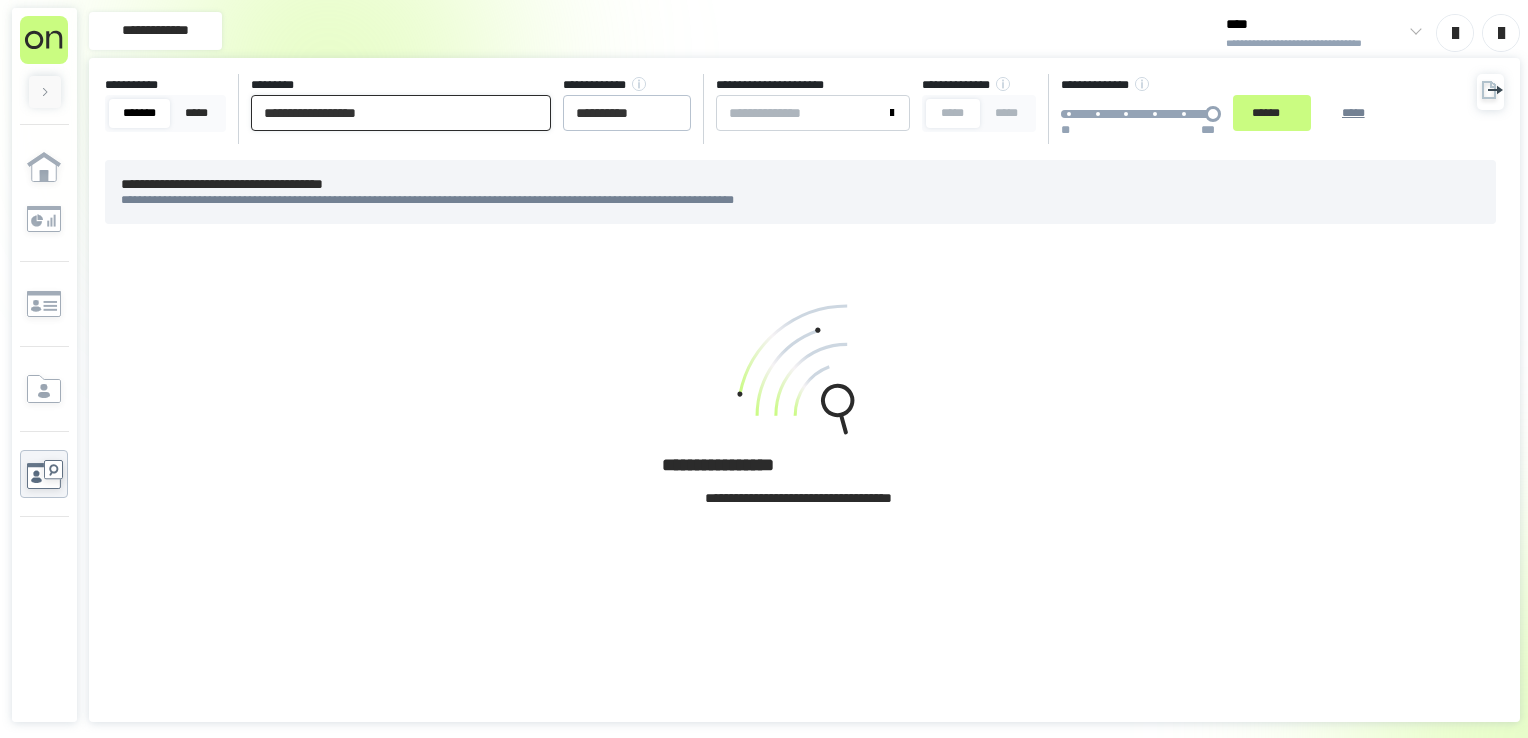 click on "******" at bounding box center [1272, 113] 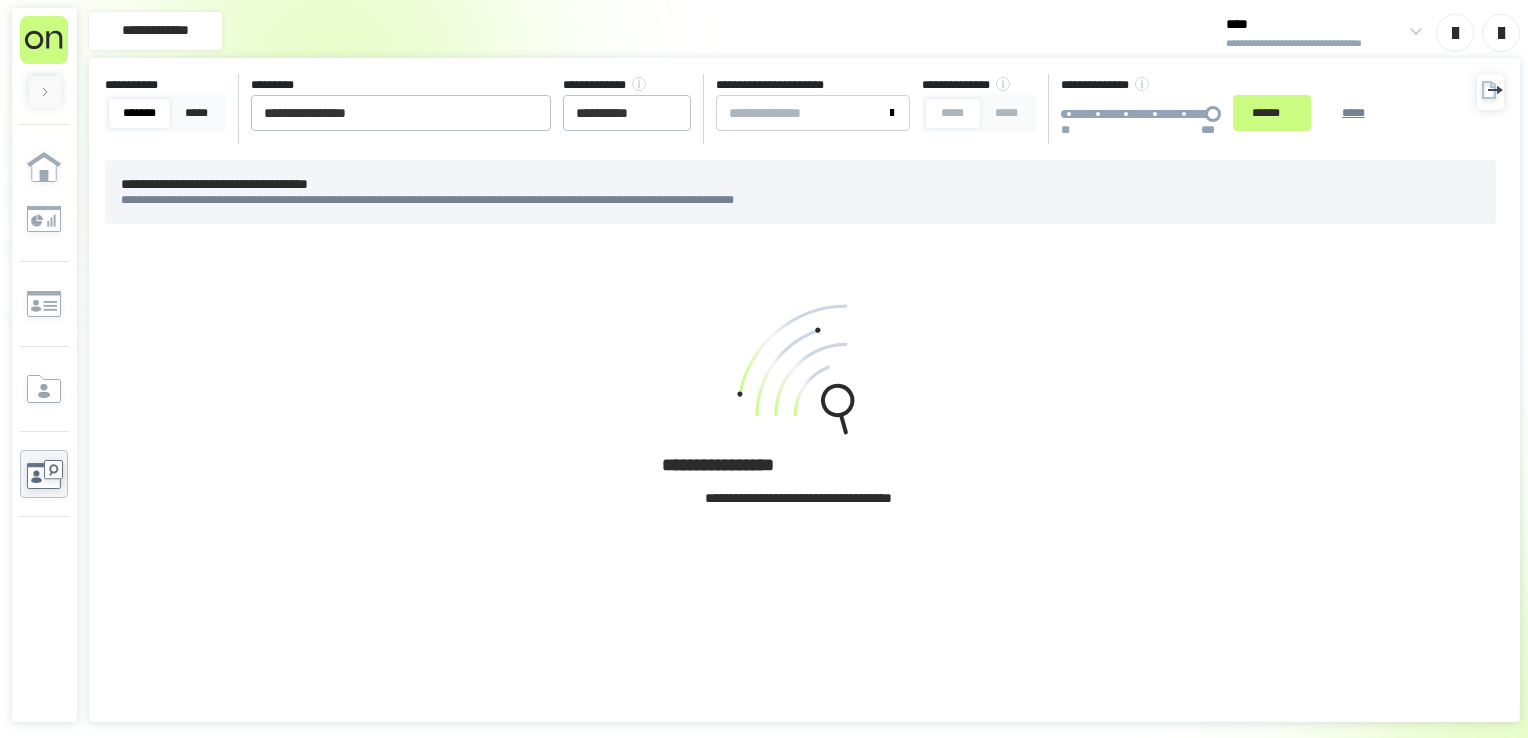 drag, startPoint x: 1470, startPoint y: 90, endPoint x: 1479, endPoint y: 96, distance: 10.816654 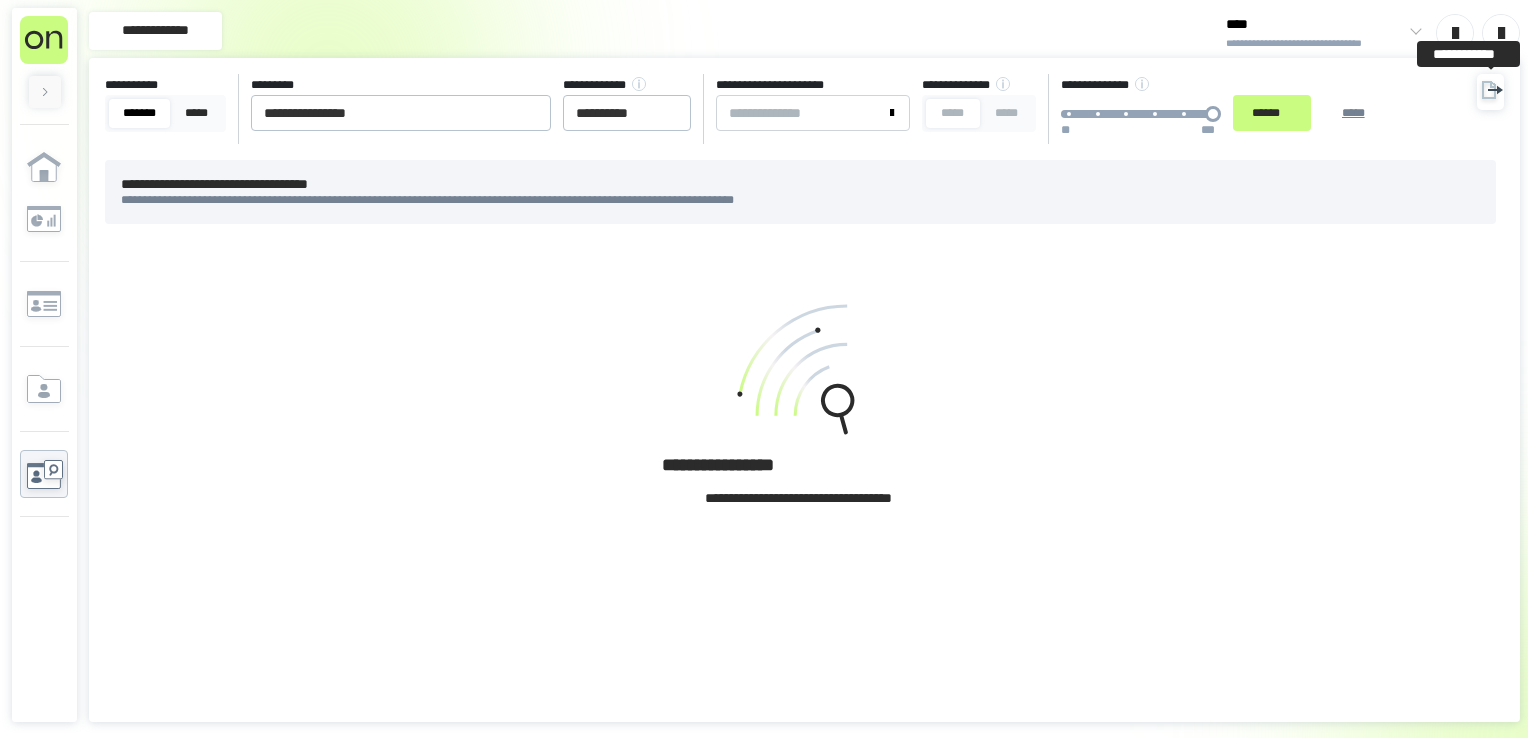 click 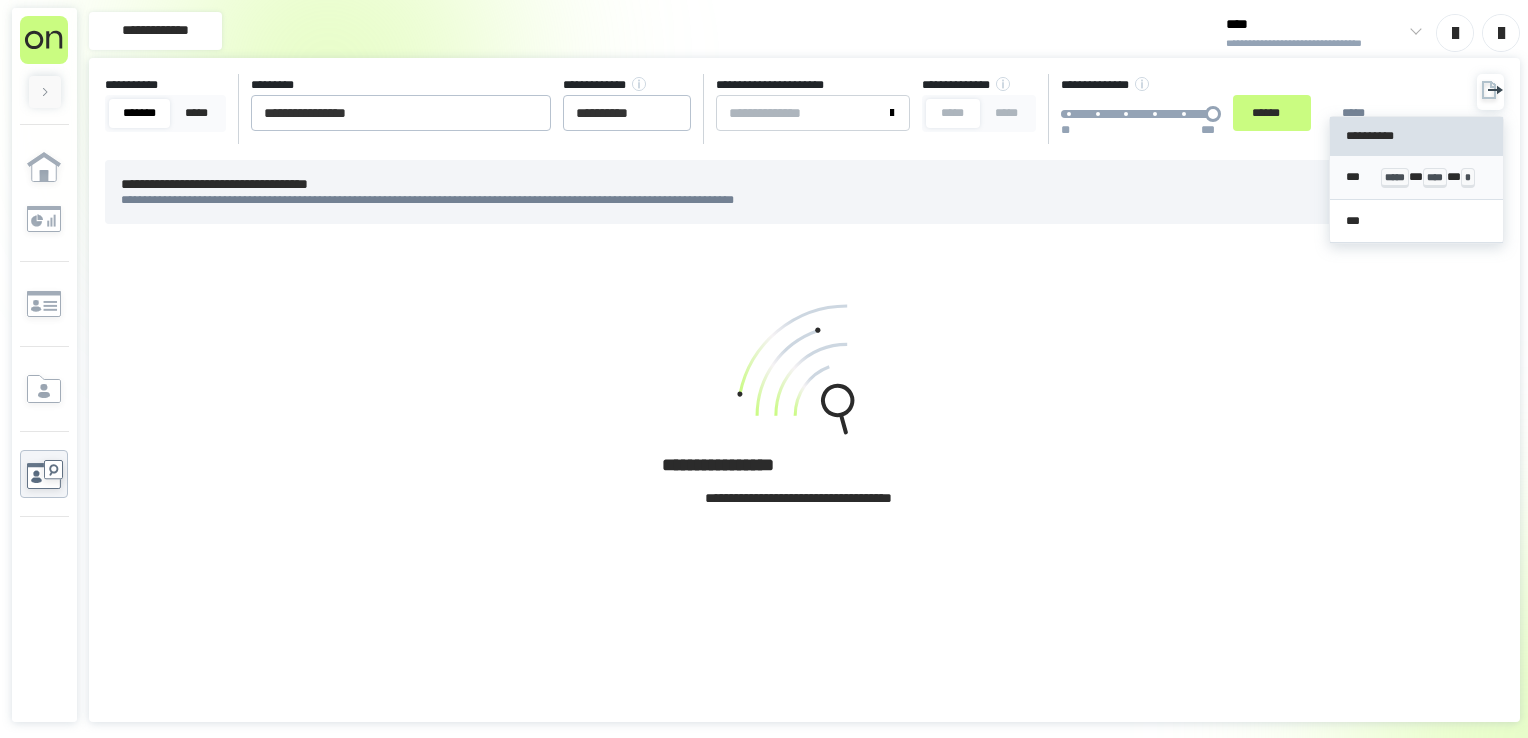 click on "***** * **** *   *" at bounding box center [1434, 177] 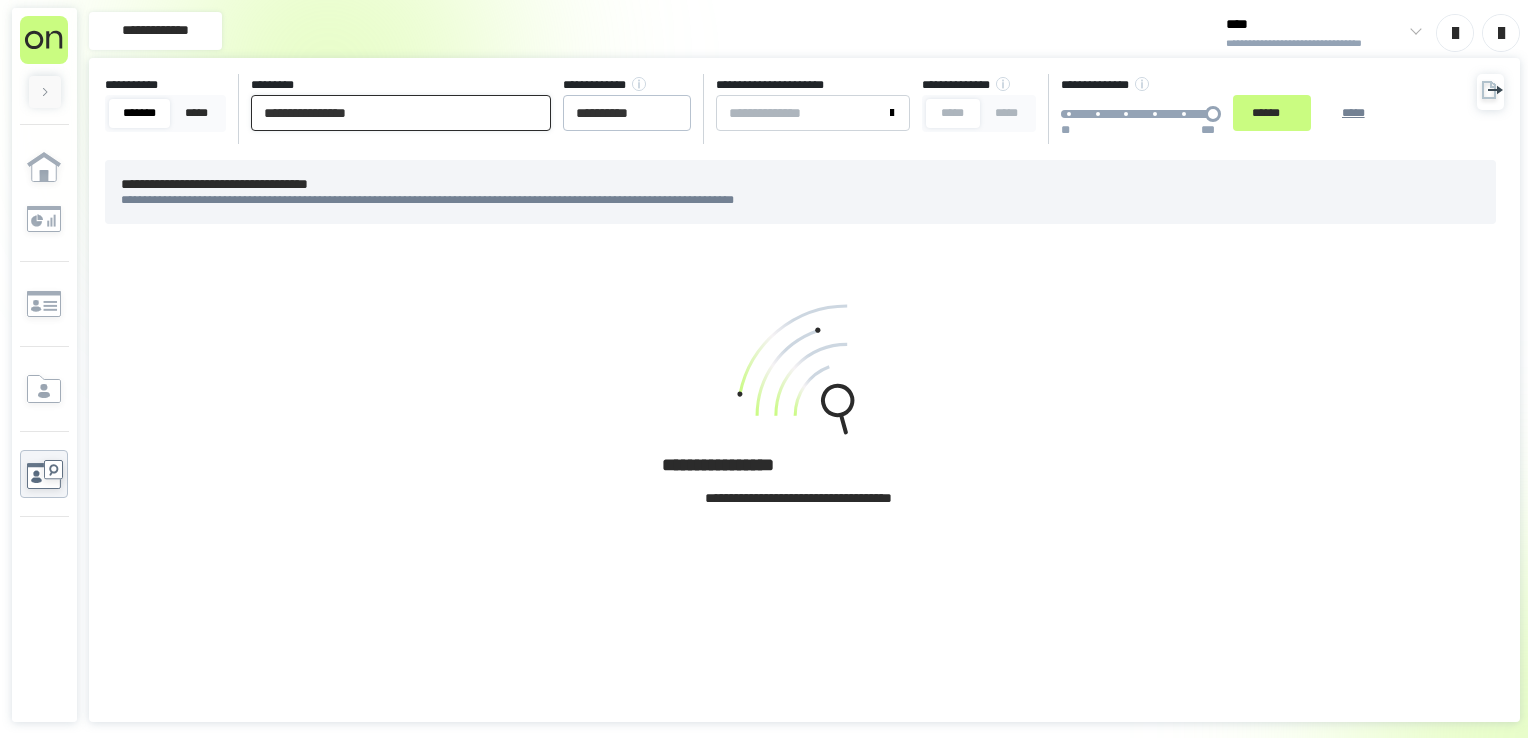 click on "[FIRST] [LAST] [STREET] [CITY] [STATE] [ZIP] [PHONE] [EMAIL] [CREDIT CARD] [EXPIRY] [CVV] [DOB] [SSN]" at bounding box center [764, 369] 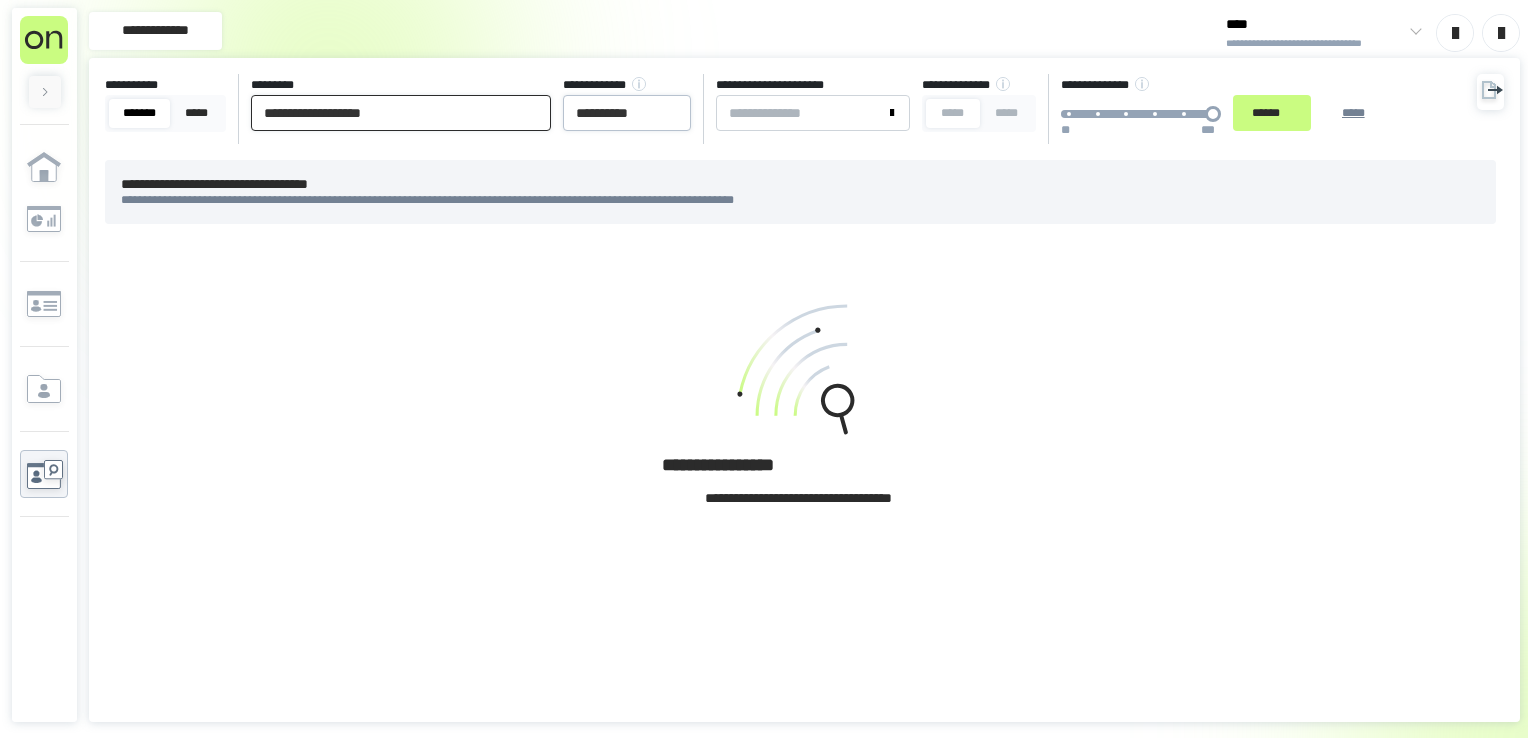 type on "**********" 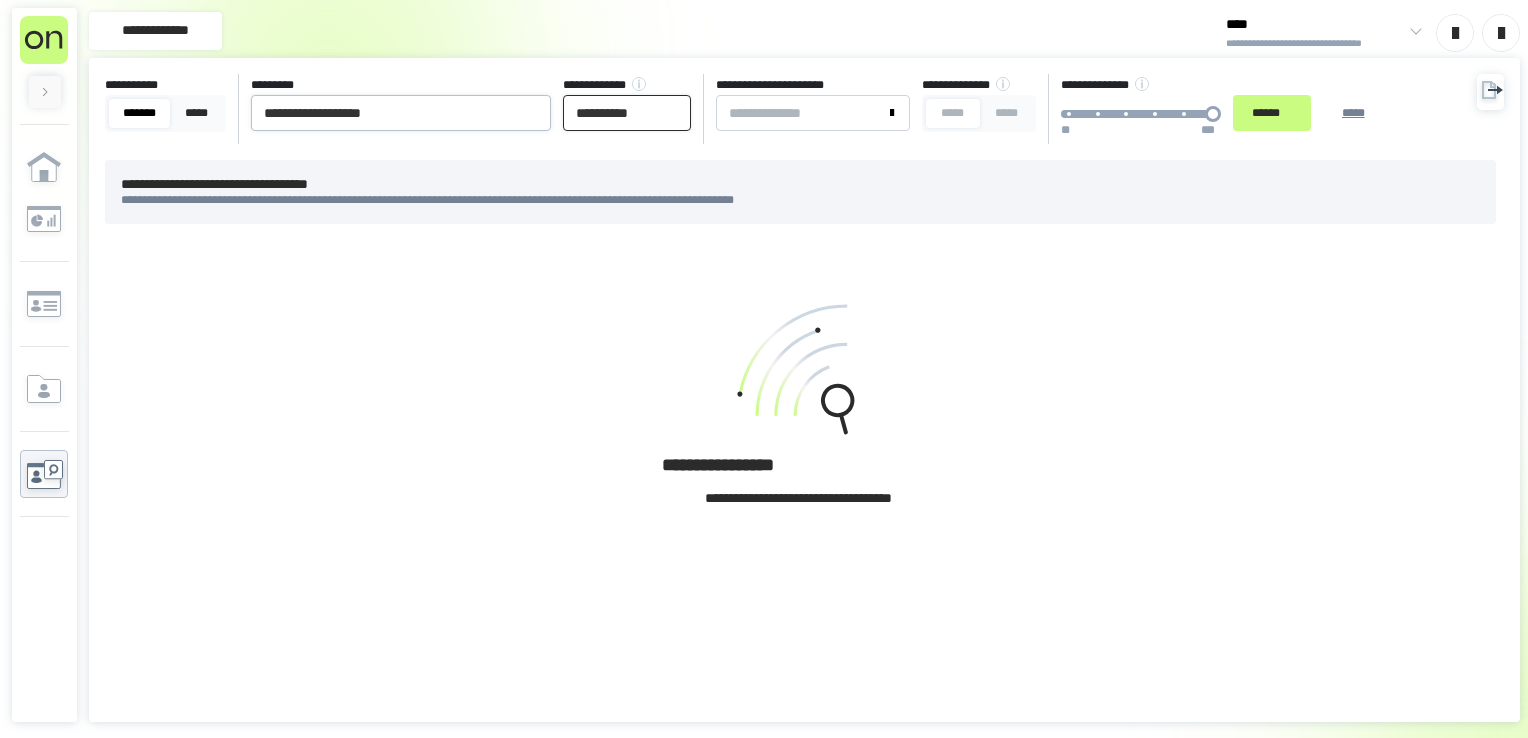 drag, startPoint x: 686, startPoint y: 114, endPoint x: 315, endPoint y: 122, distance: 371.08624 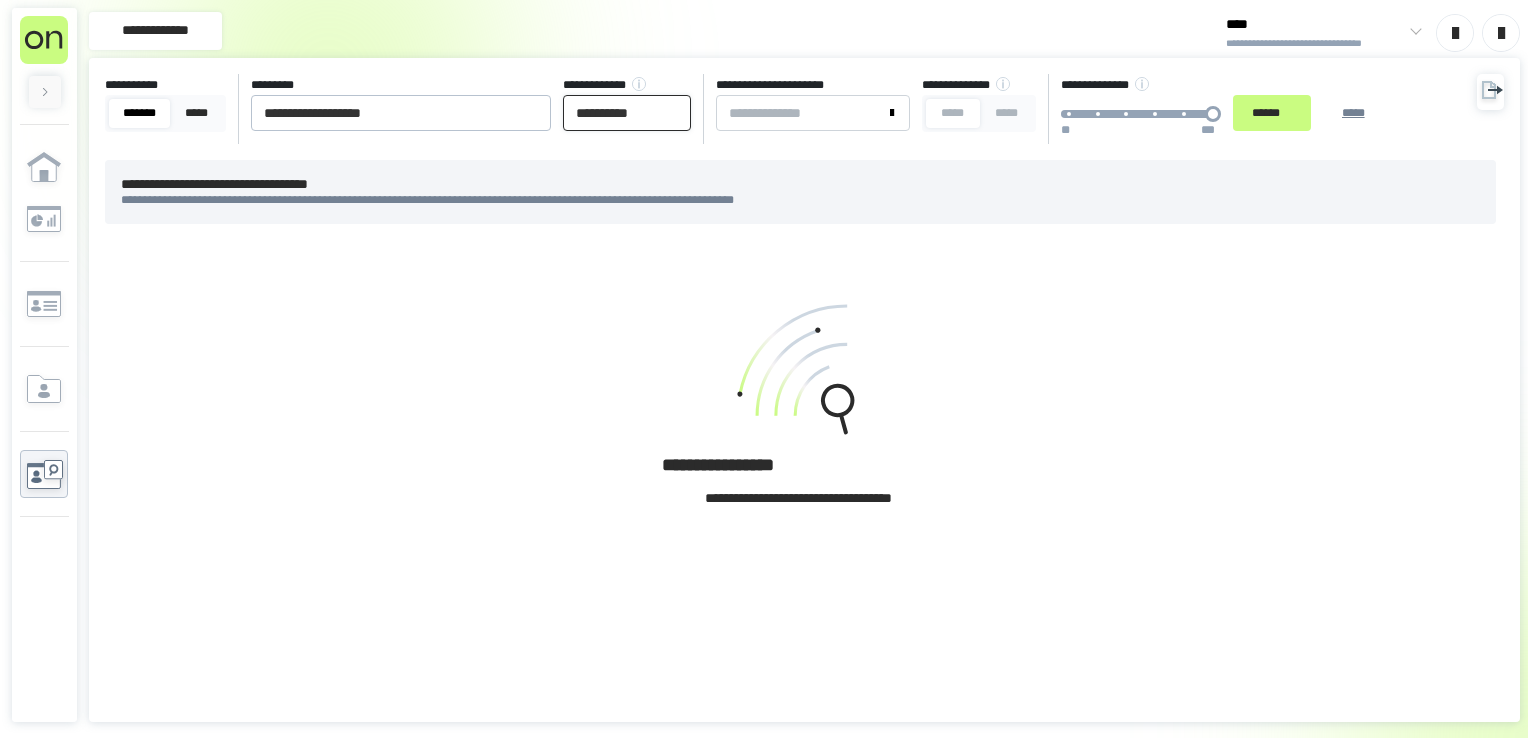 type on "**********" 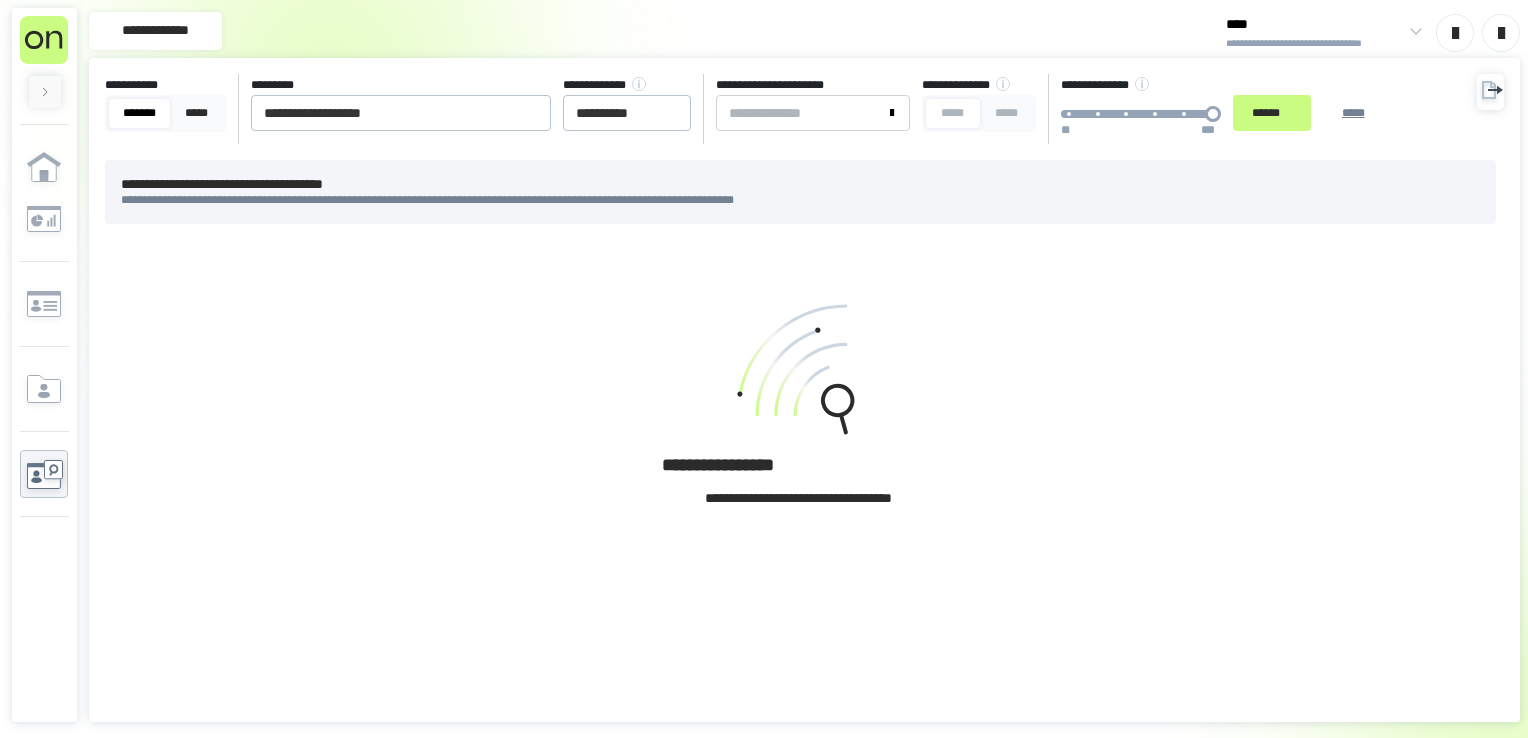 click at bounding box center [1490, 92] 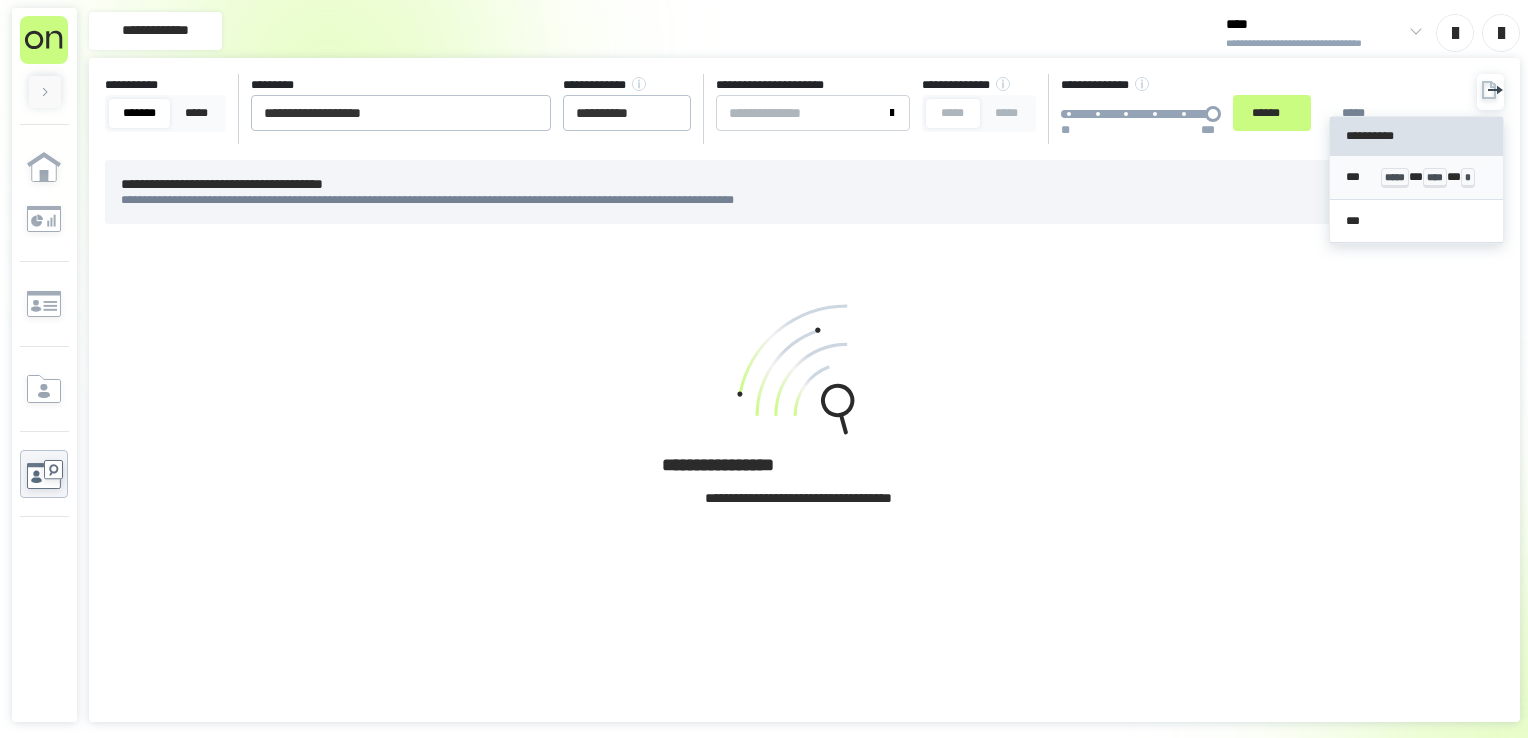click on "****" at bounding box center (1435, 178) 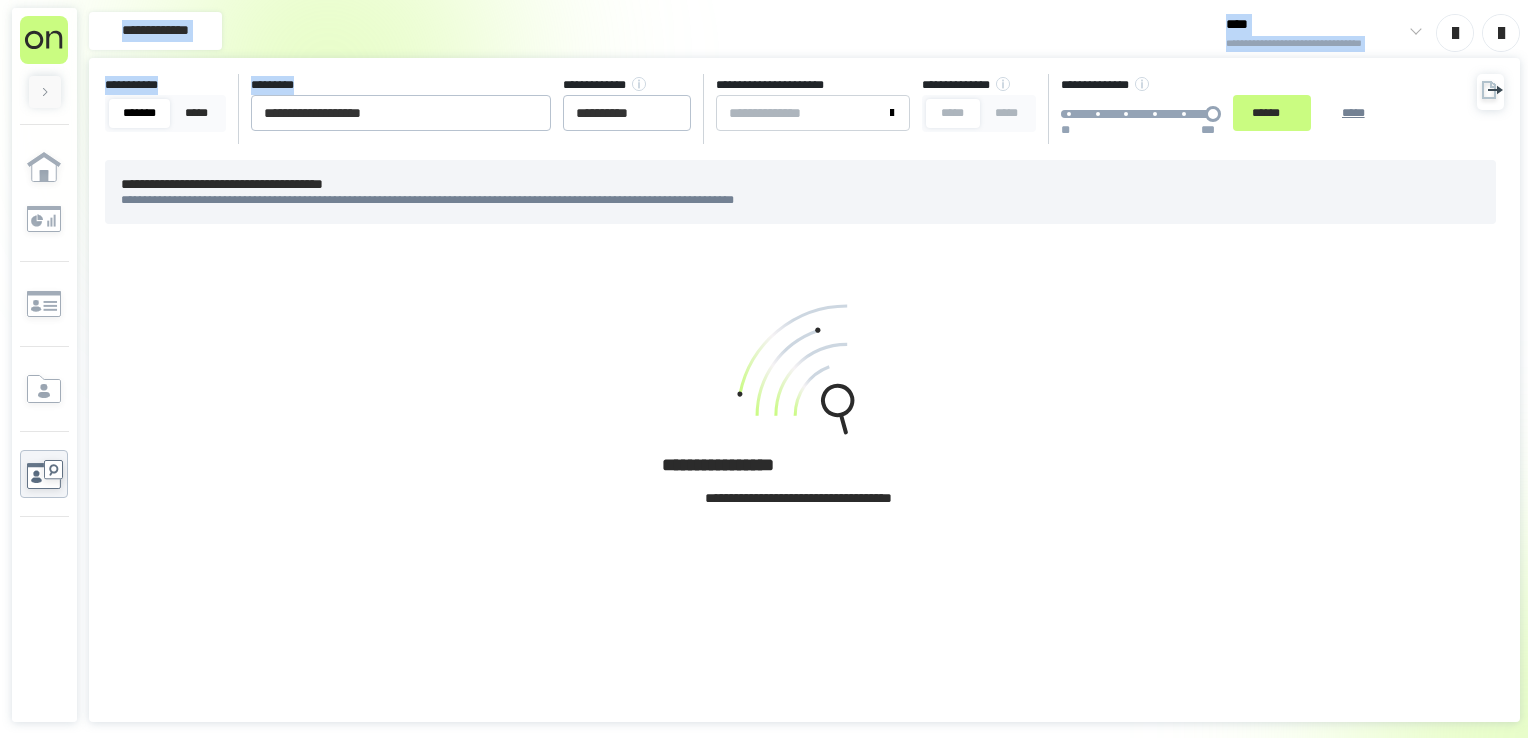 drag, startPoint x: 442, startPoint y: 136, endPoint x: -4, endPoint y: 123, distance: 446.18942 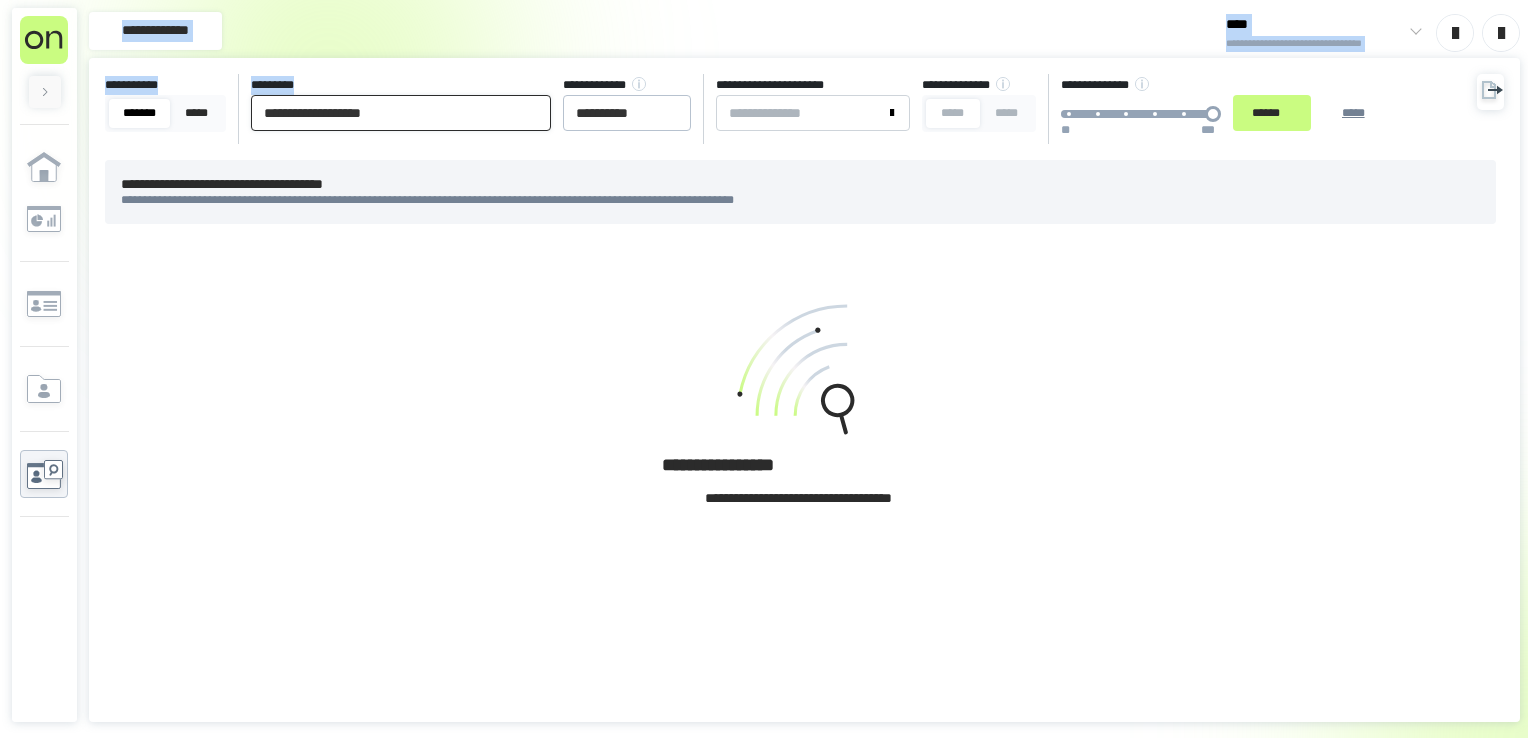 click on "**********" at bounding box center (401, 113) 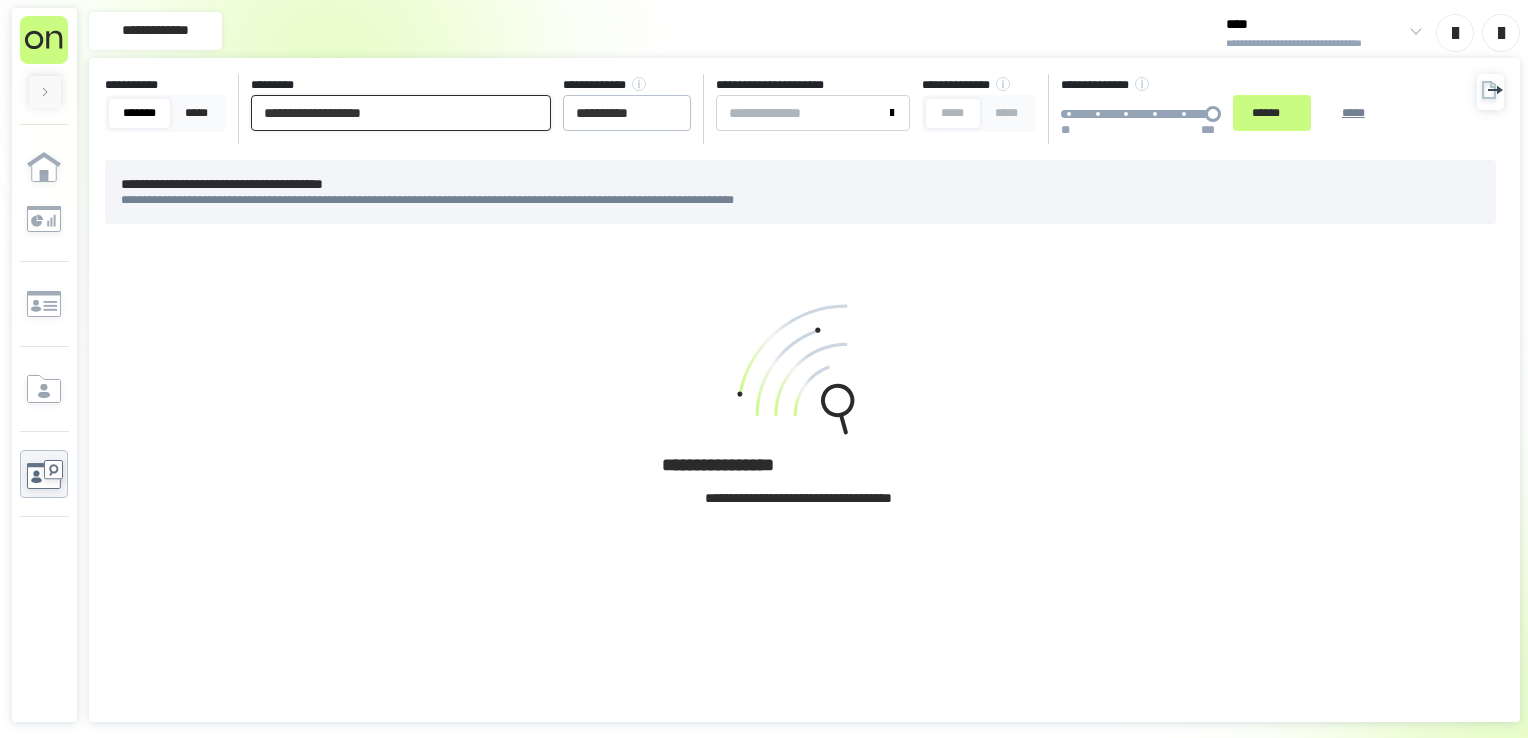 click on "**********" at bounding box center [401, 113] 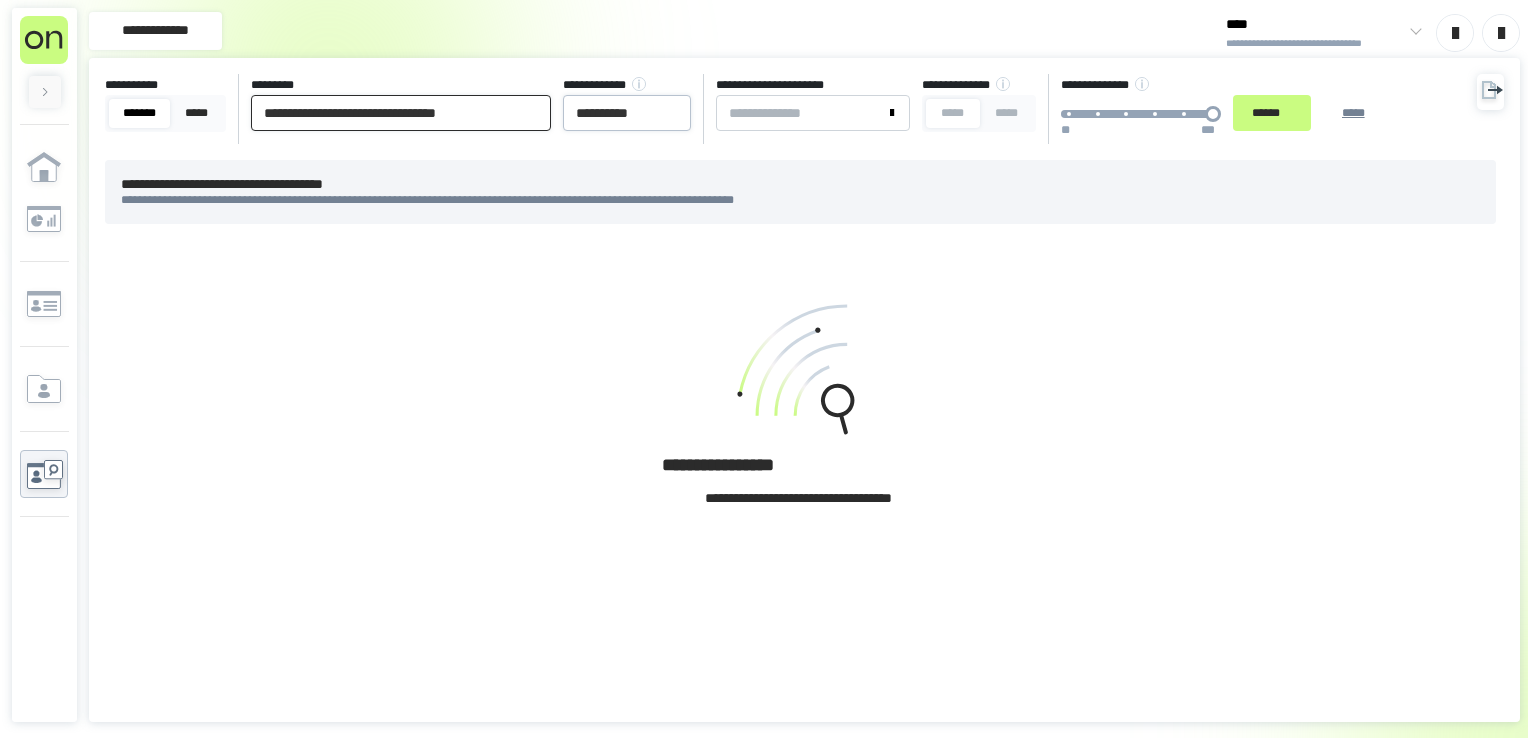 scroll, scrollTop: 0, scrollLeft: 5, axis: horizontal 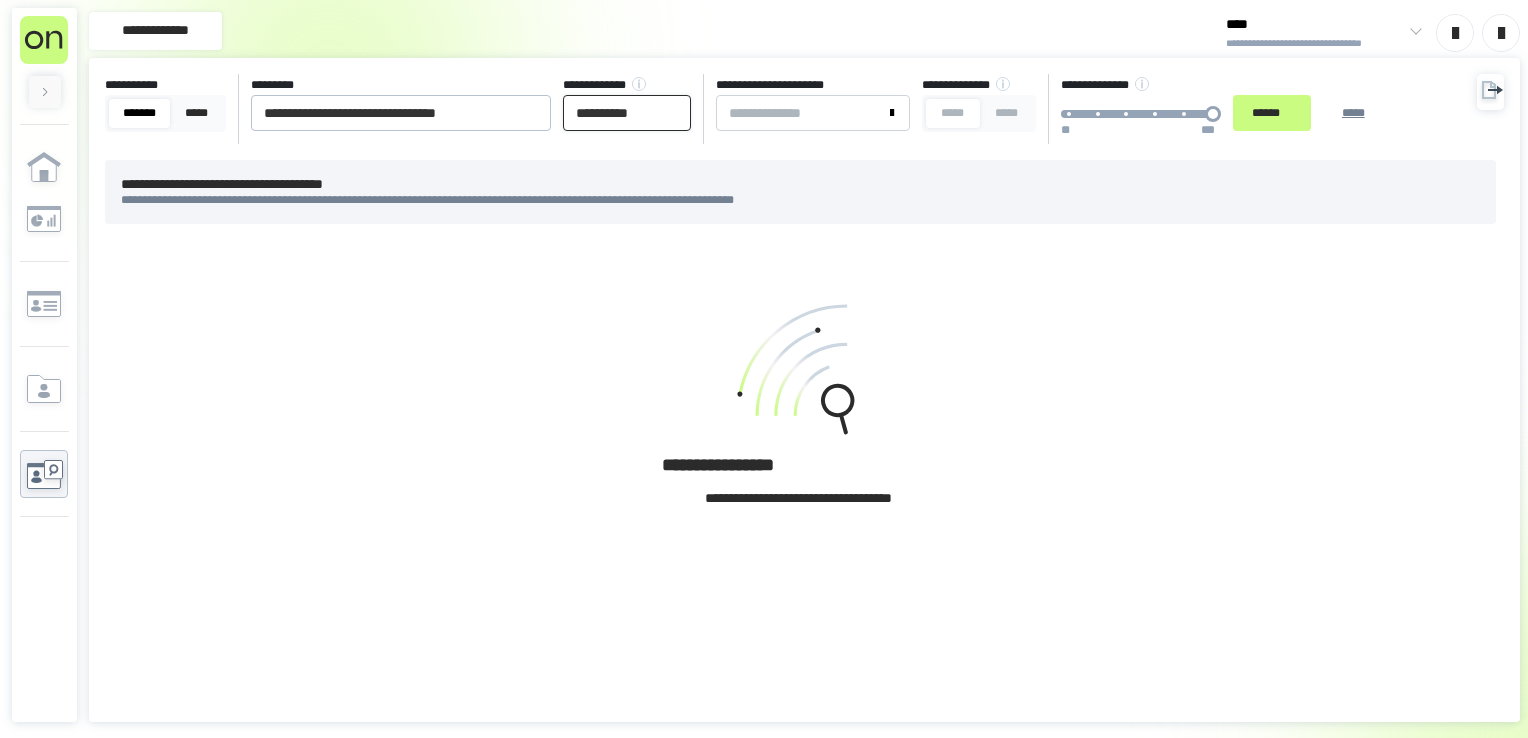click on "**********" at bounding box center (627, 113) 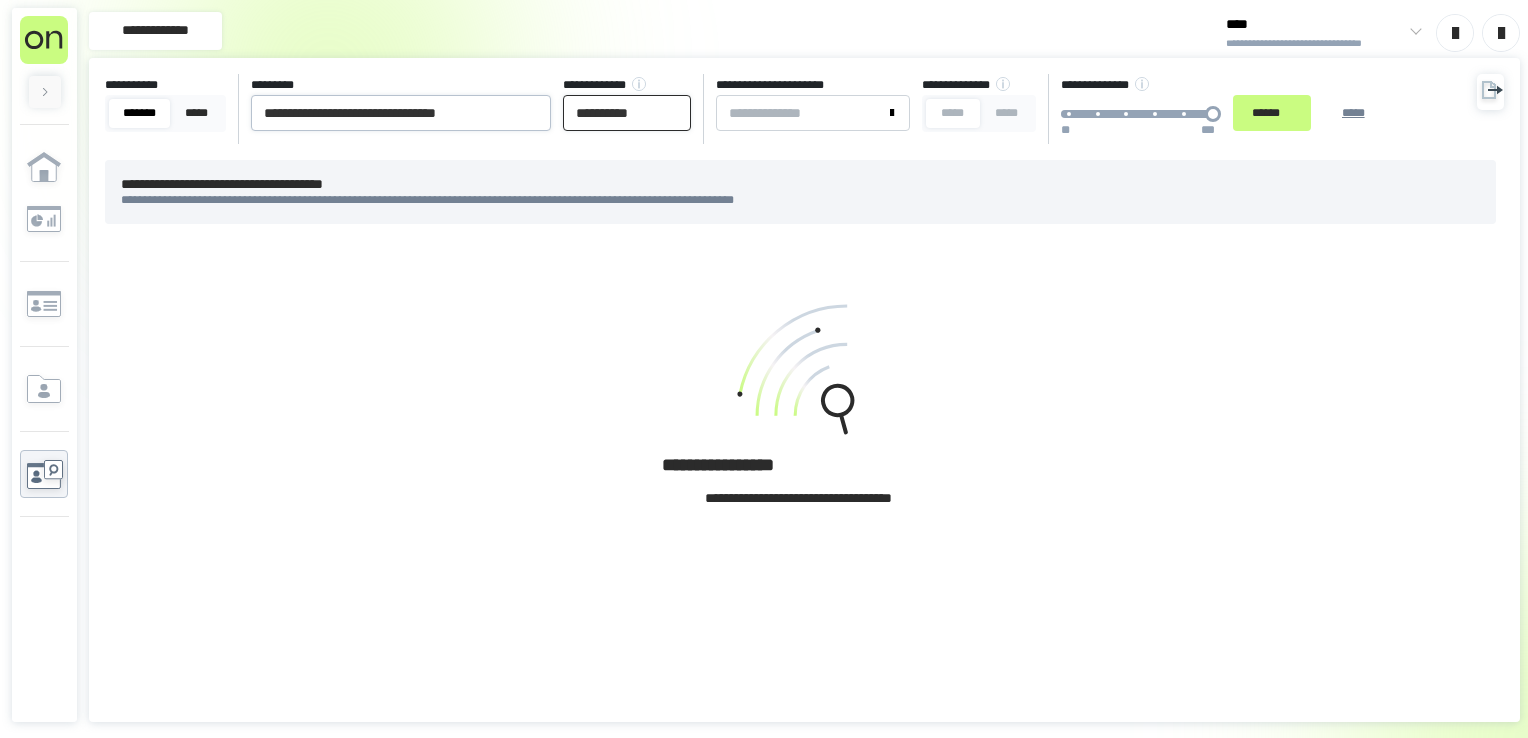 type on "**********" 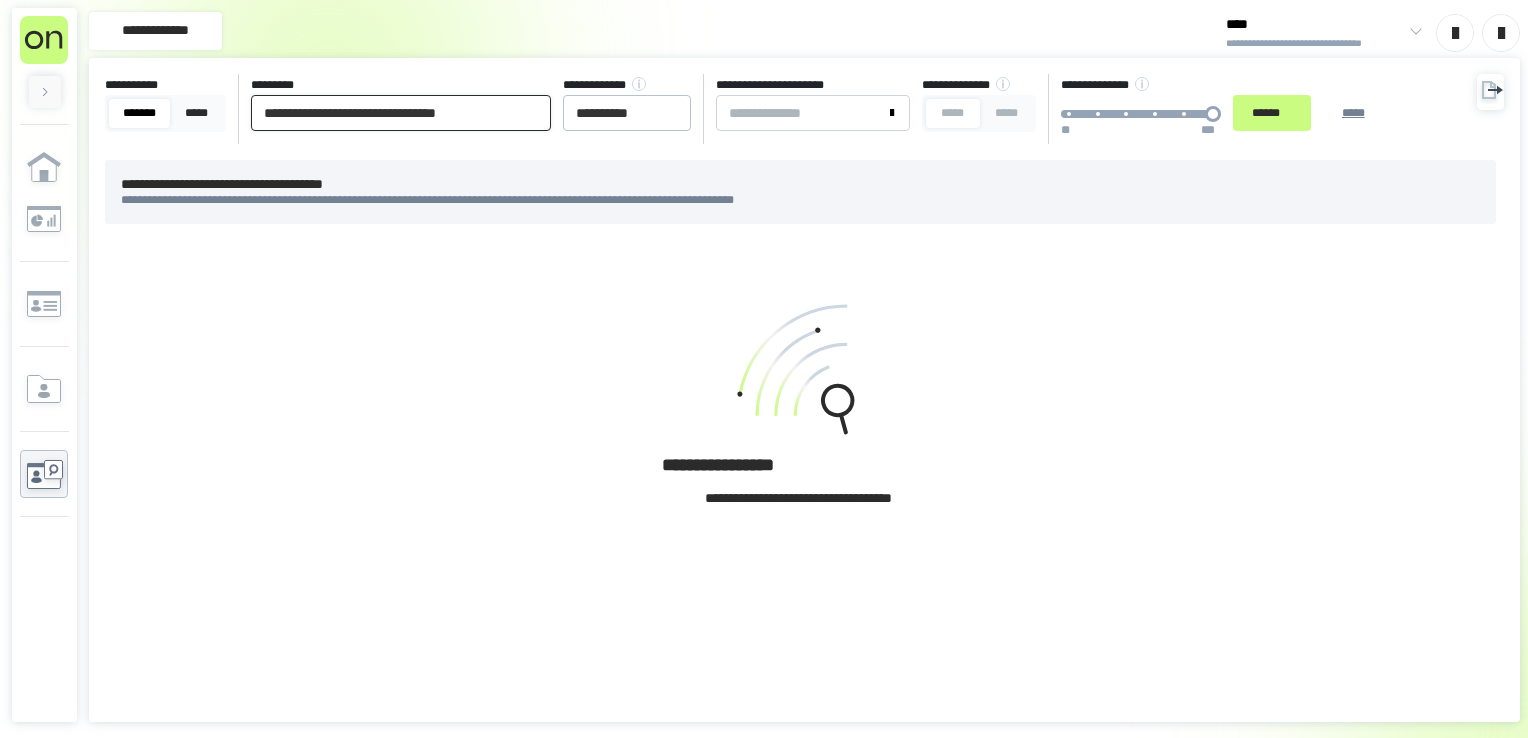 scroll, scrollTop: 0, scrollLeft: 5, axis: horizontal 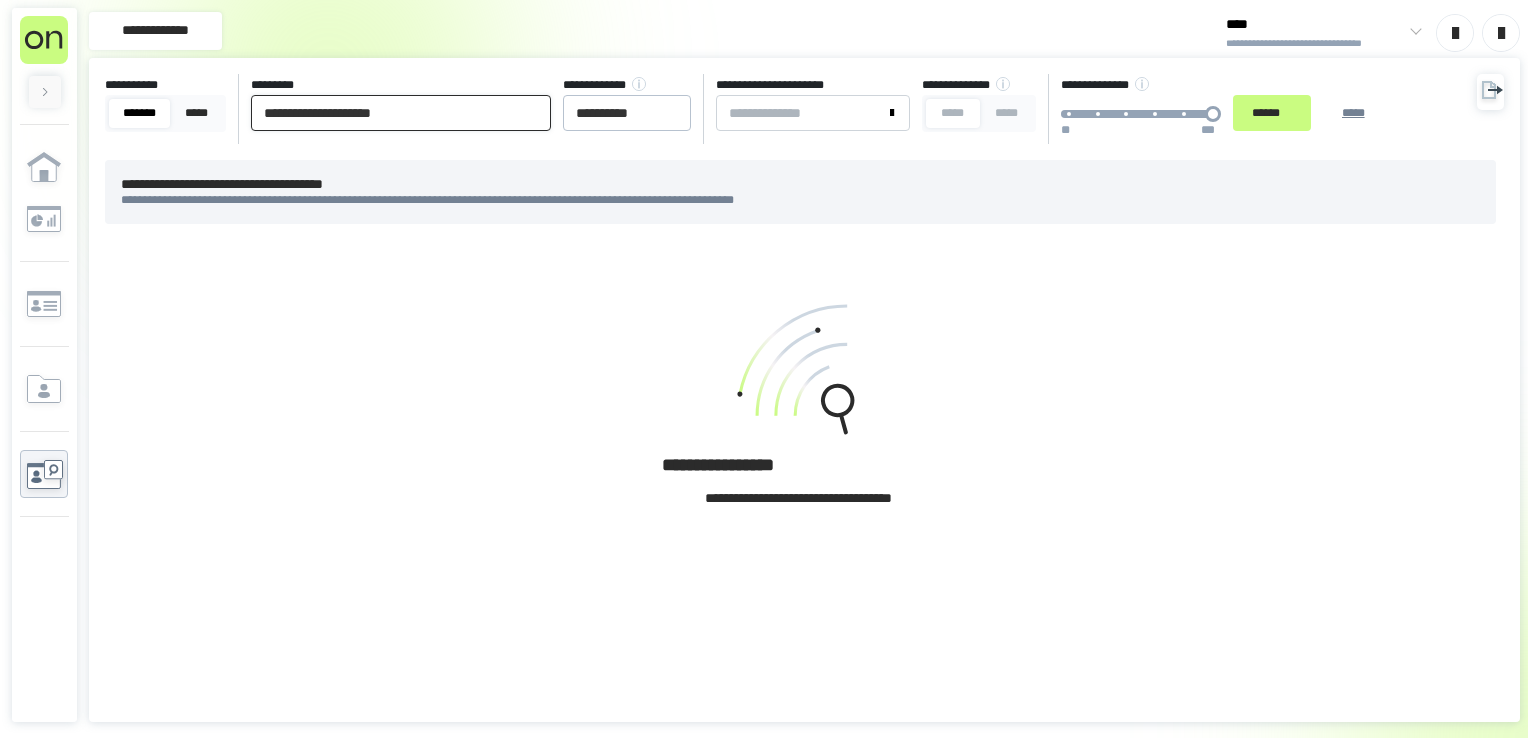 click on "******" at bounding box center (1272, 113) 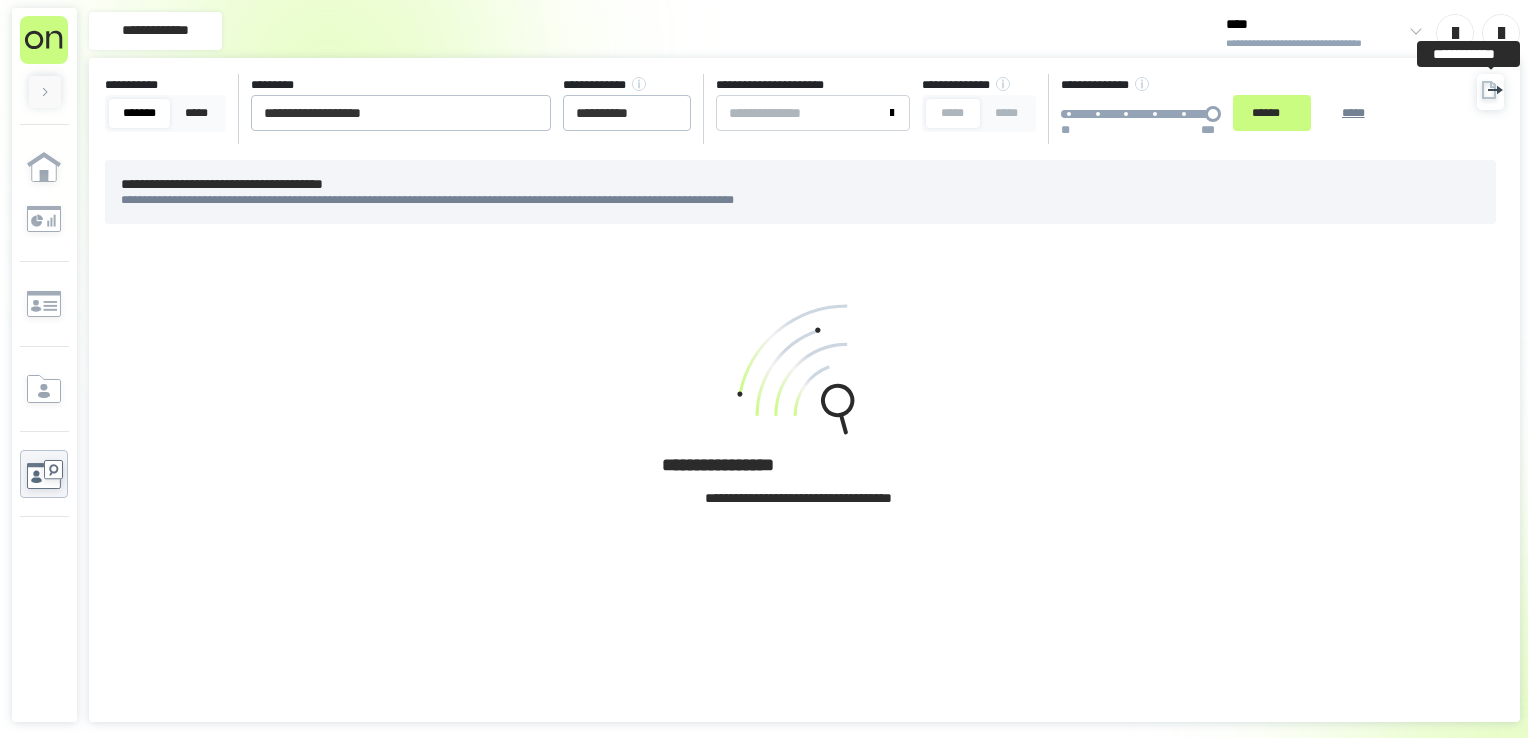 click 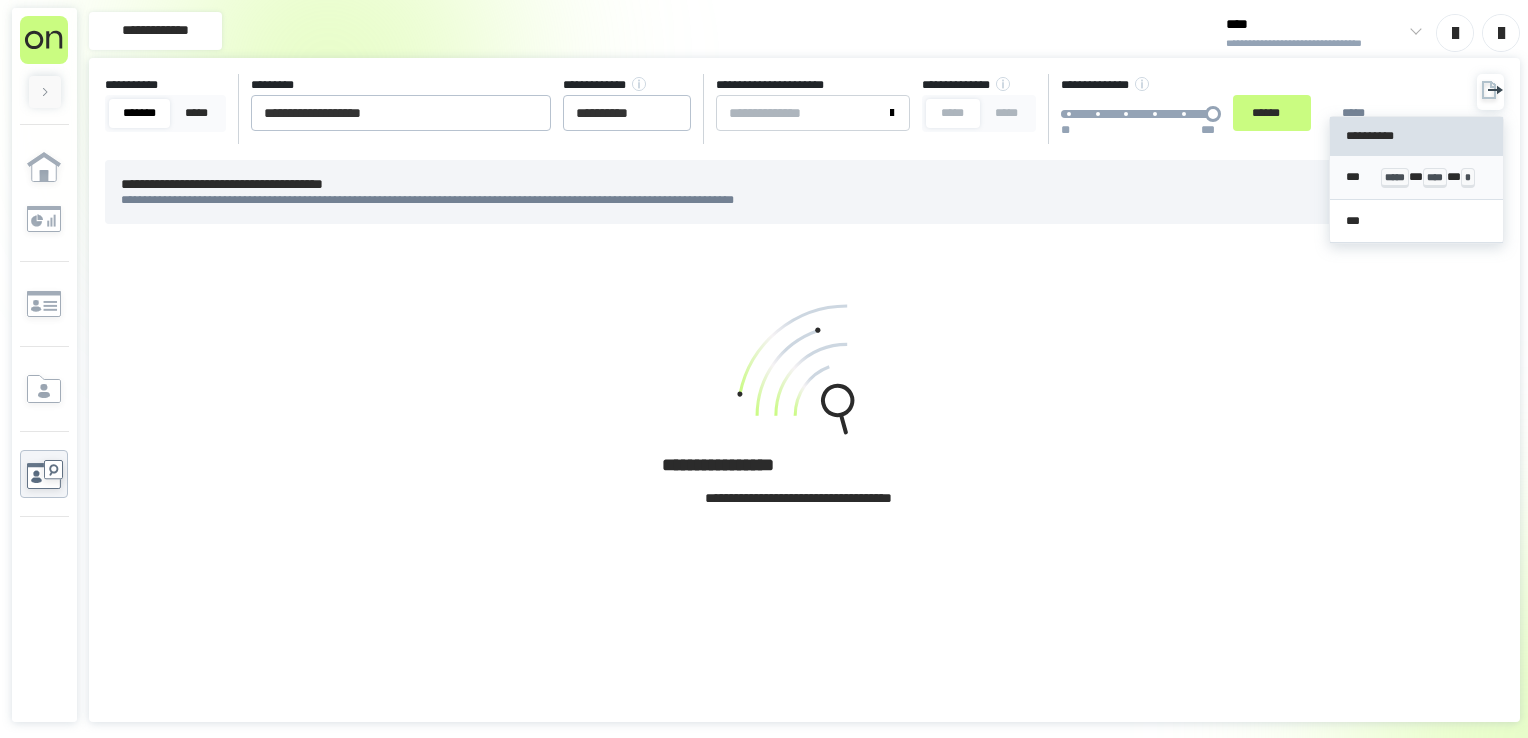 click on "*** ***** * **** *   *" at bounding box center (1417, 178) 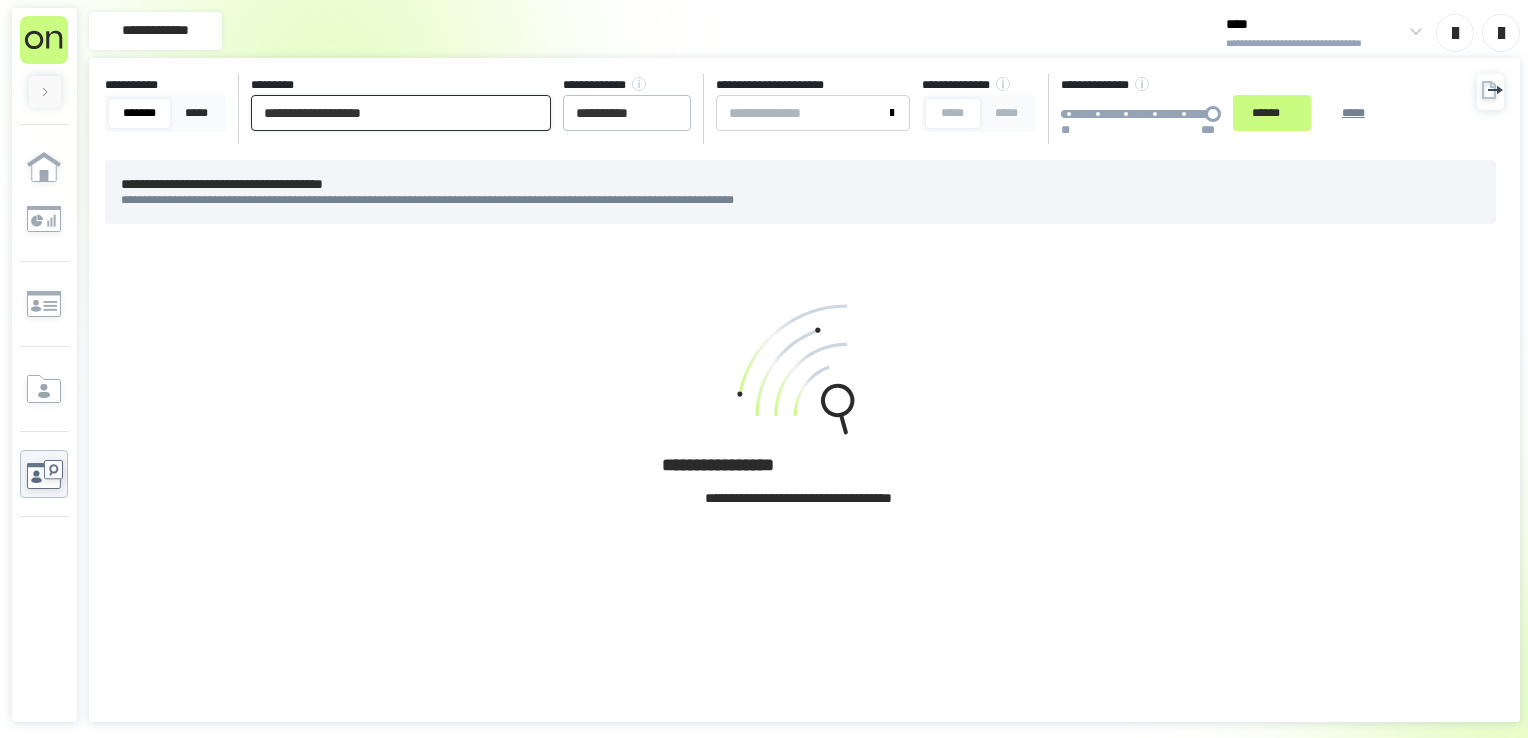 drag, startPoint x: 449, startPoint y: 131, endPoint x: 48, endPoint y: 88, distance: 403.2989 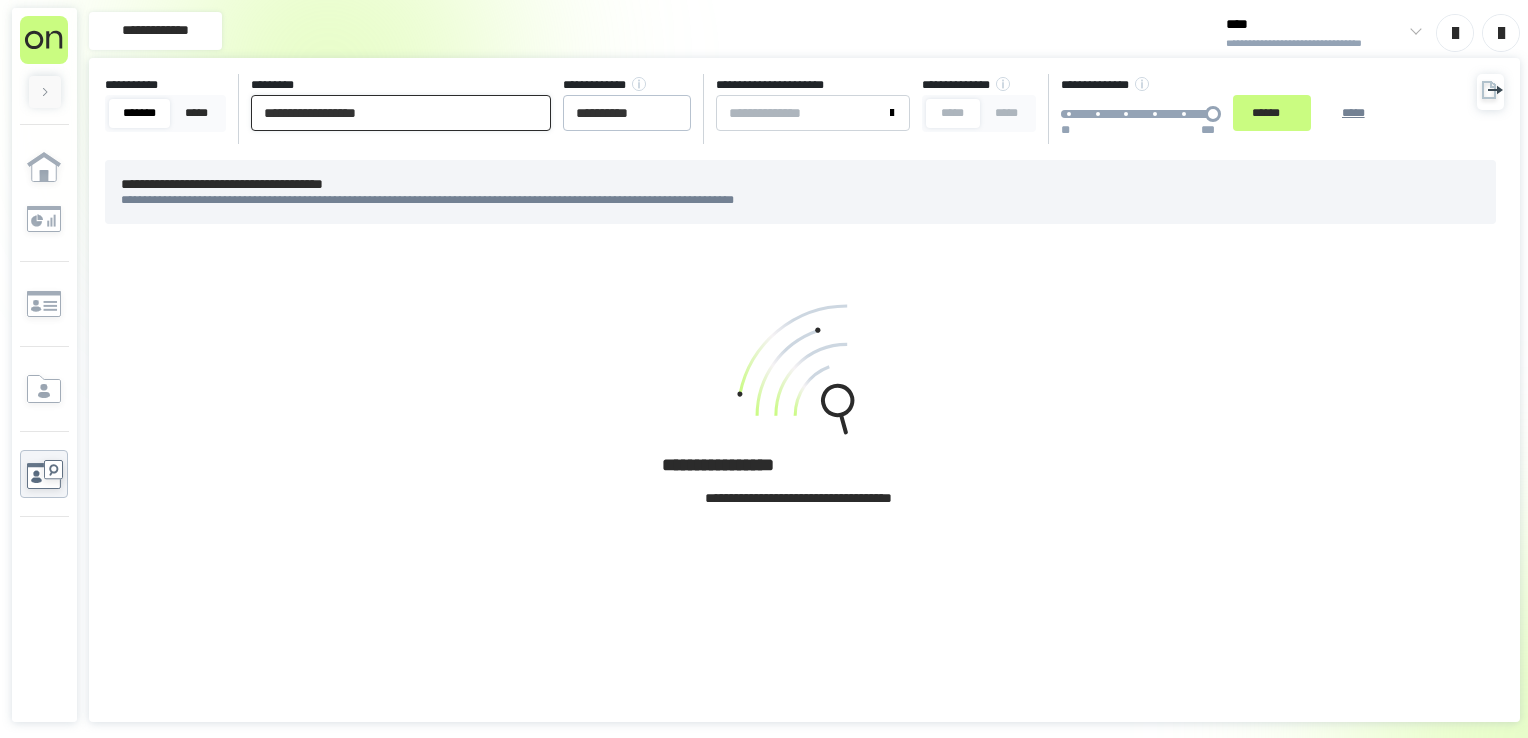 paste on "**********" 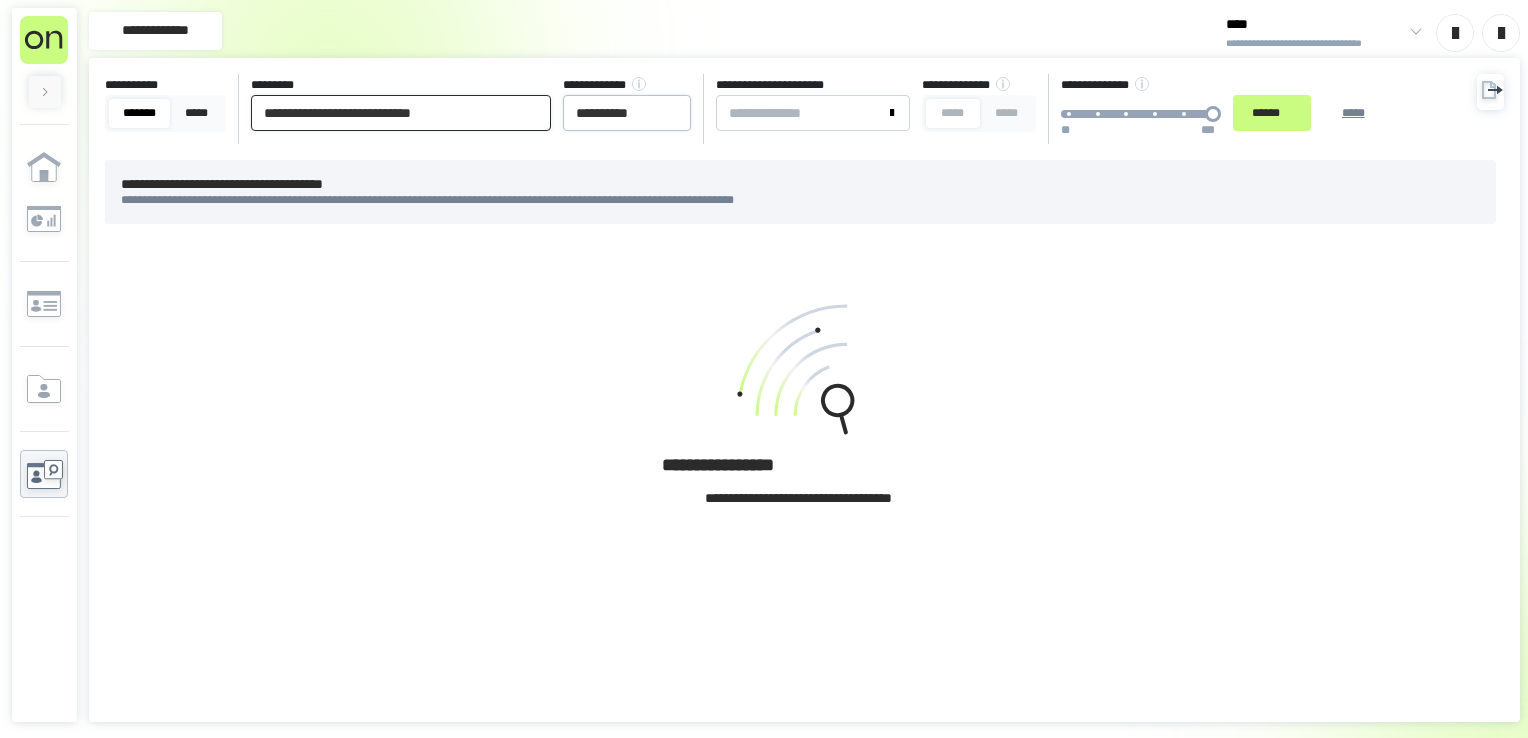 type on "**********" 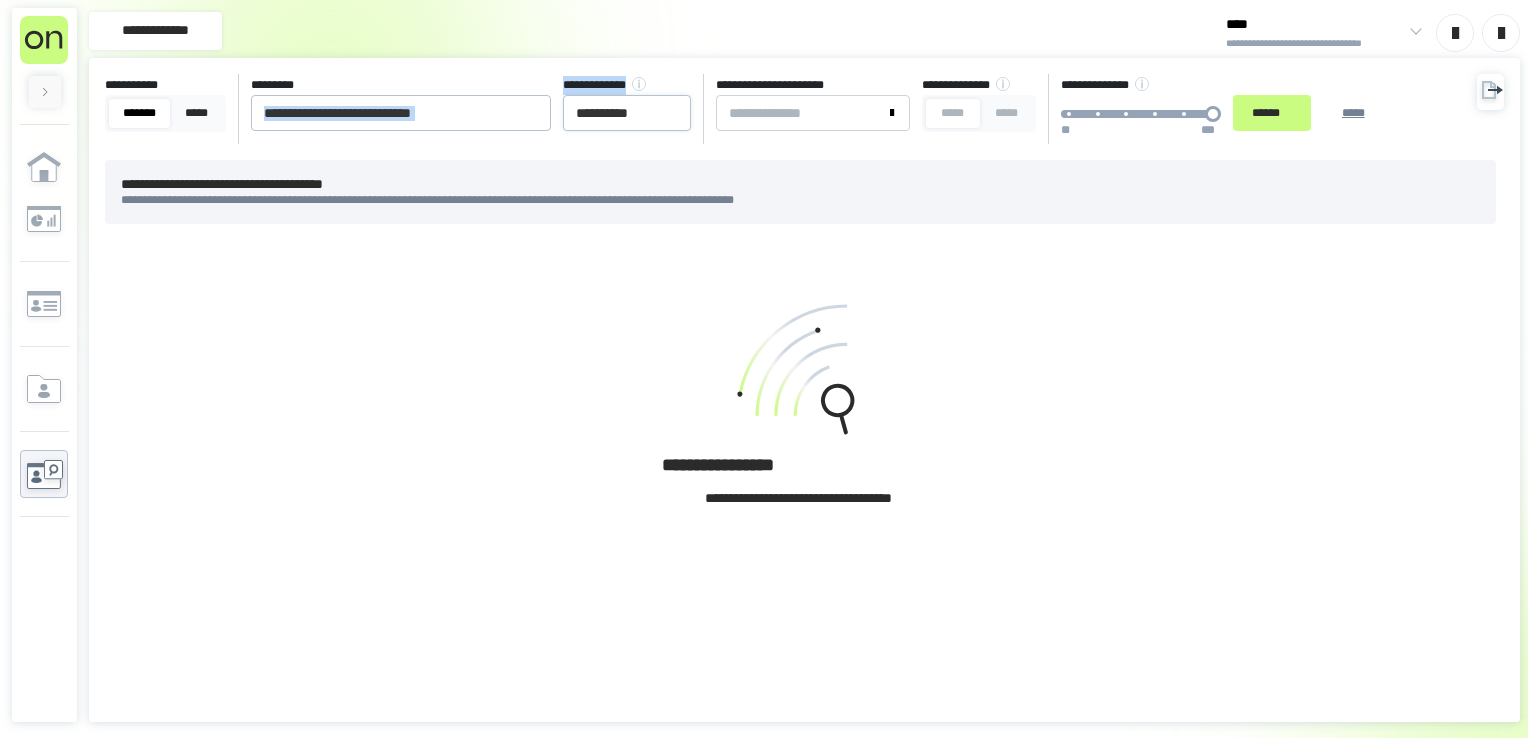 drag, startPoint x: 567, startPoint y: 100, endPoint x: 681, endPoint y: 117, distance: 115.260574 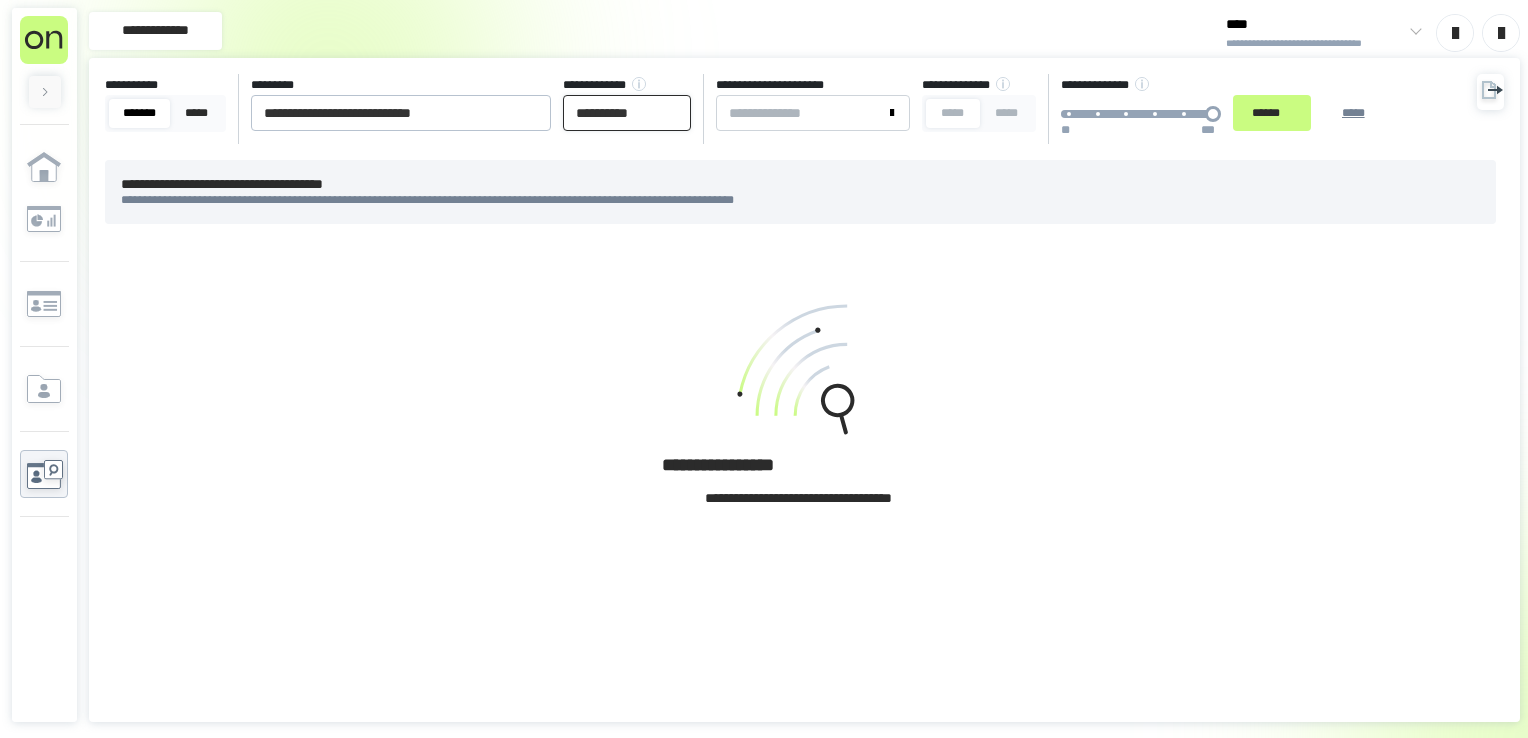 click on "**********" at bounding box center [627, 113] 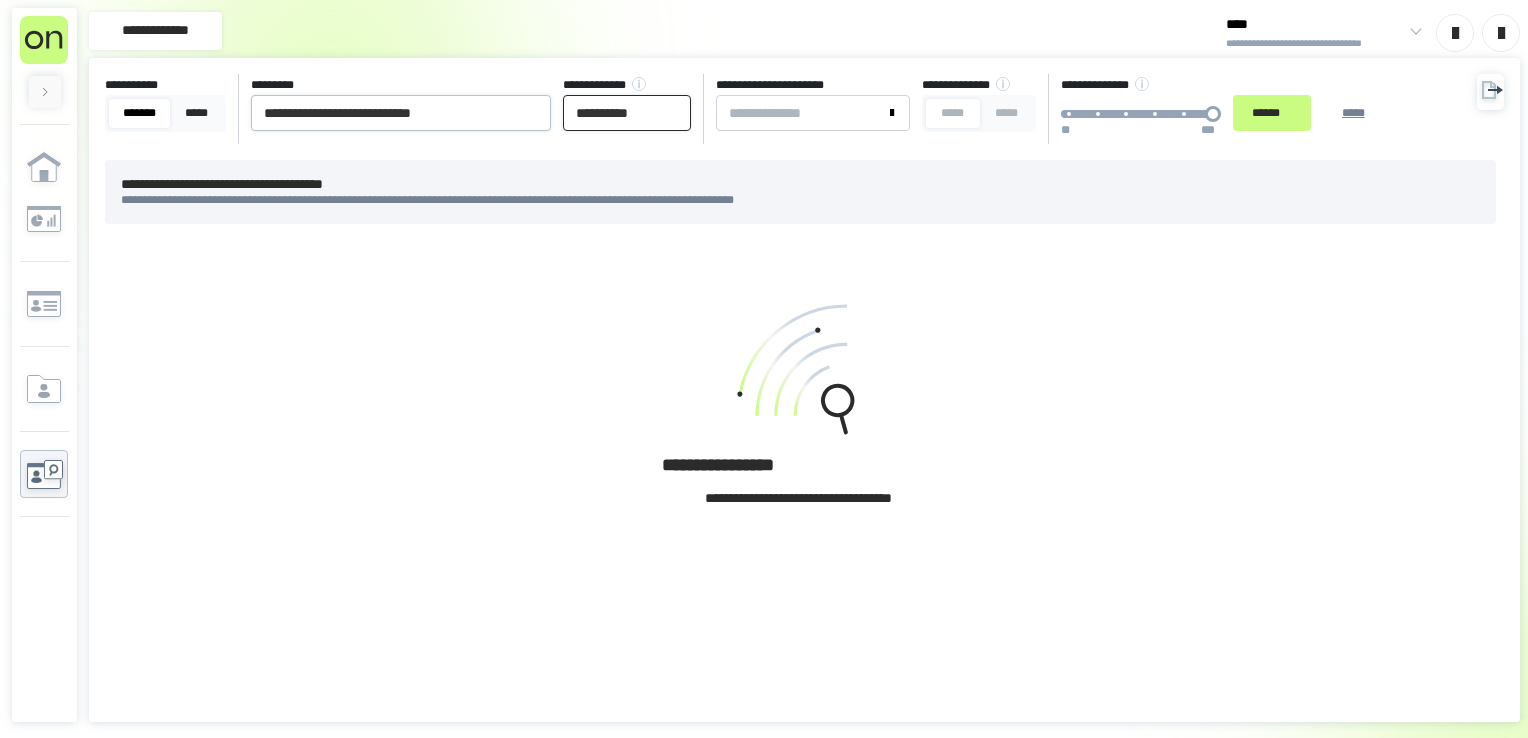 type on "**********" 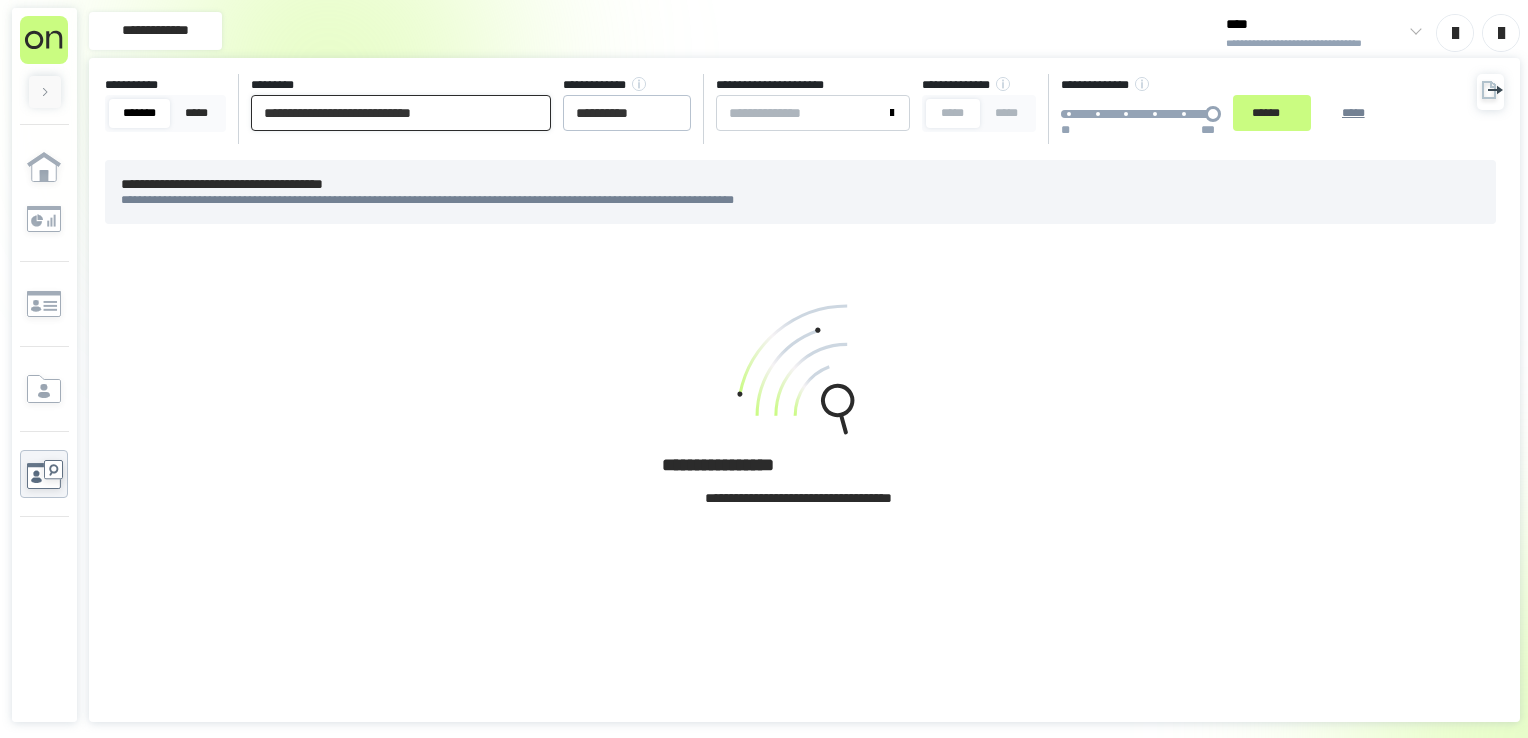 drag, startPoint x: 408, startPoint y: 121, endPoint x: 716, endPoint y: 135, distance: 308.31802 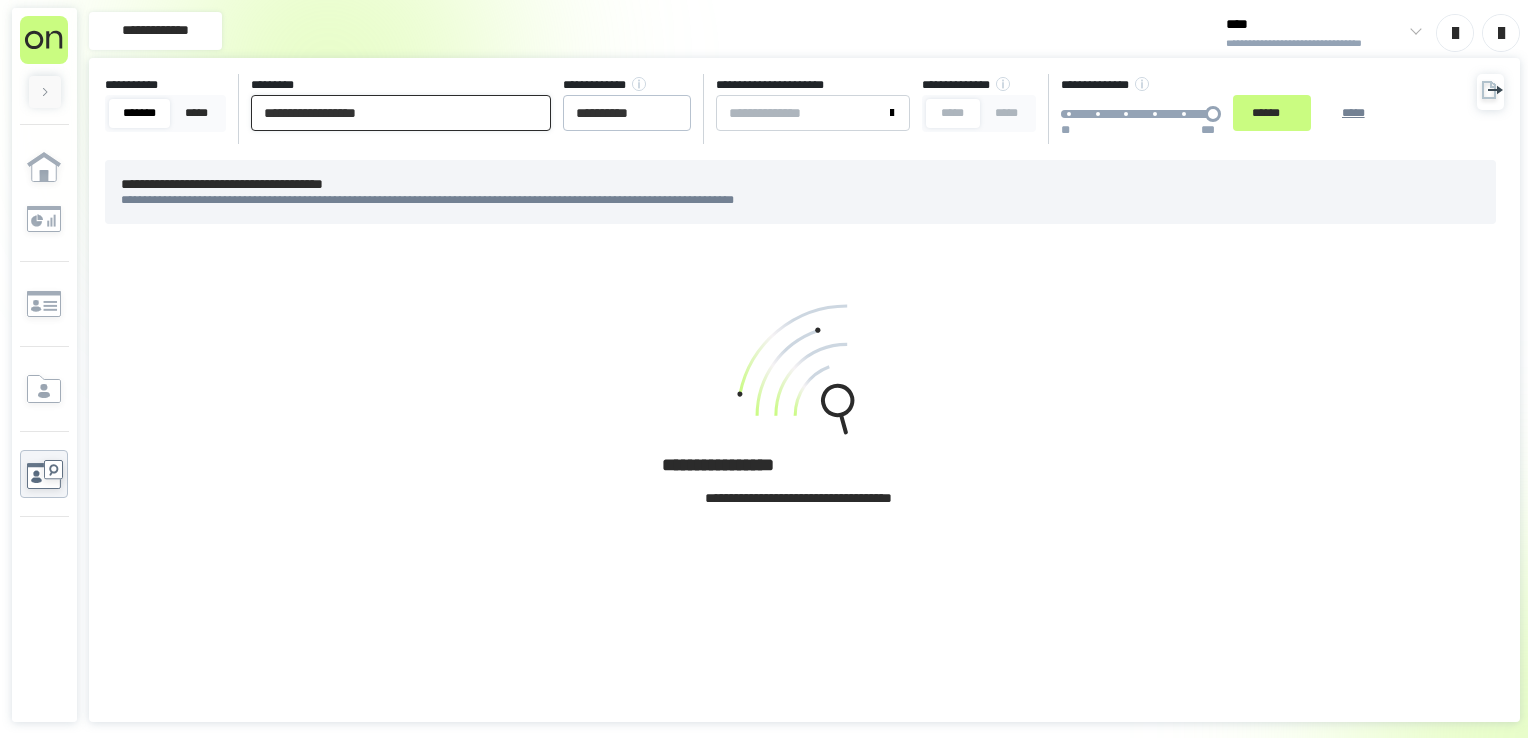 click on "******" at bounding box center [1272, 113] 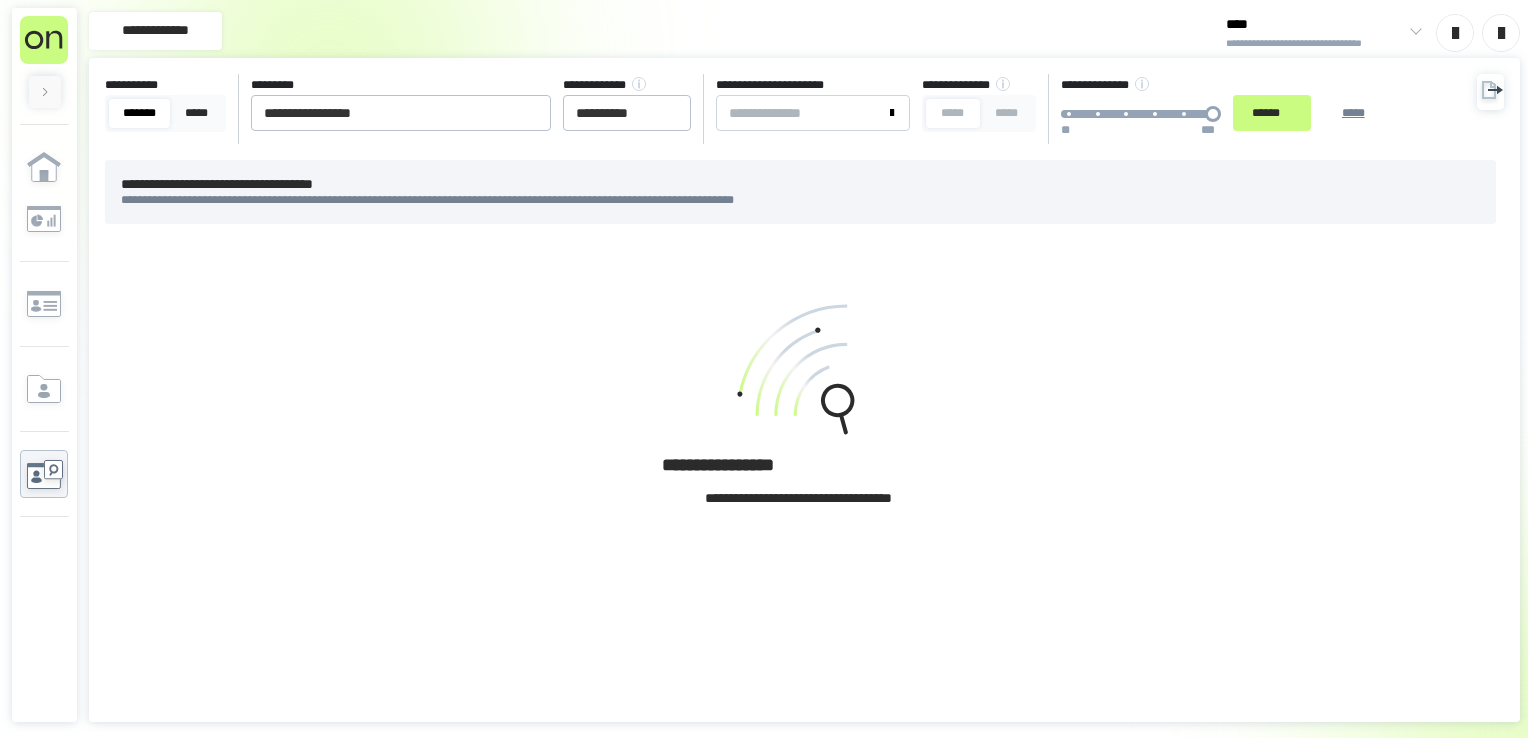 click 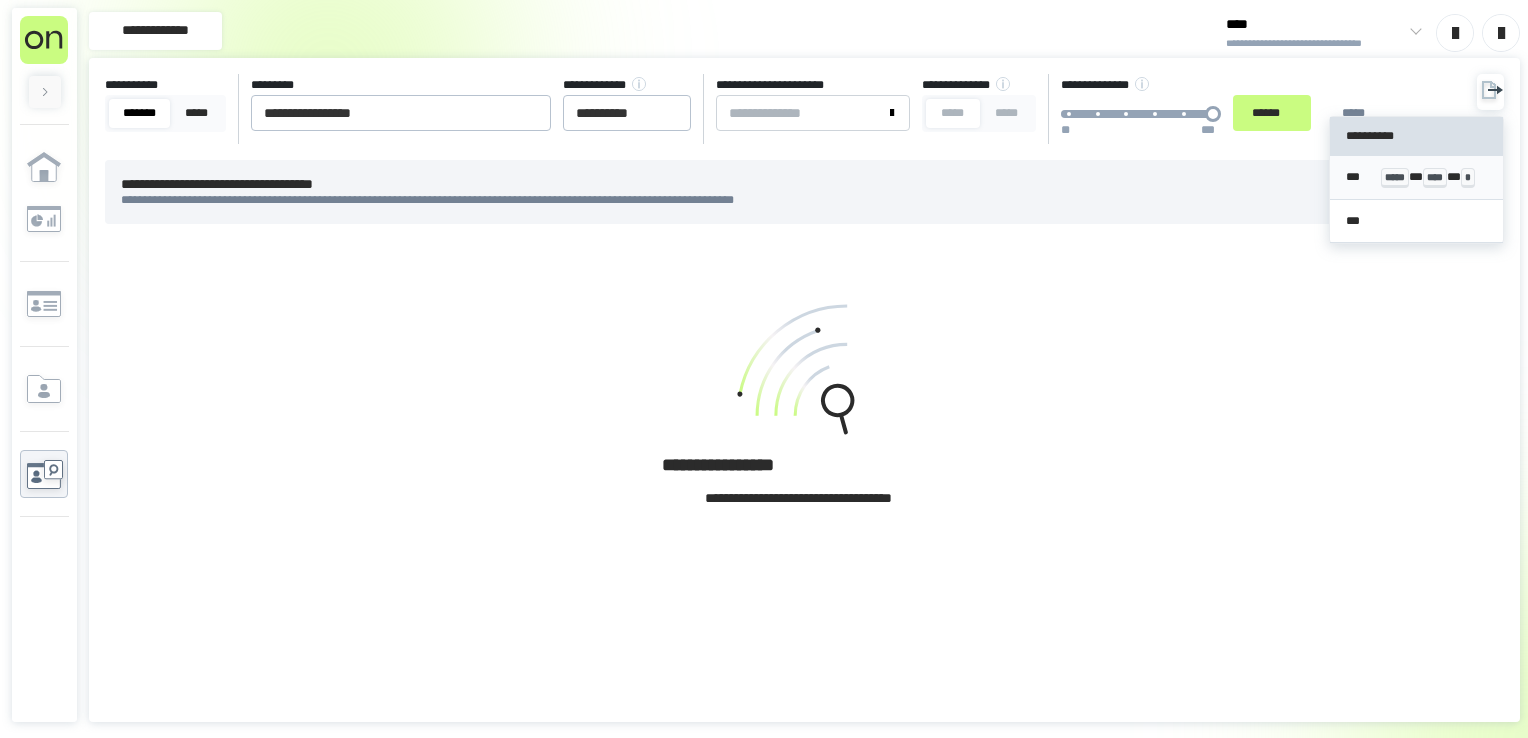 click on "****" at bounding box center (1435, 178) 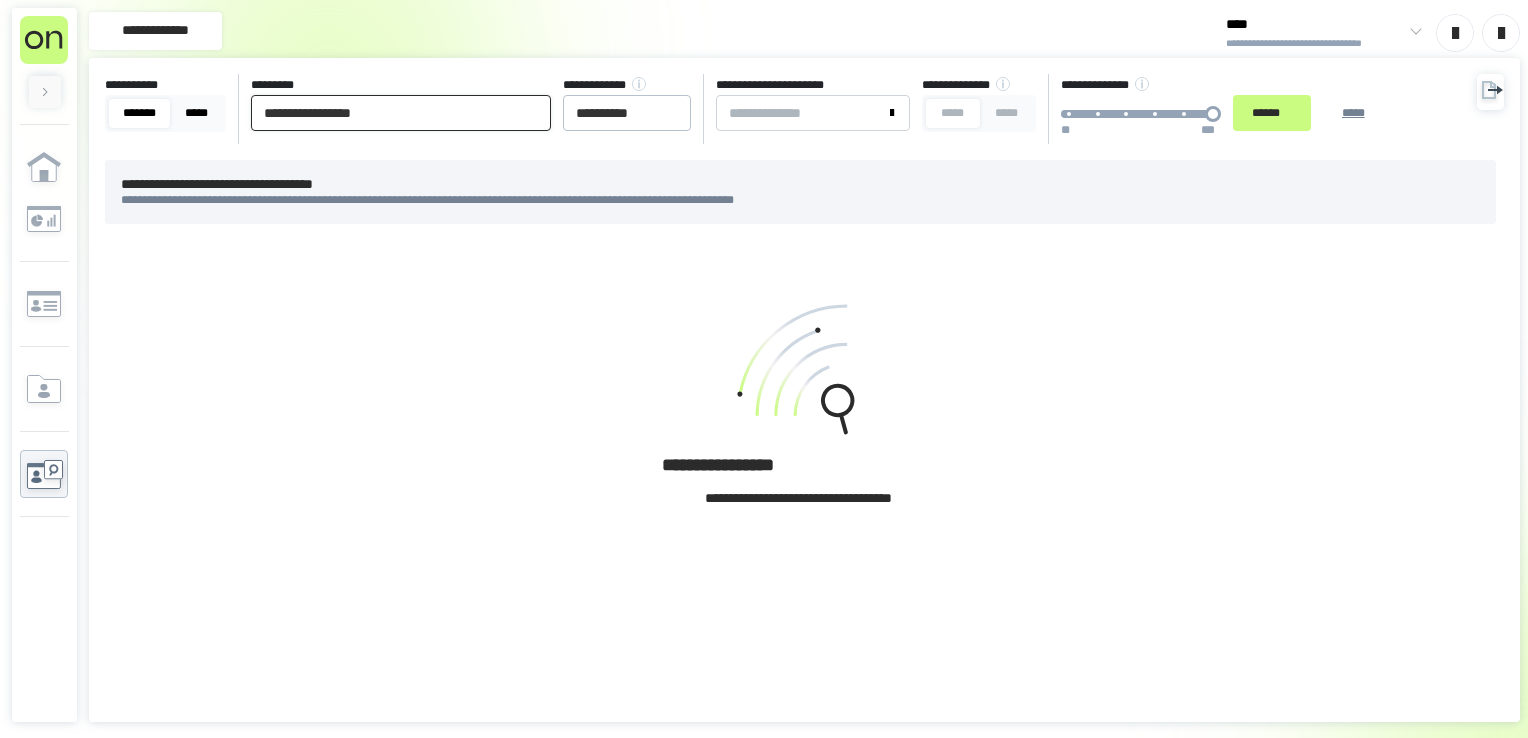 drag, startPoint x: 381, startPoint y: 117, endPoint x: 179, endPoint y: 94, distance: 203.30519 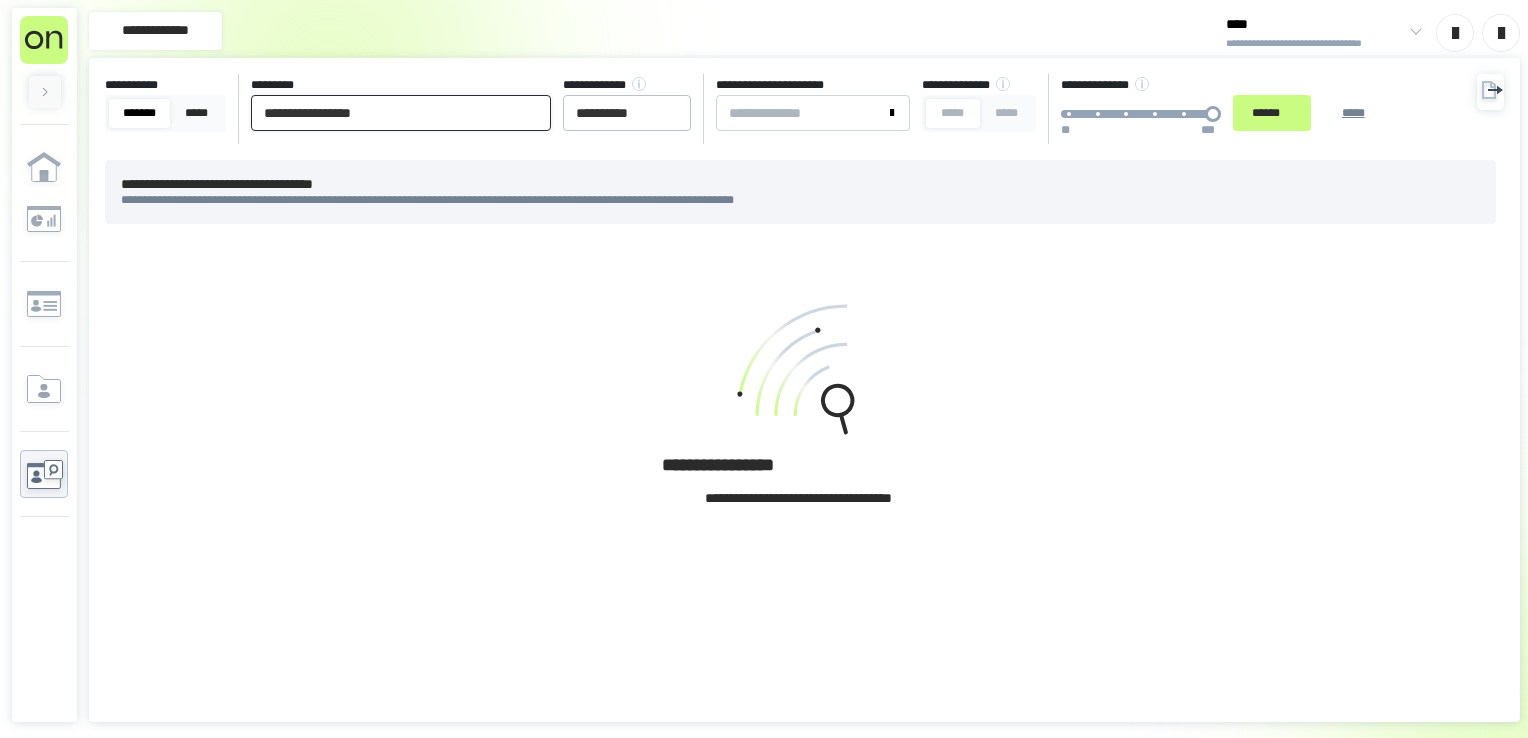 click on "[FIRST] [LAST] [STREET] [CITY] [STATE] [ZIP] [PHONE] [EMAIL] [CREDIT CARD] [EXPIRY] [CVV] [DOB]" at bounding box center [752, 109] 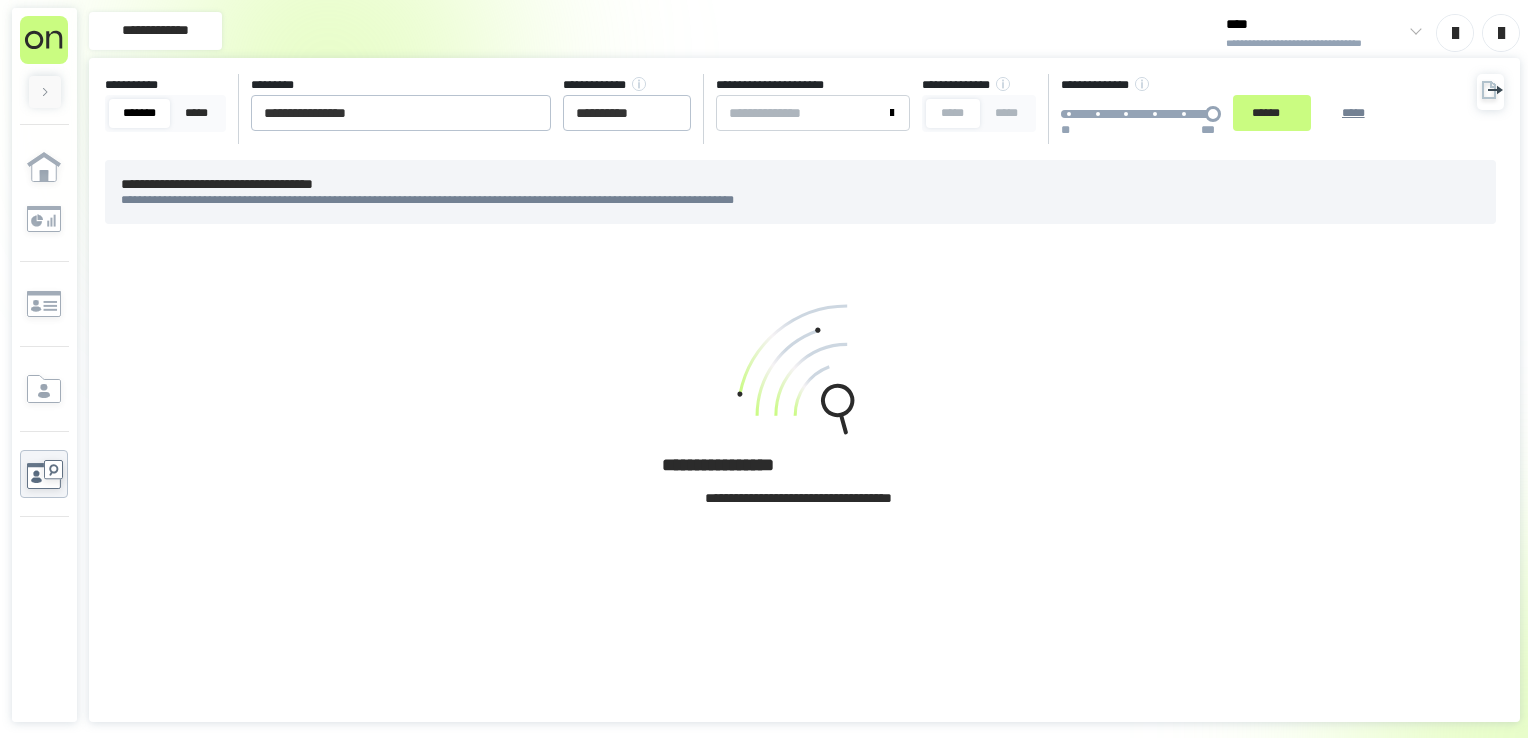 click on "*********" at bounding box center [278, 85] 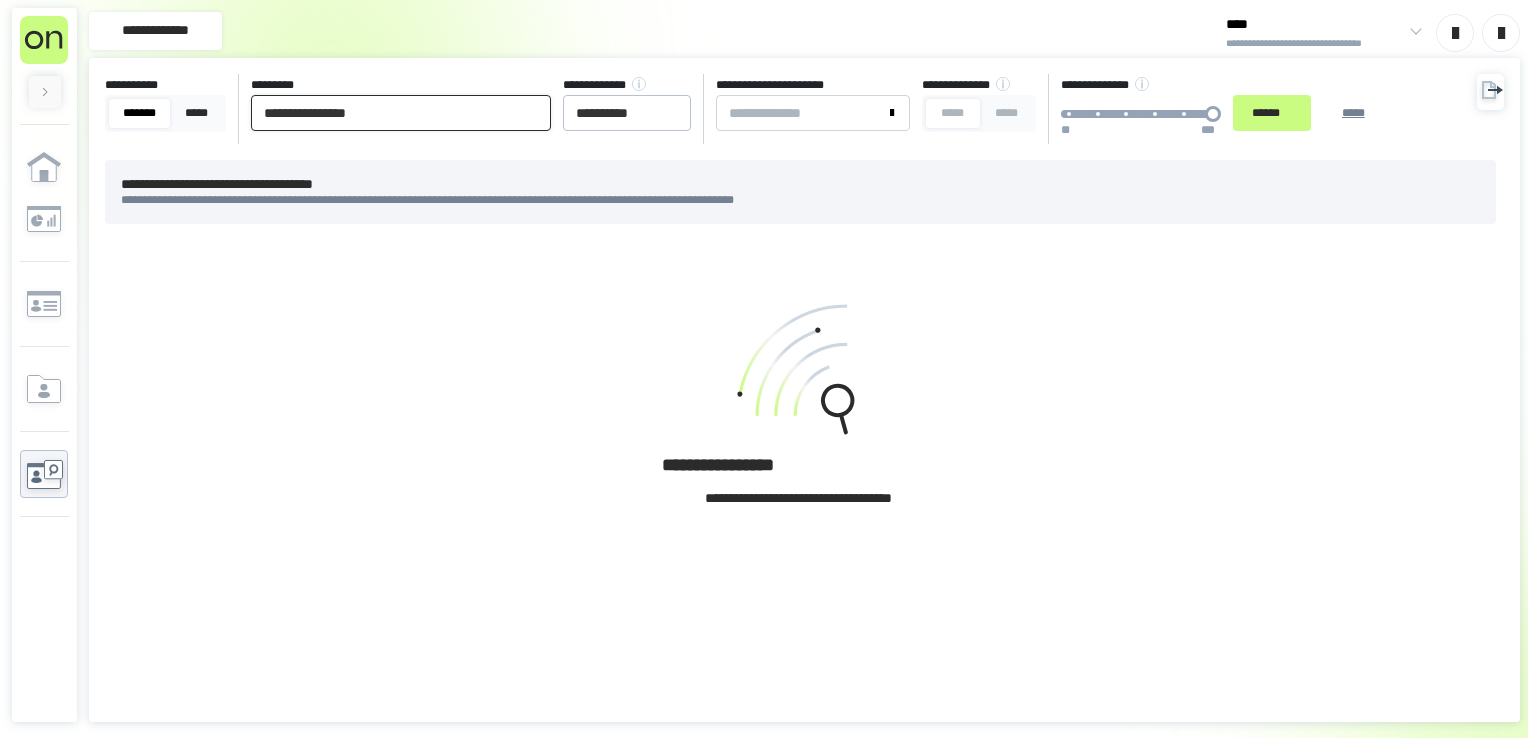 click on "**********" at bounding box center (401, 113) 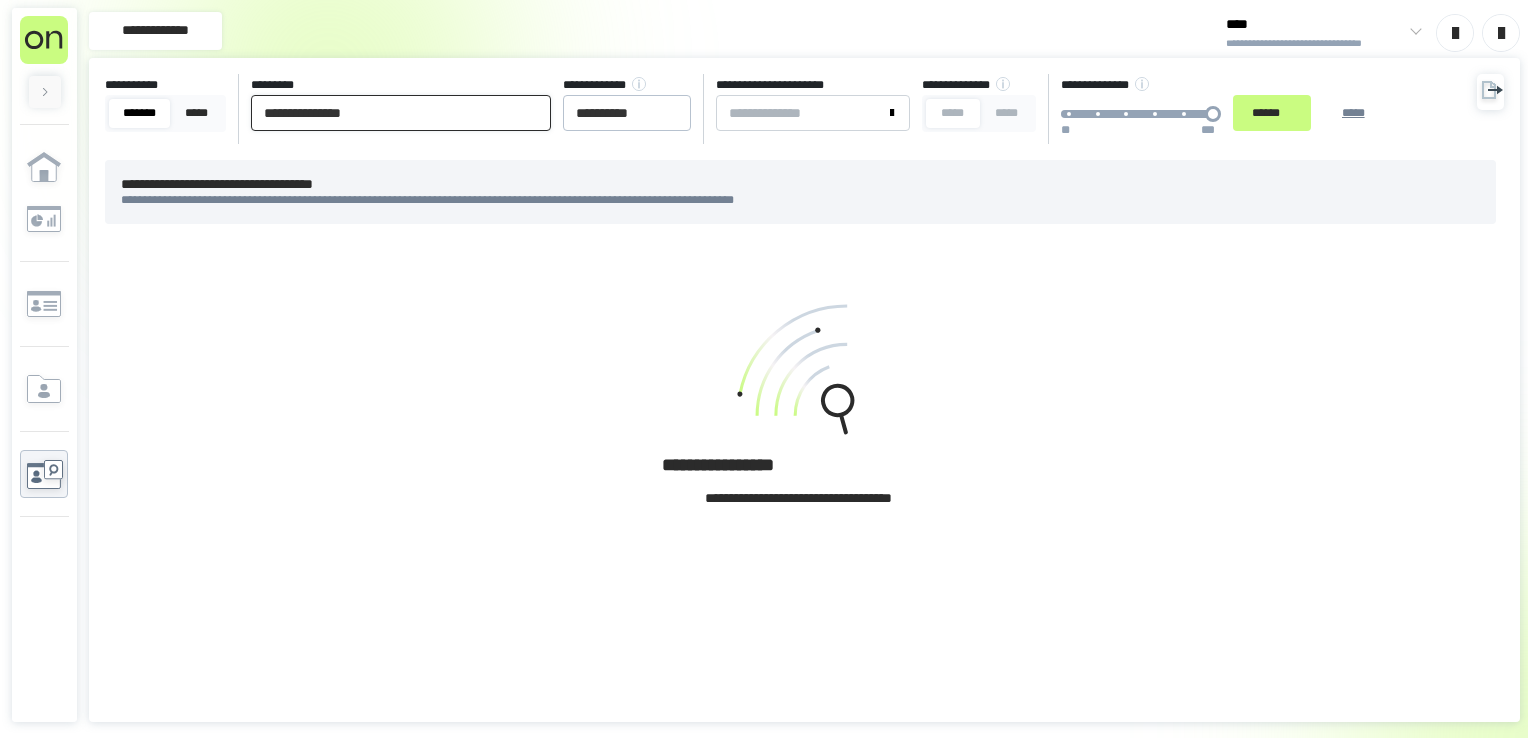 type on "**********" 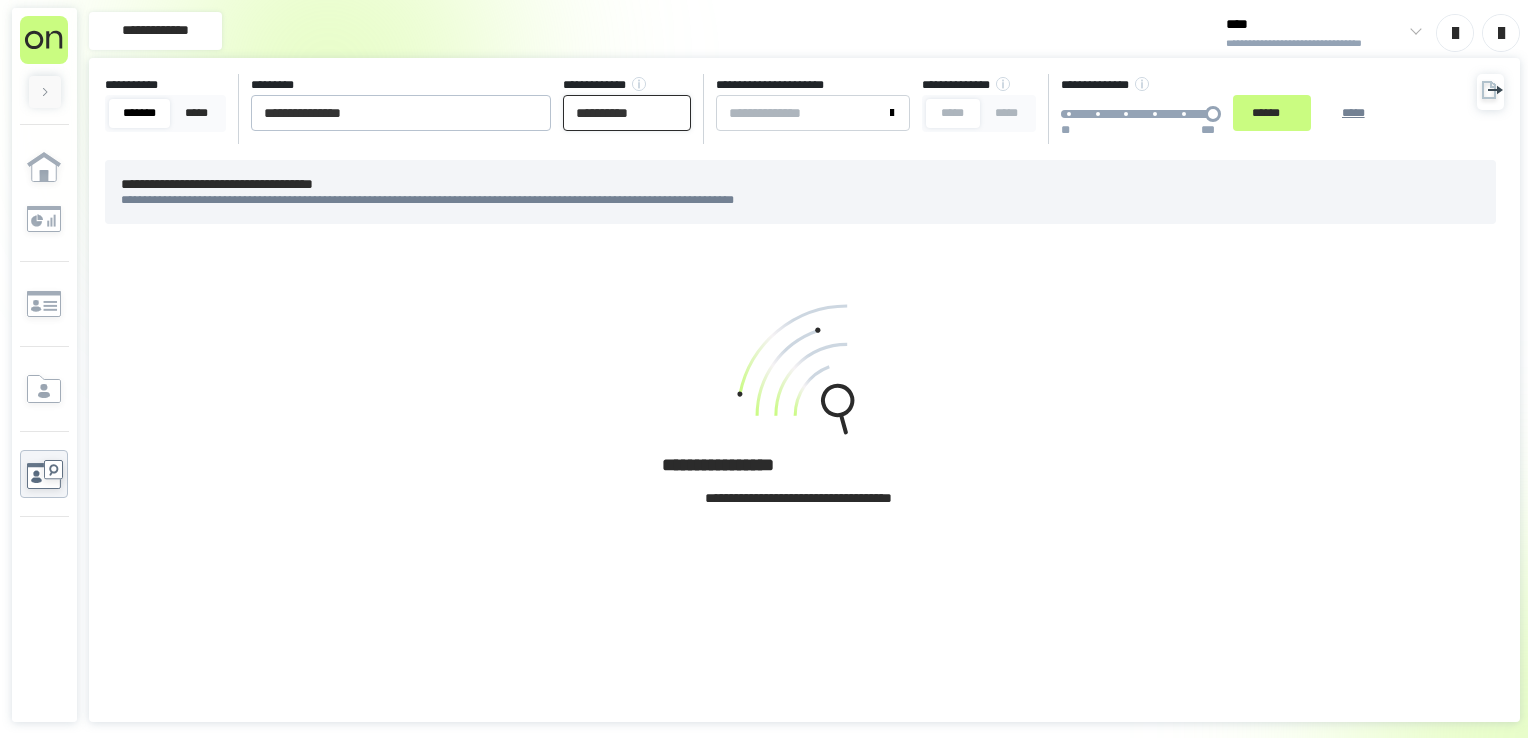 drag, startPoint x: 613, startPoint y: 122, endPoint x: 571, endPoint y: 113, distance: 42.953465 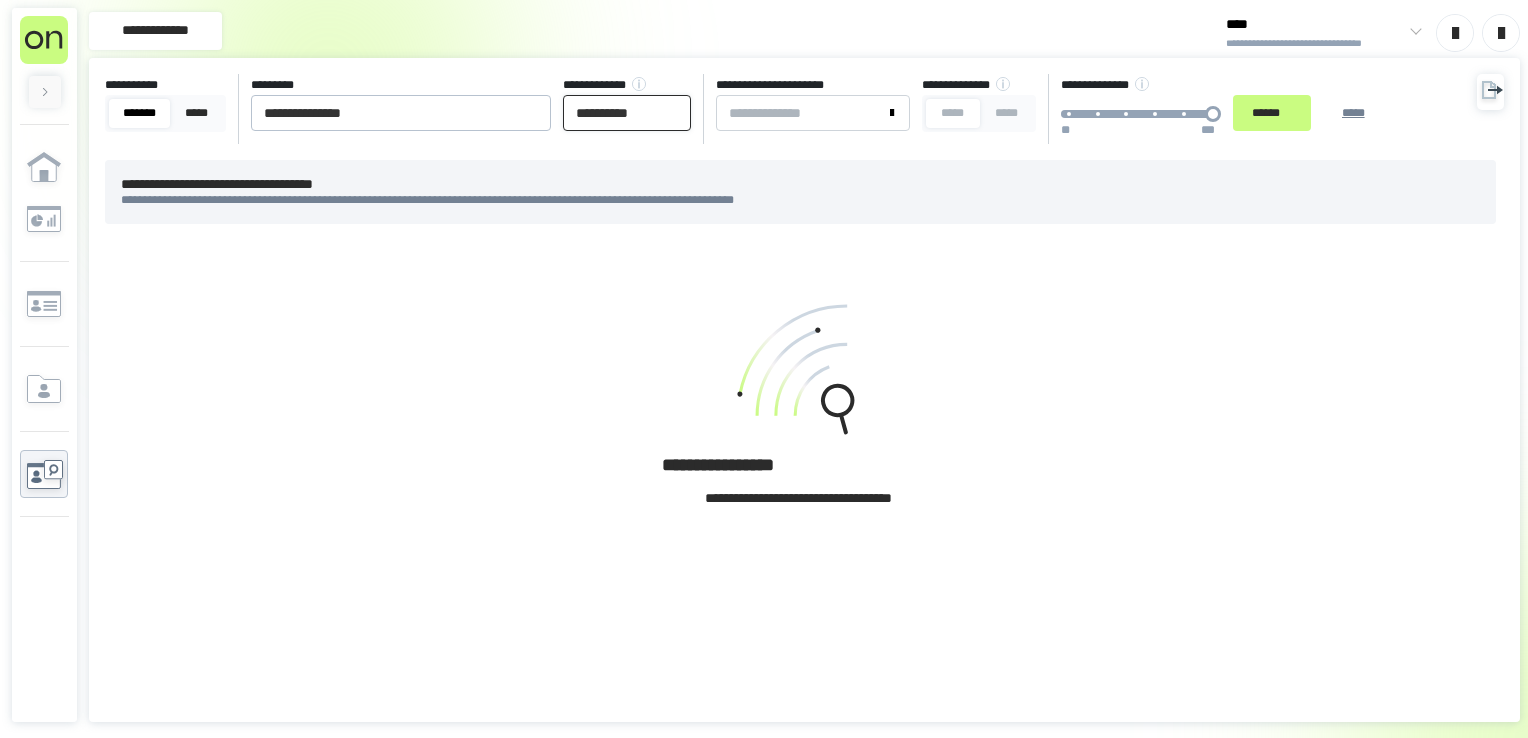 type on "**********" 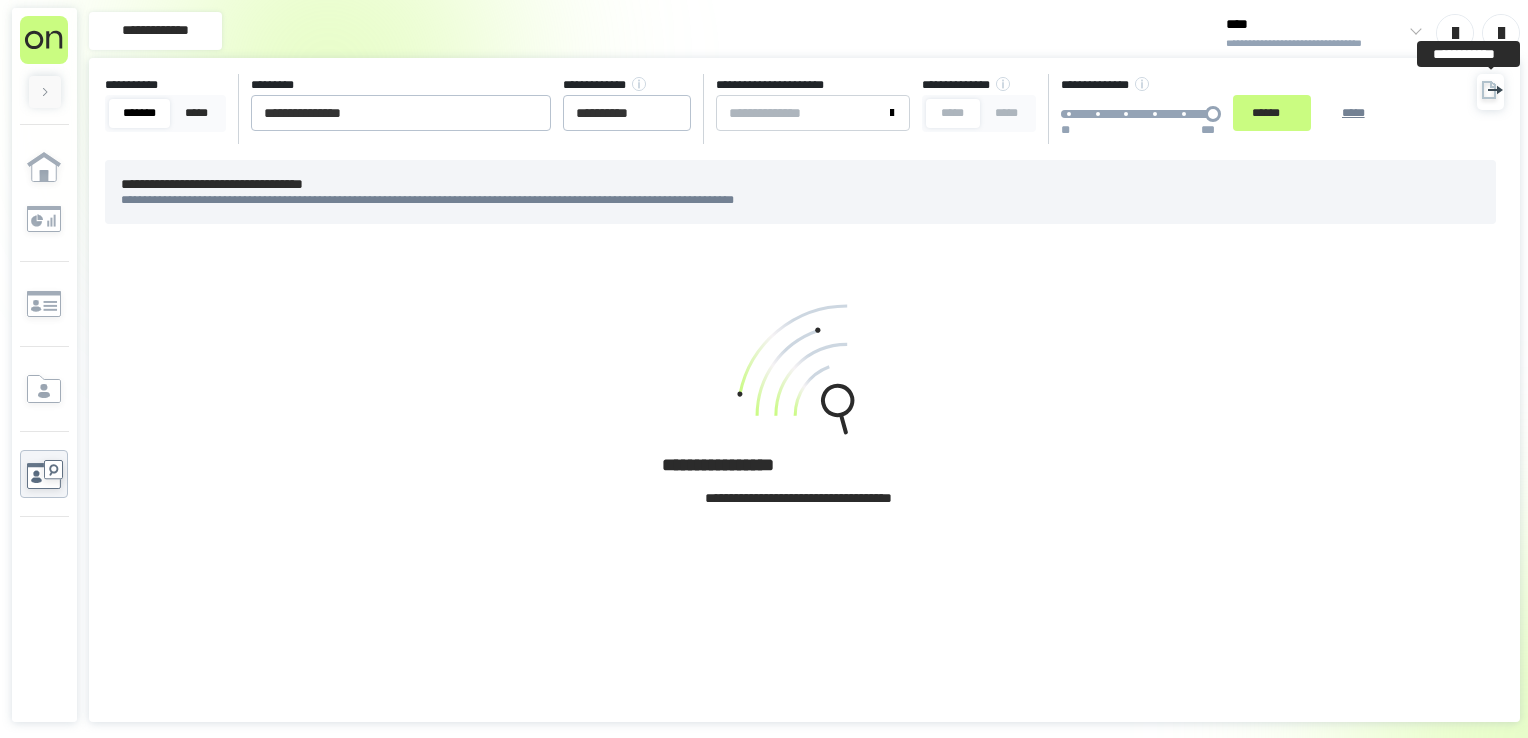 click on "[FIRST] [LAST] [STREET] [CITY] [STATE] [ZIP] [PHONE] [EMAIL] [CREDIT CARD] [EXPIRY] [CVV] [DOB] [SSN]" at bounding box center [808, 390] 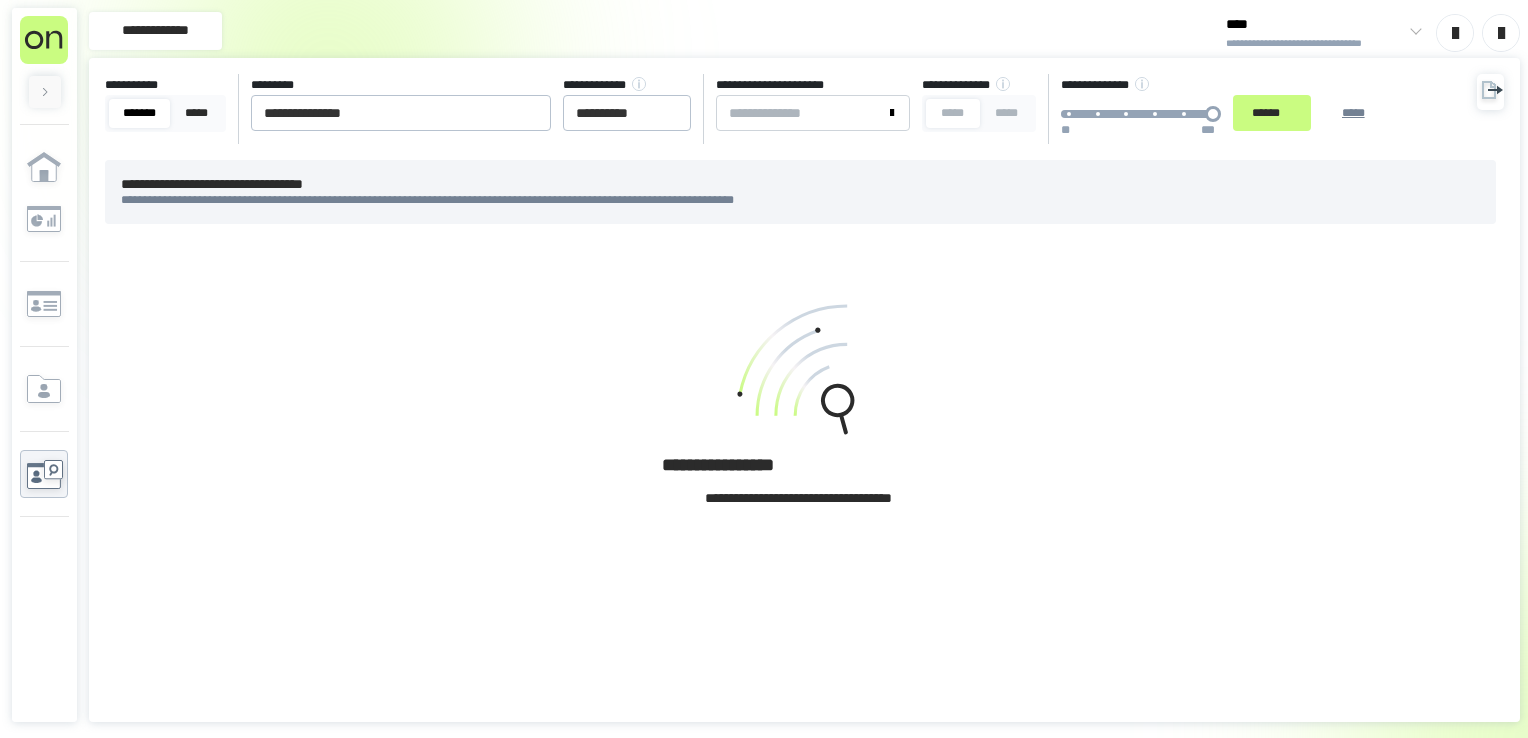 click on "[FIRST] [LAST] [STREET] [CITY] [STATE] [ZIP] [PHONE] [EMAIL] [CREDIT CARD] [EXPIRY] [CVV] [DOB] [SSN]" at bounding box center (804, 390) 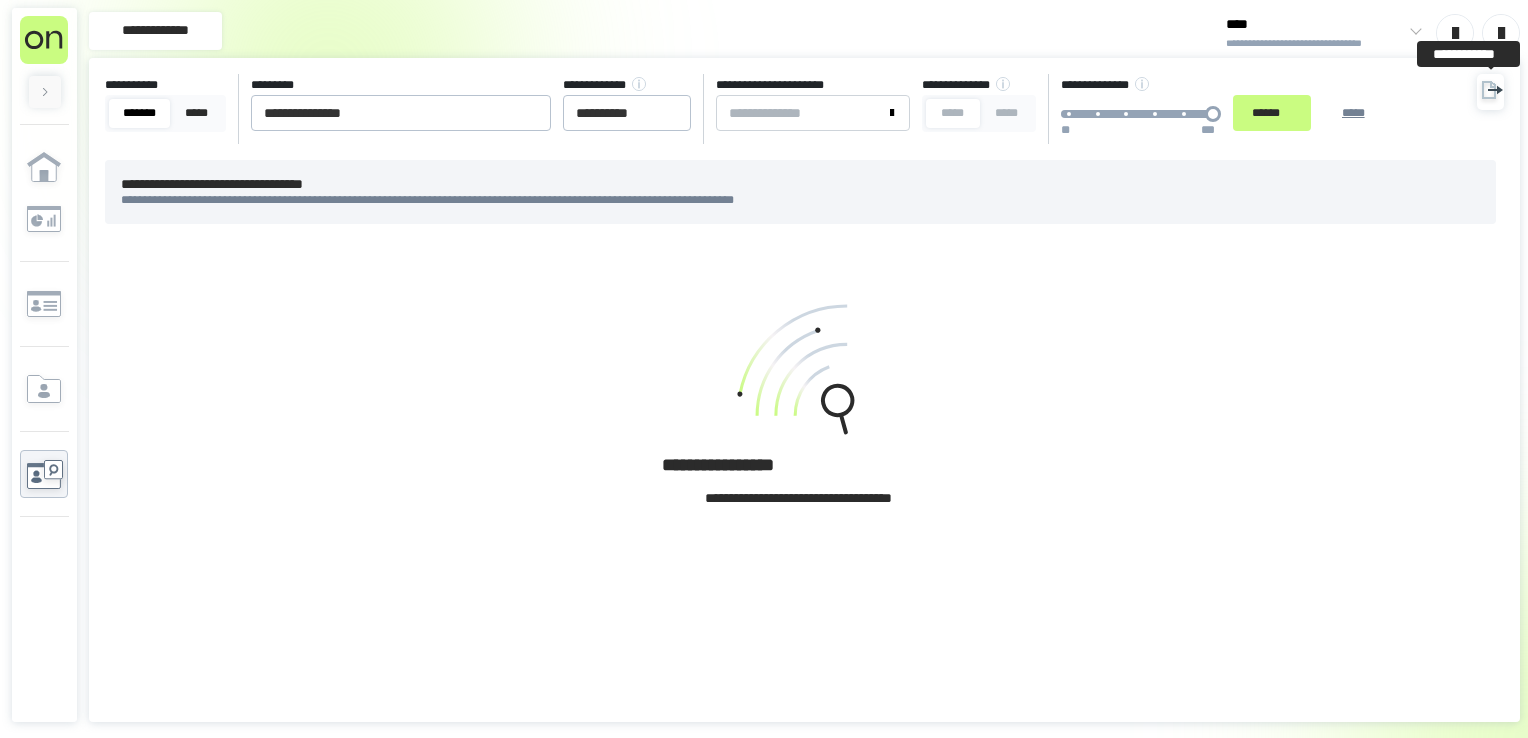 click 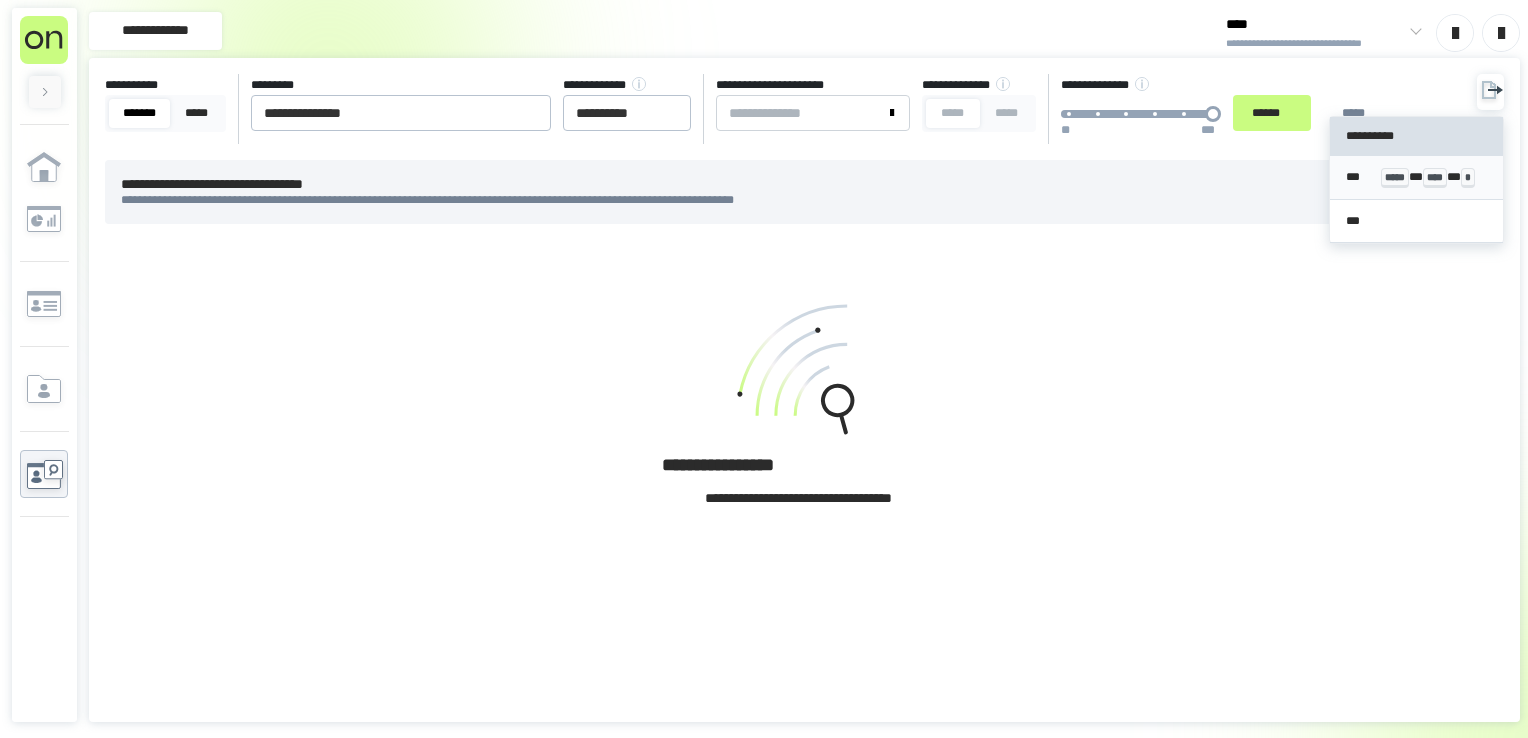 click on "*** ***** * **** *   *" at bounding box center (1417, 178) 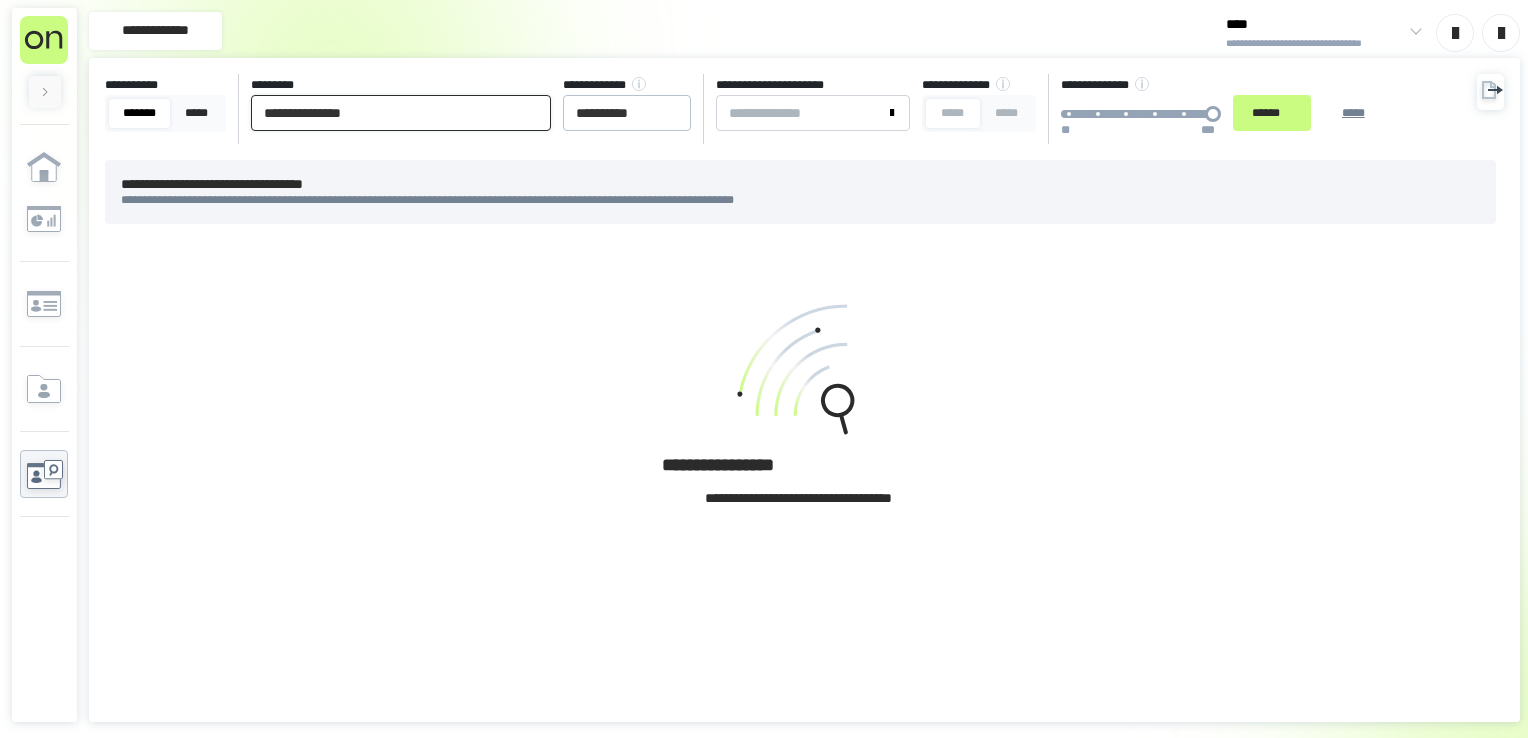 drag, startPoint x: 384, startPoint y: 118, endPoint x: 100, endPoint y: 71, distance: 287.86282 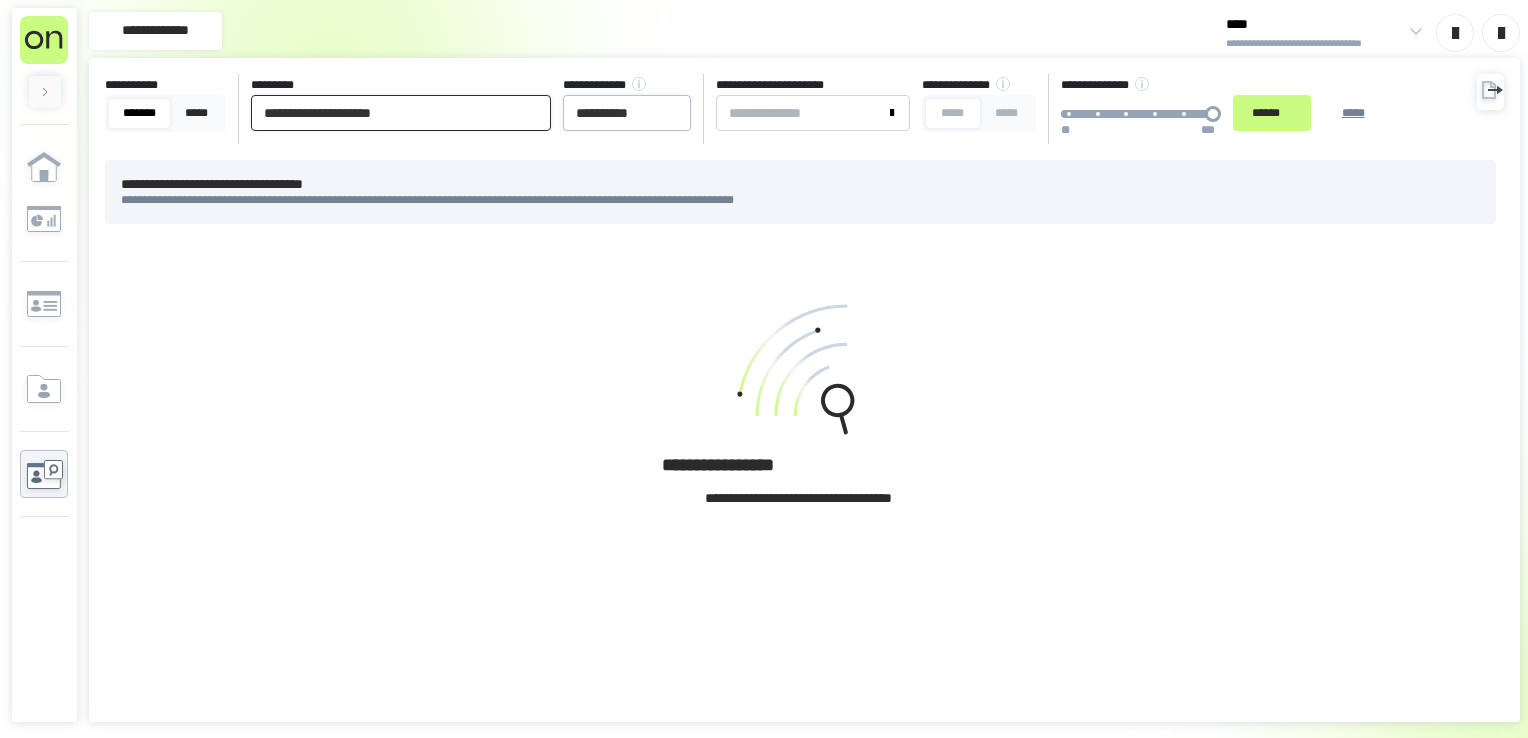 type on "**********" 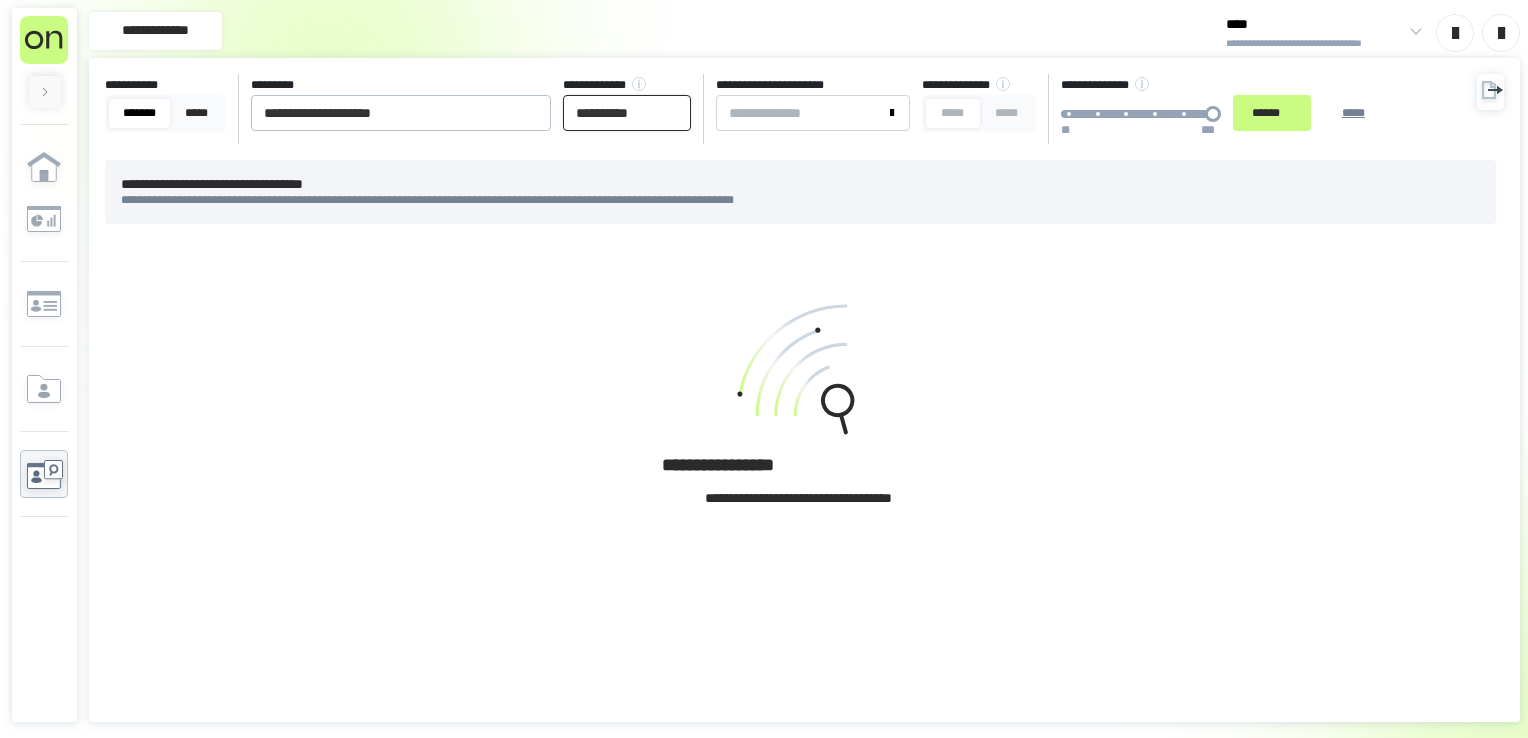 drag, startPoint x: 628, startPoint y: 114, endPoint x: 900, endPoint y: 146, distance: 273.8759 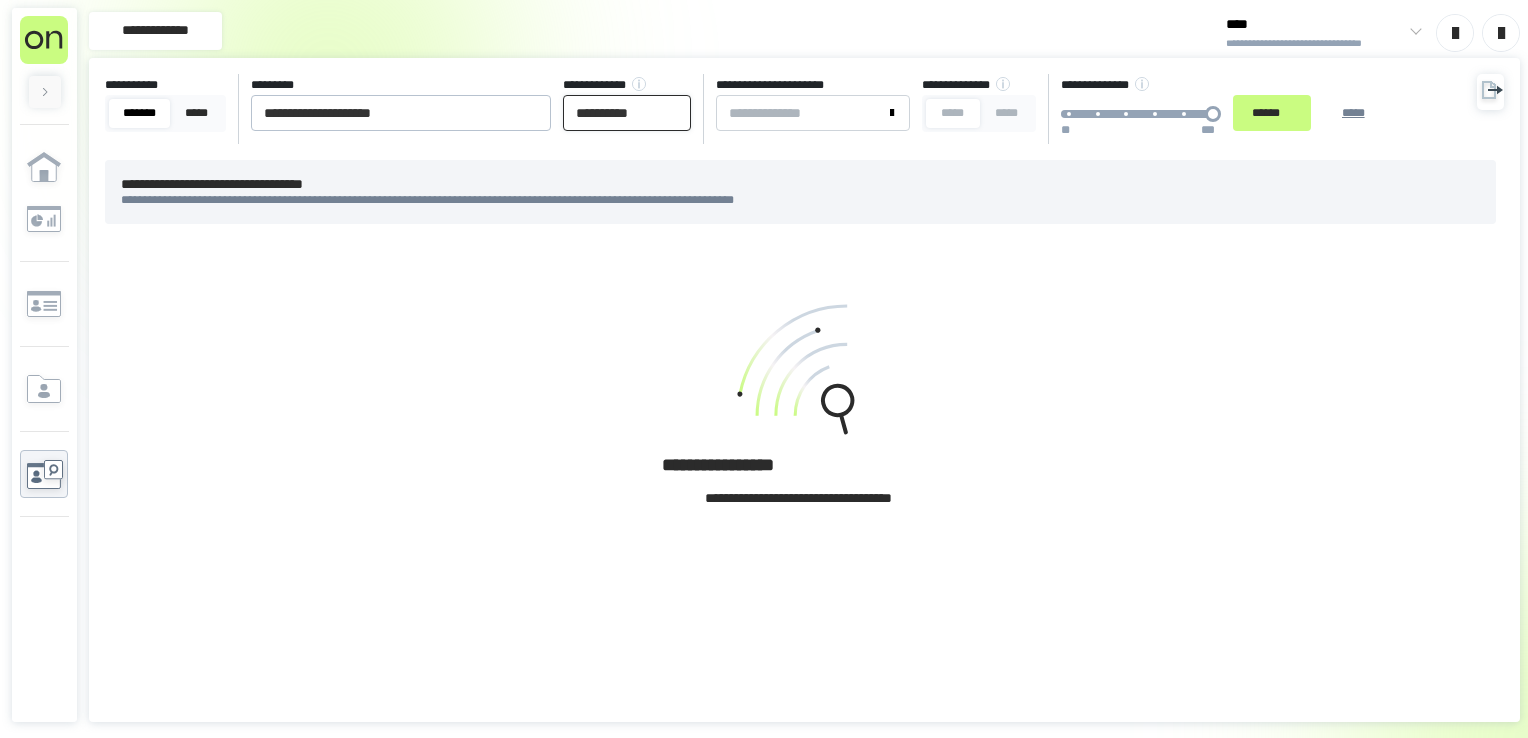 type on "**********" 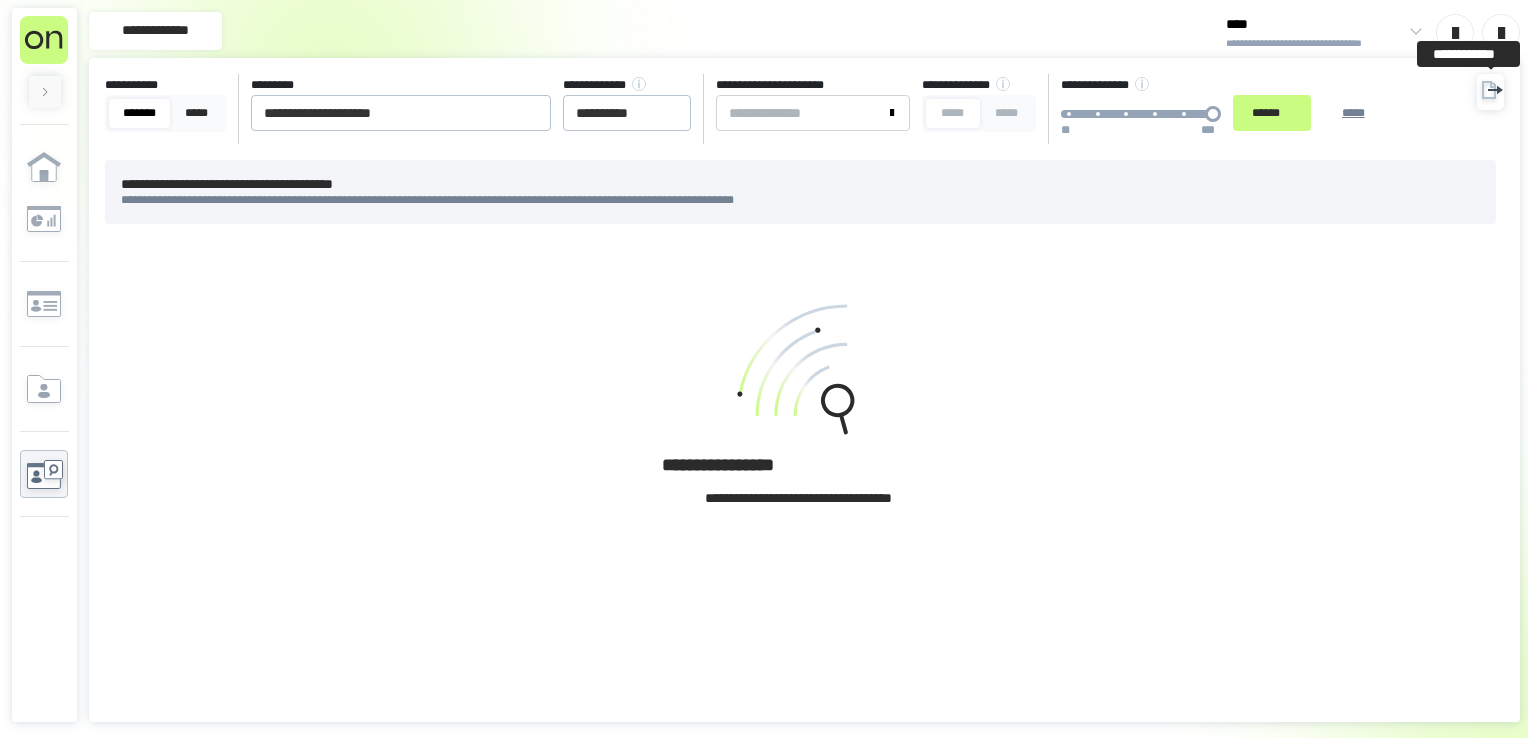 click 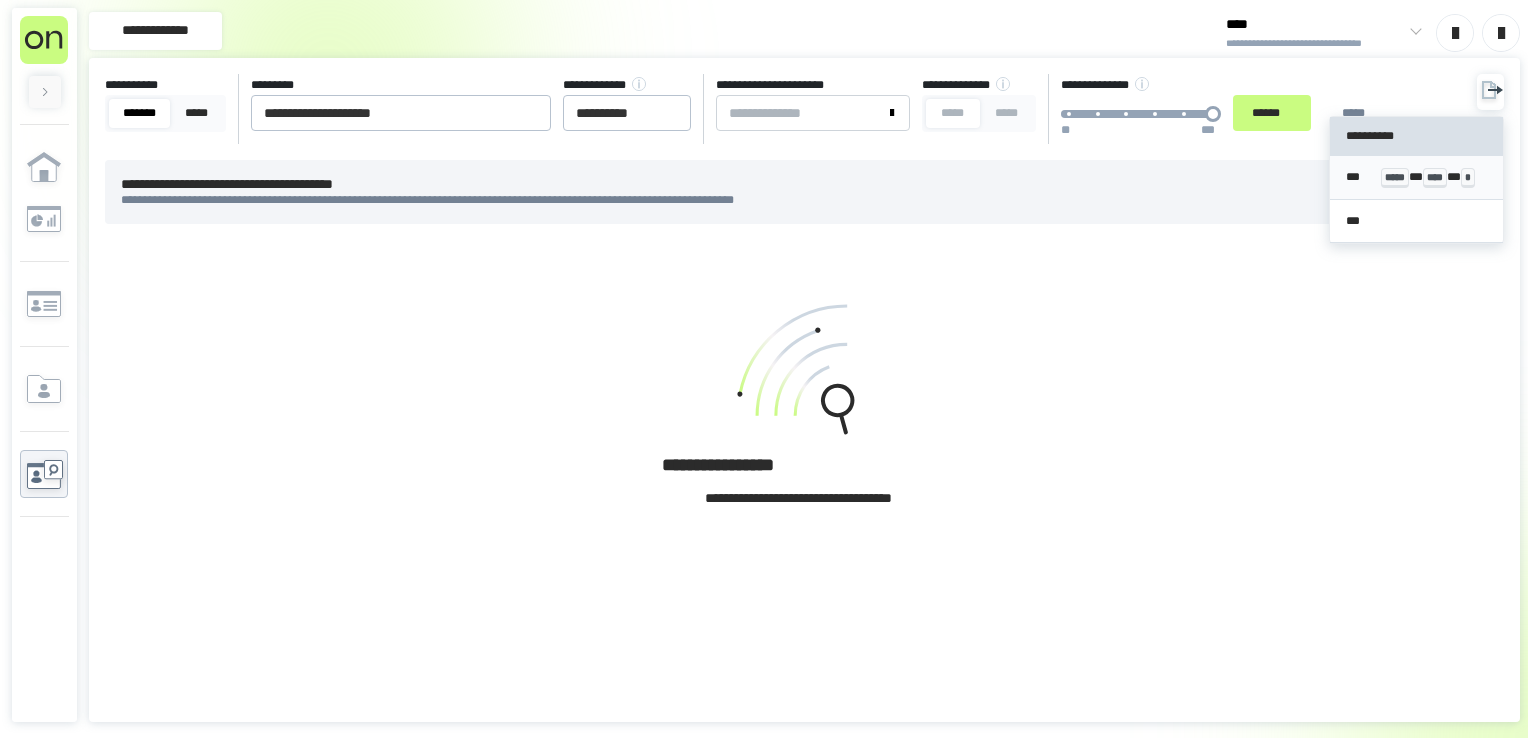 click on "****" at bounding box center (1435, 178) 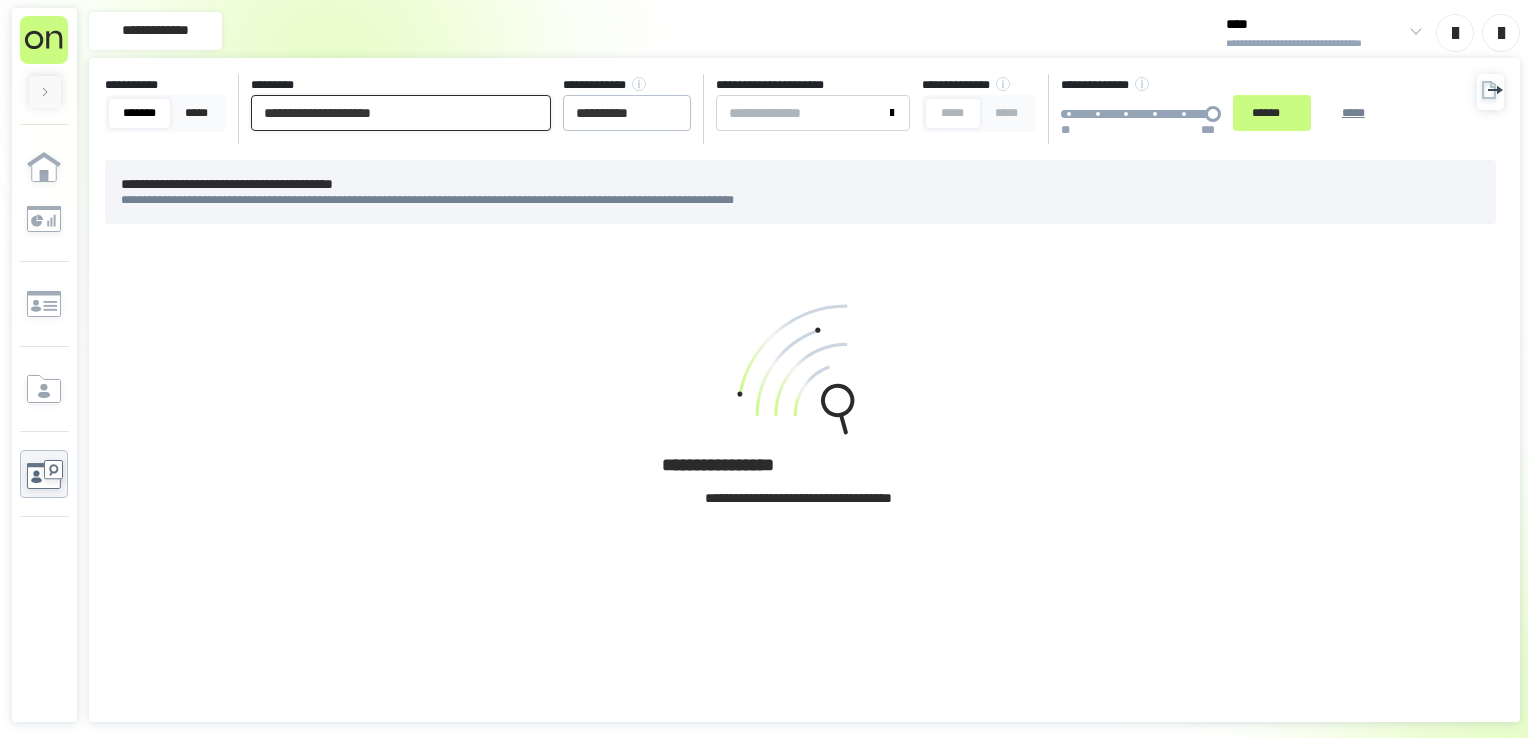 drag, startPoint x: 471, startPoint y: 107, endPoint x: 268, endPoint y: 62, distance: 207.92787 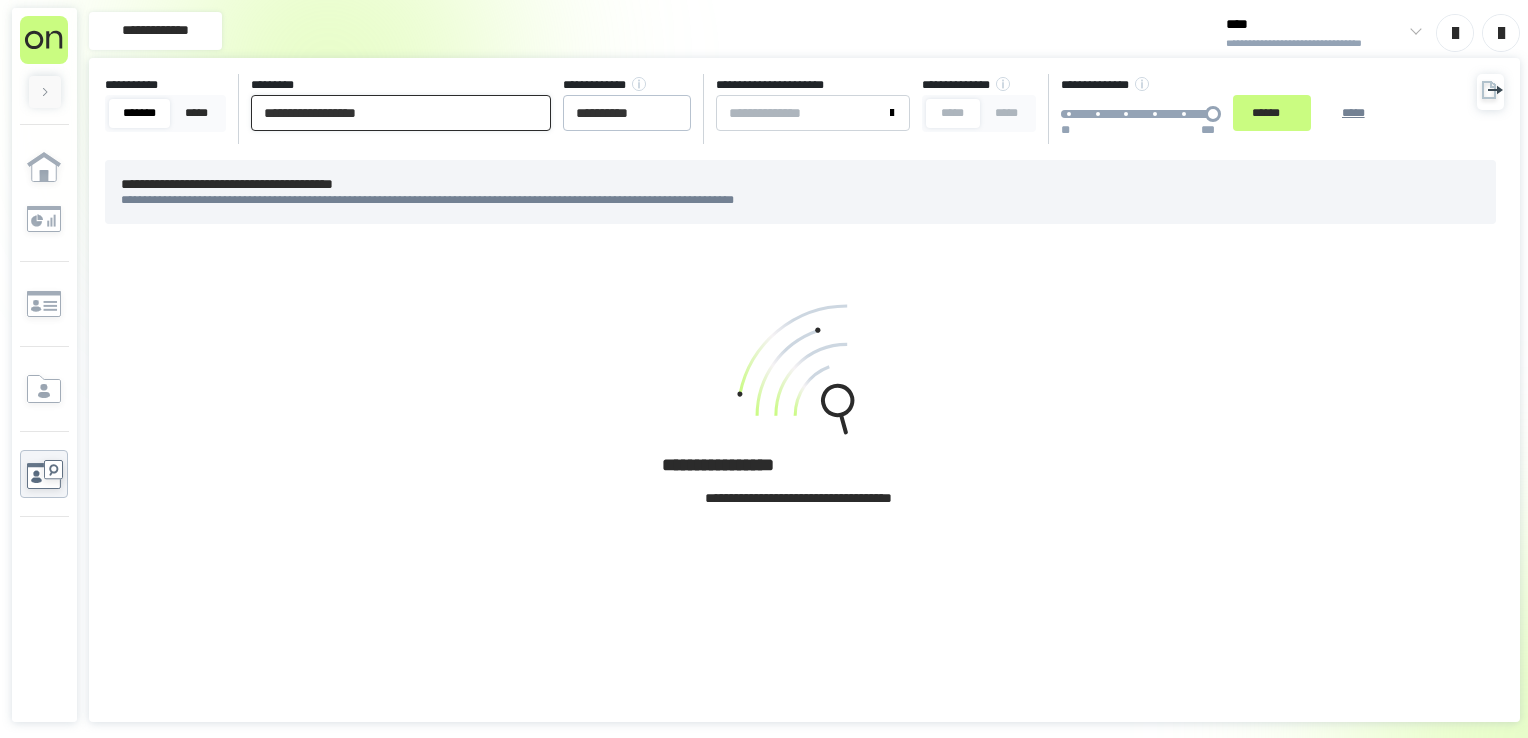 type on "**********" 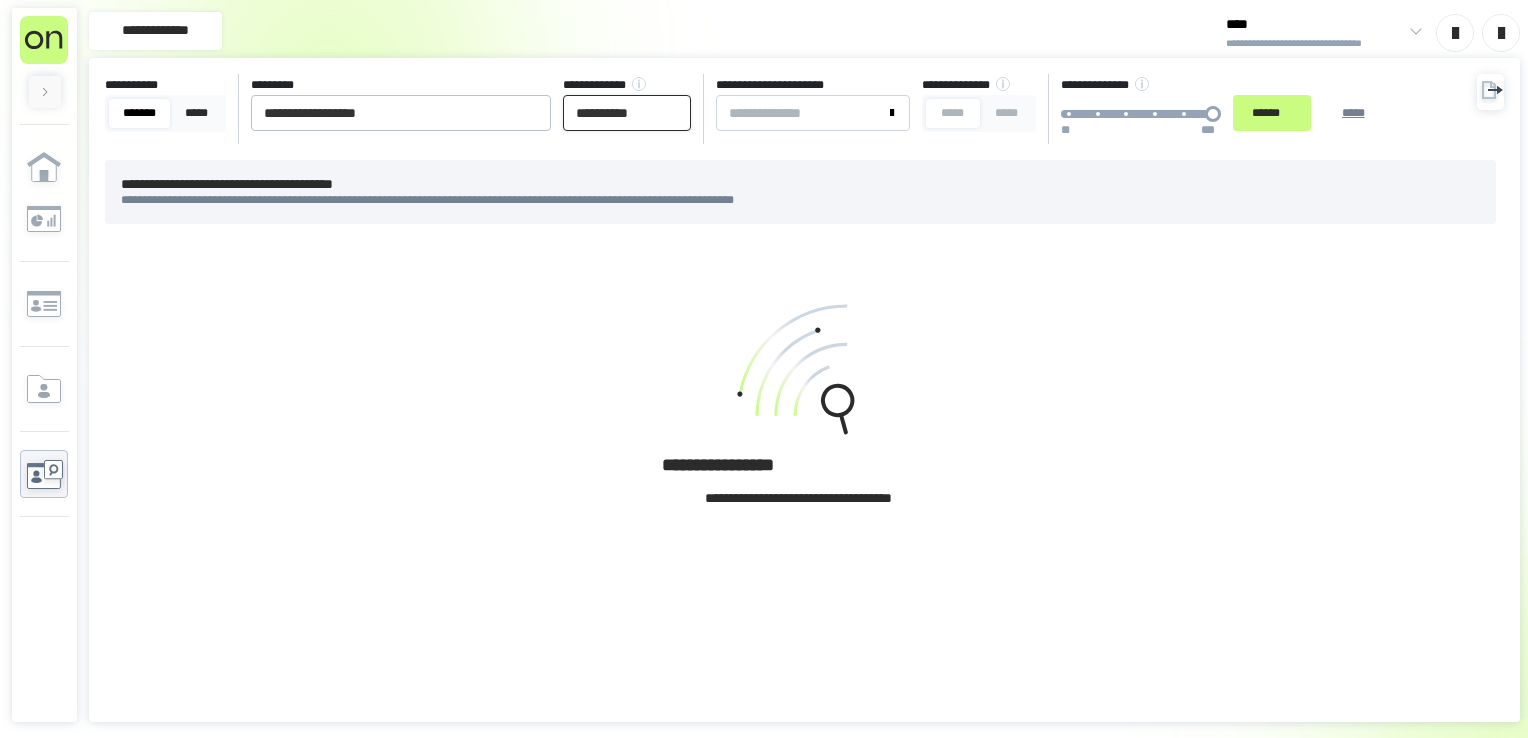 drag, startPoint x: 920, startPoint y: 170, endPoint x: 1219, endPoint y: 168, distance: 299.00668 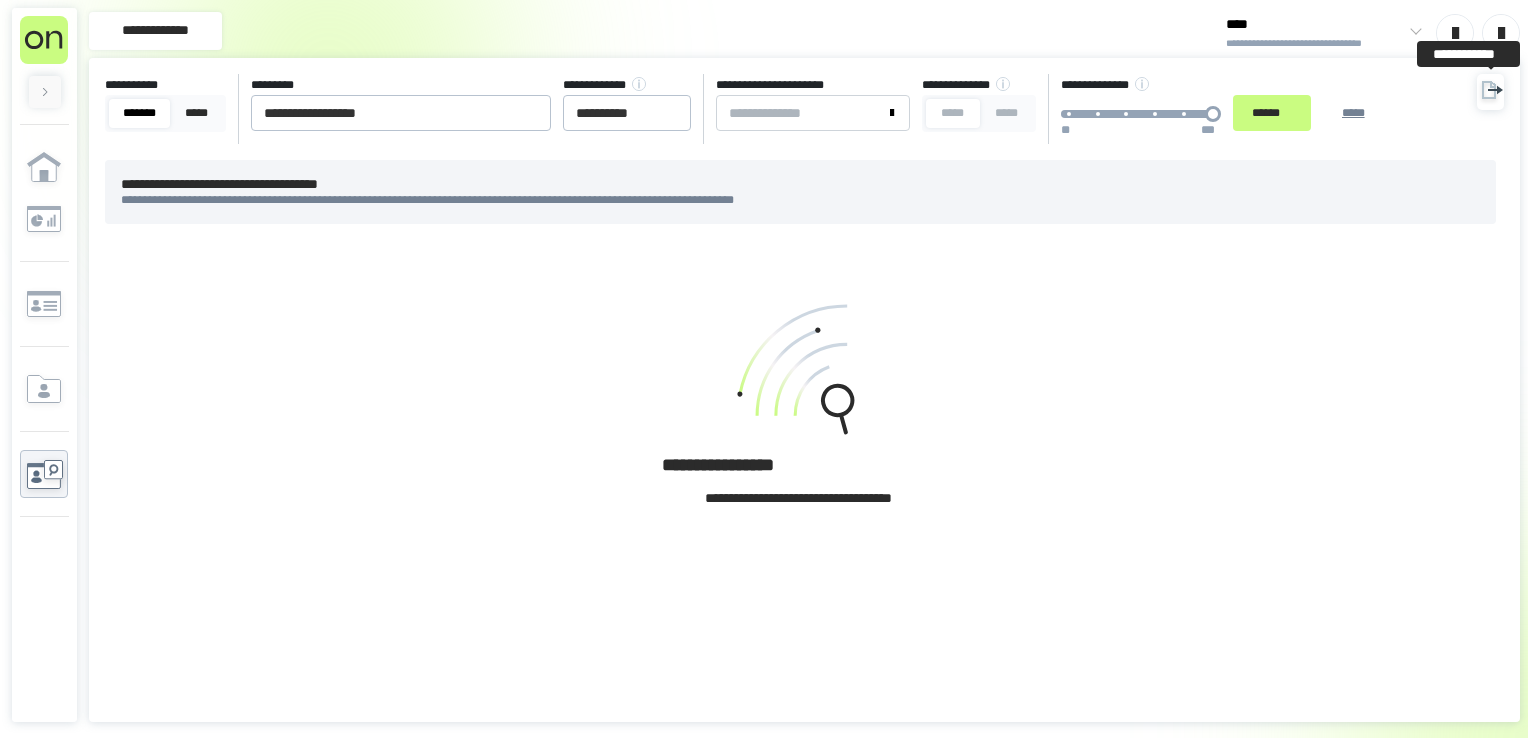 click 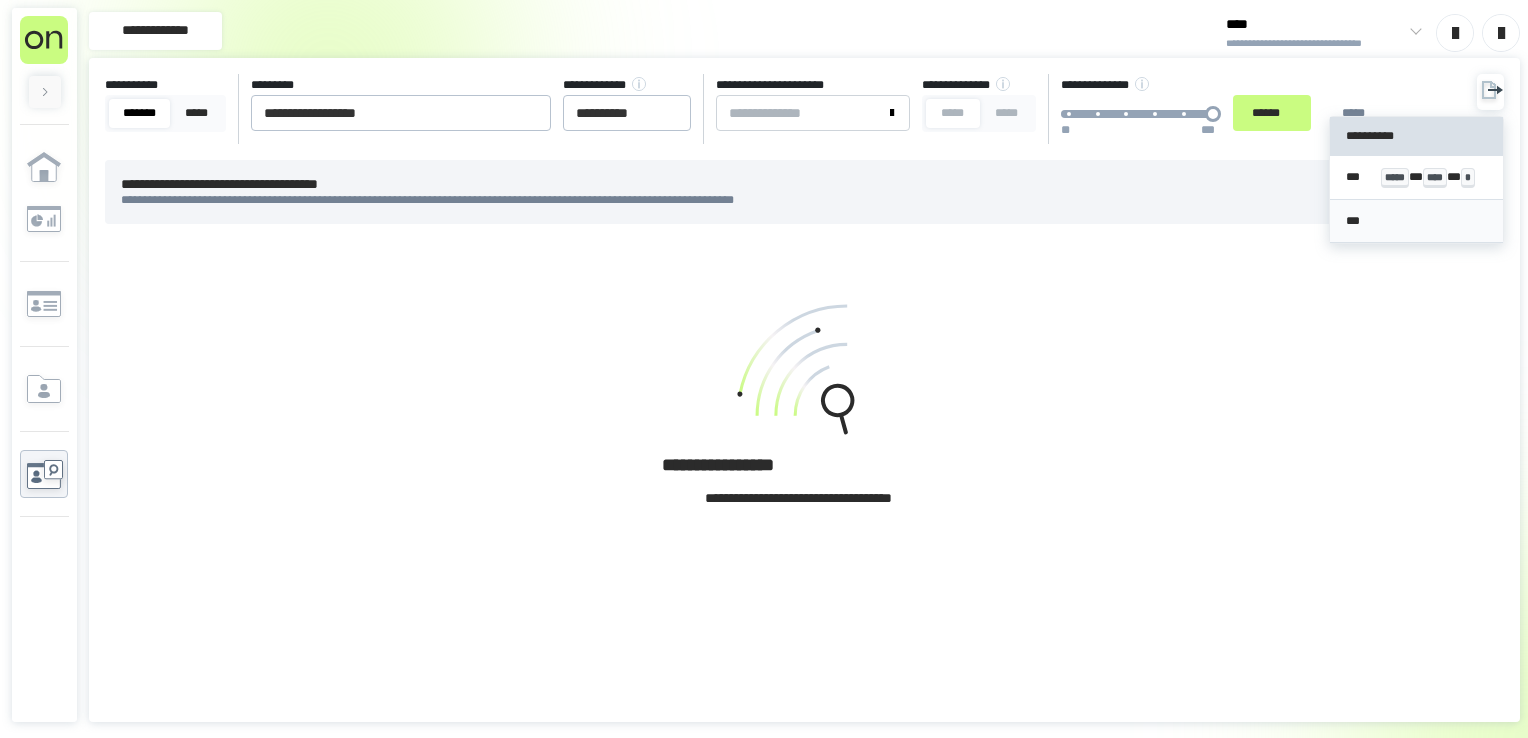 click on "*** ***** * **** *   *" at bounding box center [1417, 178] 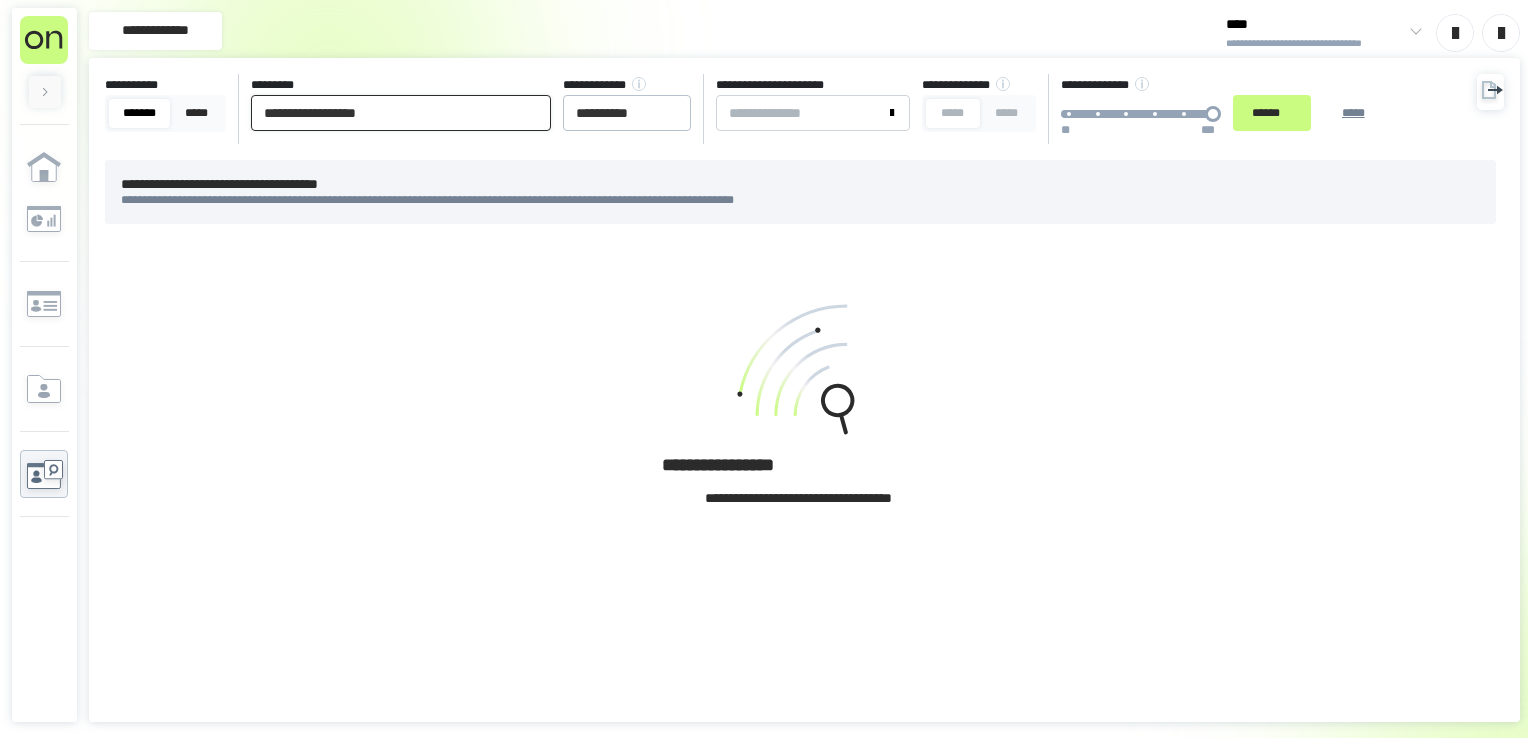 drag, startPoint x: 251, startPoint y: 121, endPoint x: 49, endPoint y: 131, distance: 202.24738 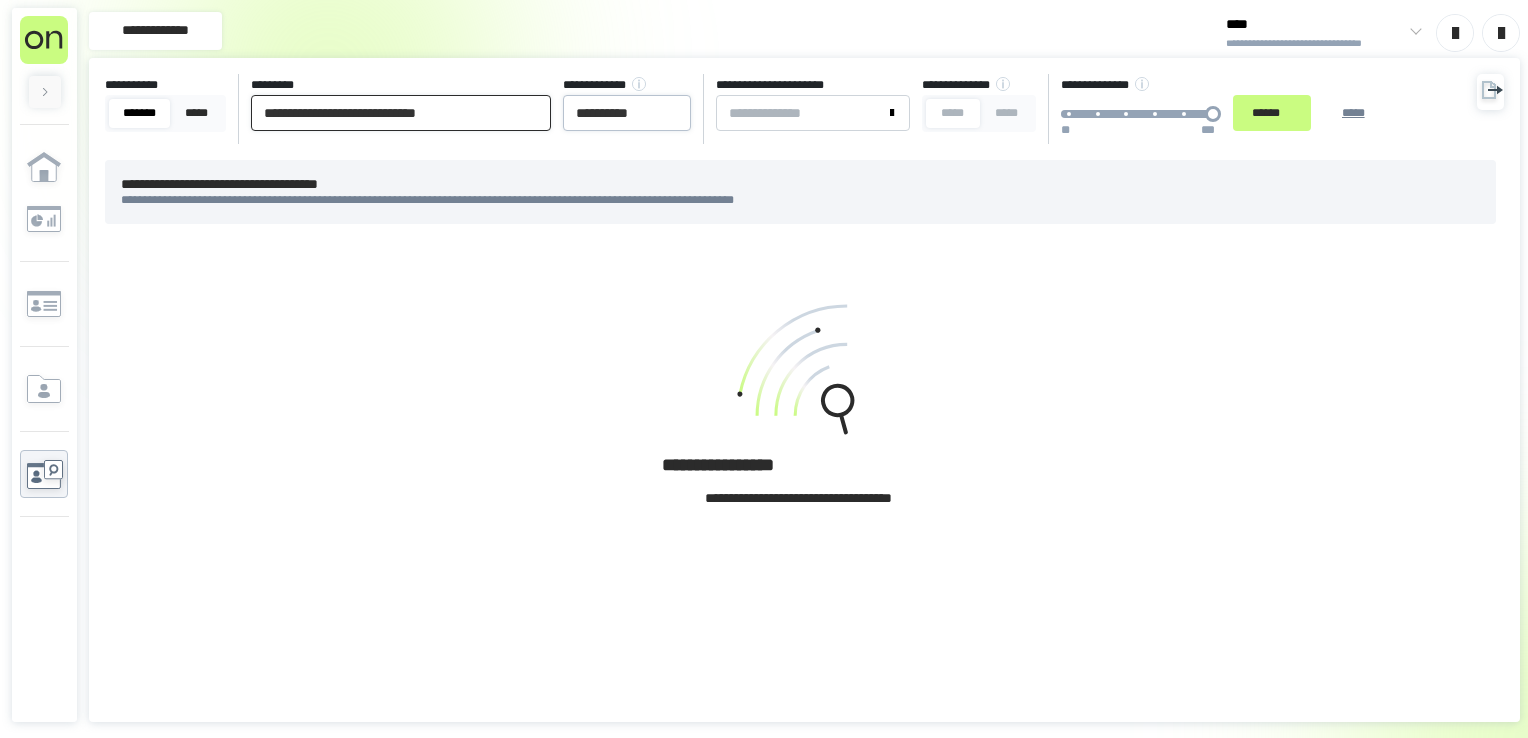 type on "**********" 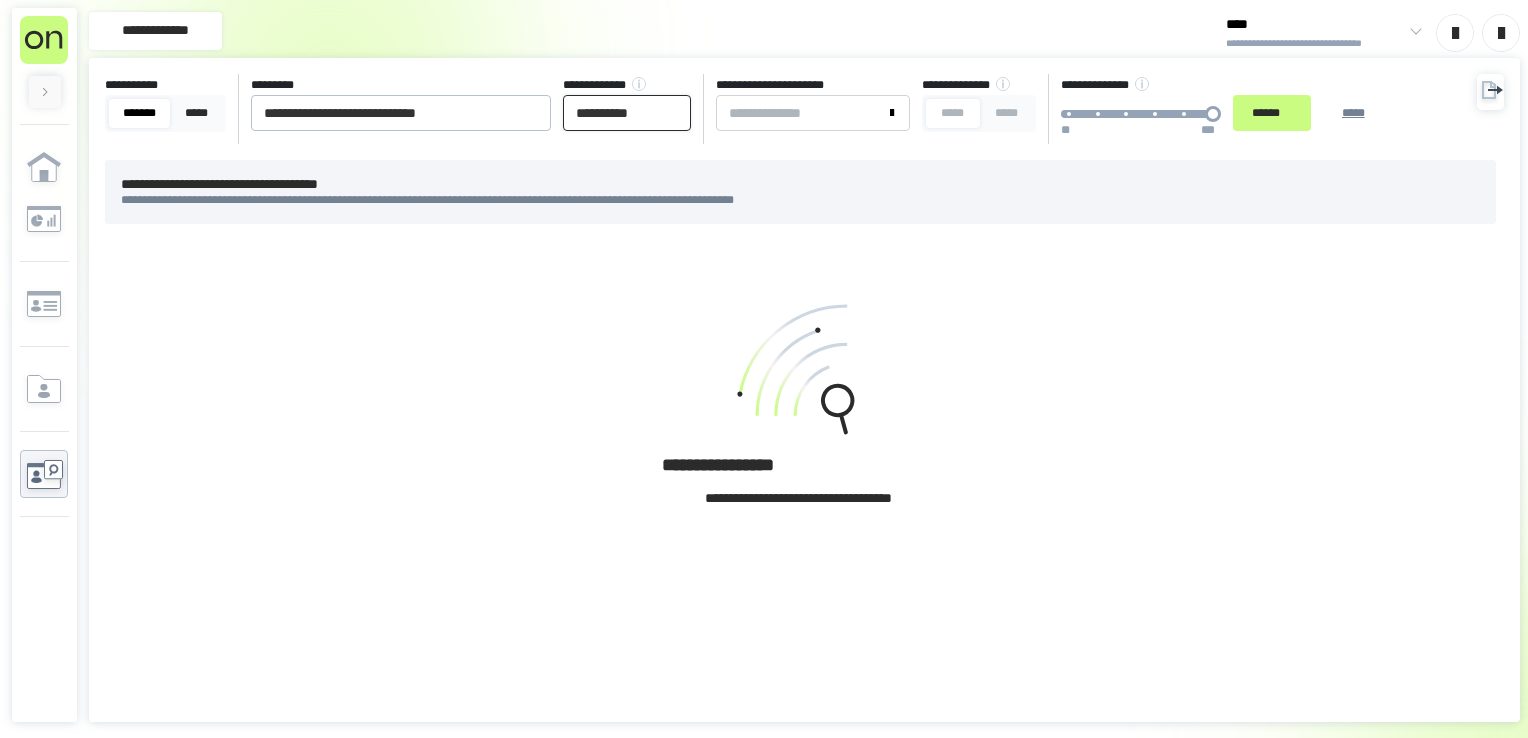click on "**********" at bounding box center (627, 113) 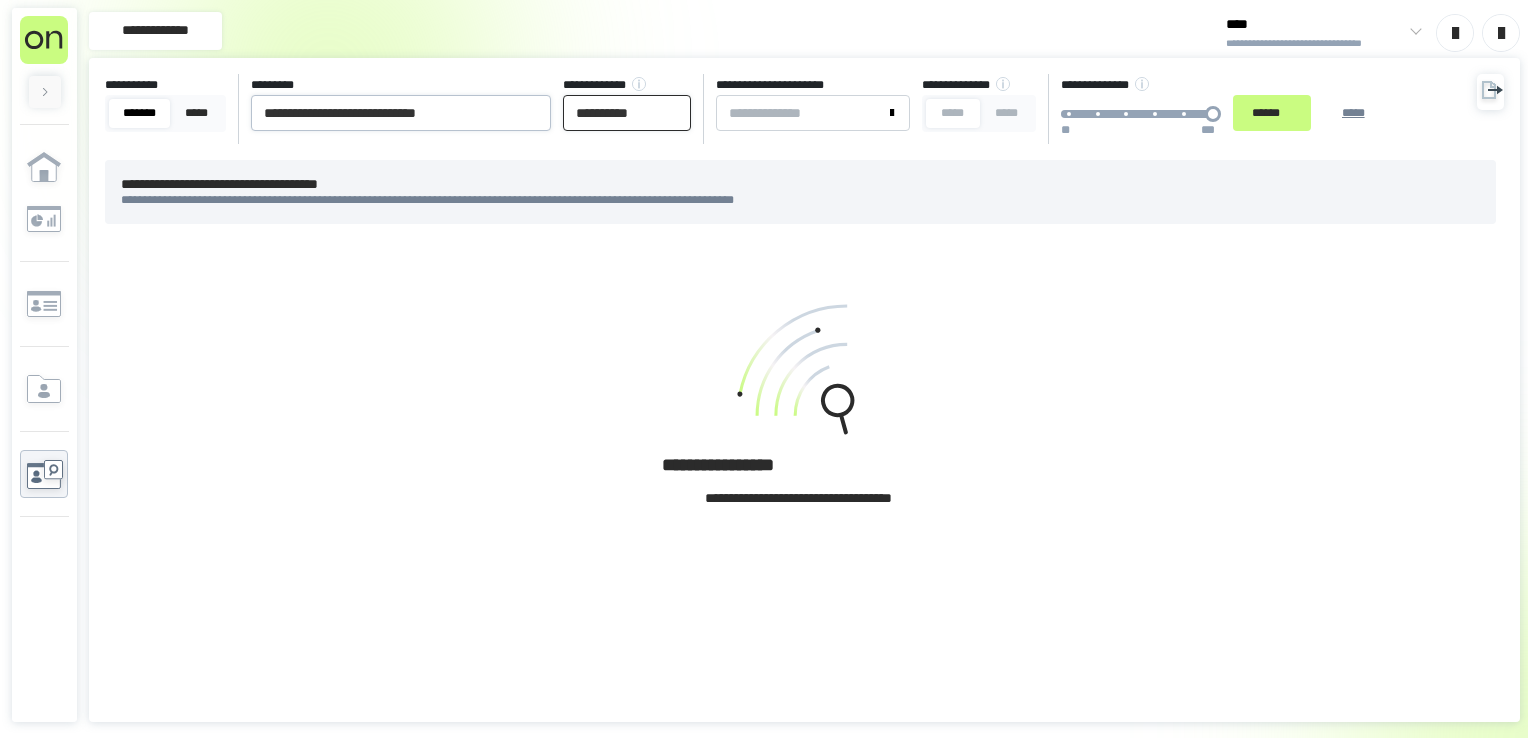 type on "**********" 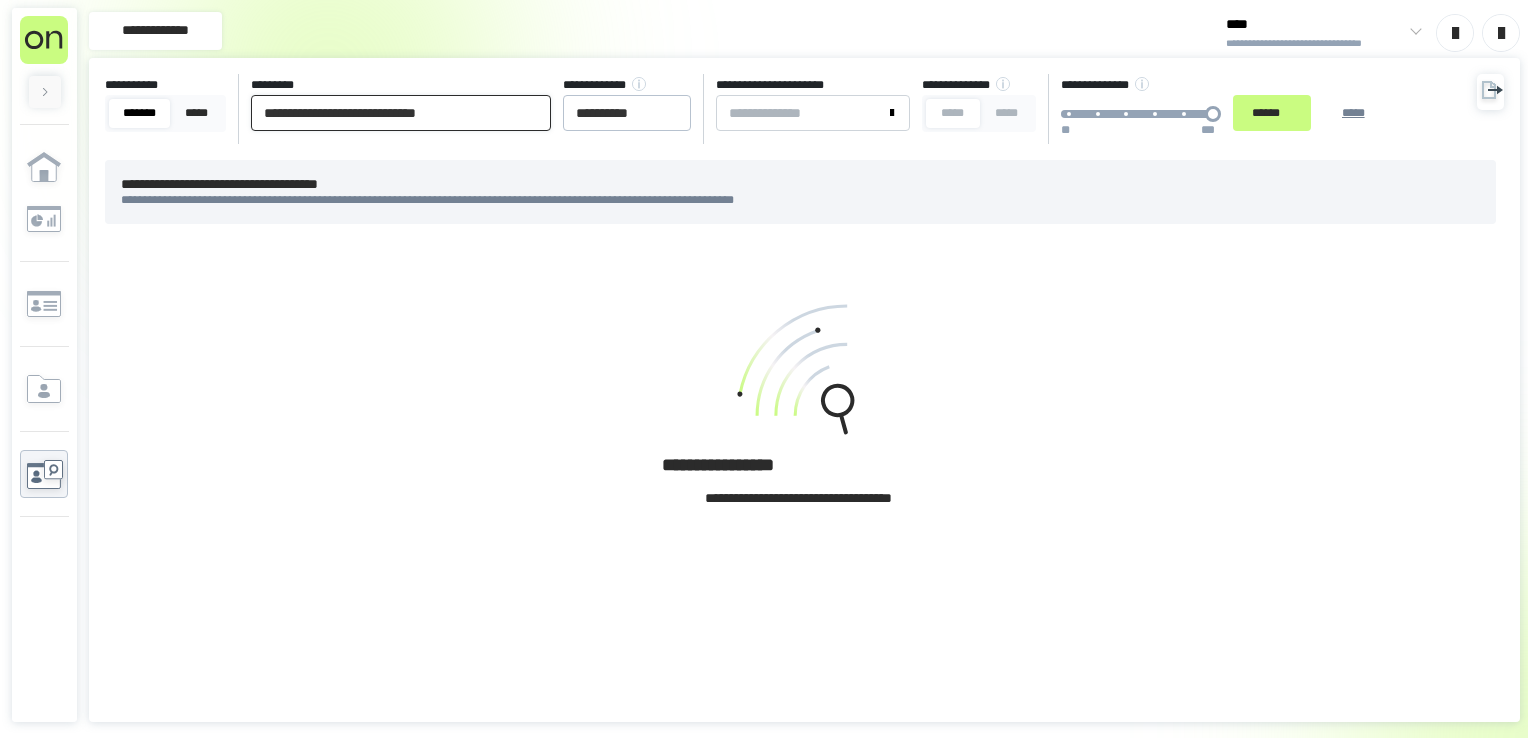 click on "**********" at bounding box center (401, 113) 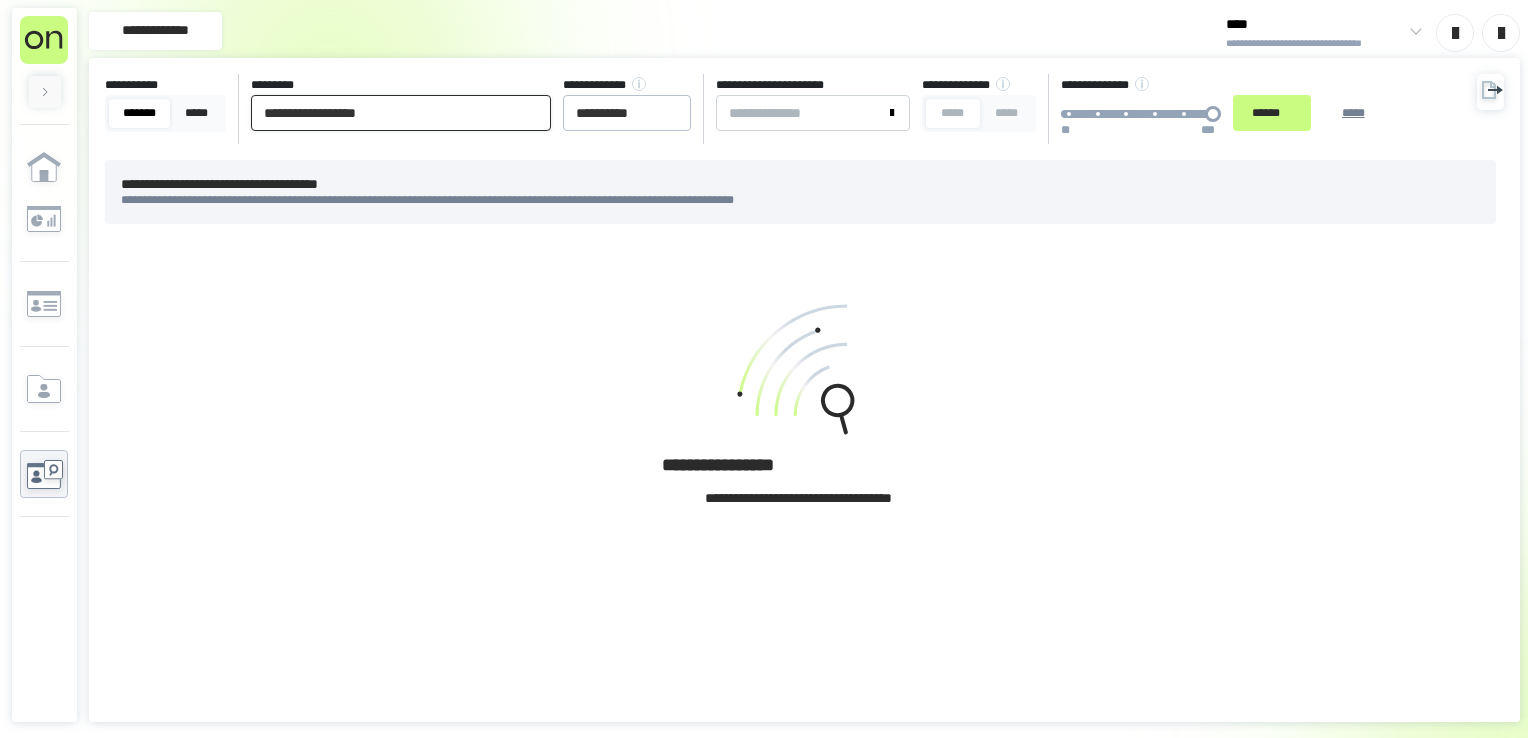 click on "******" at bounding box center (1272, 113) 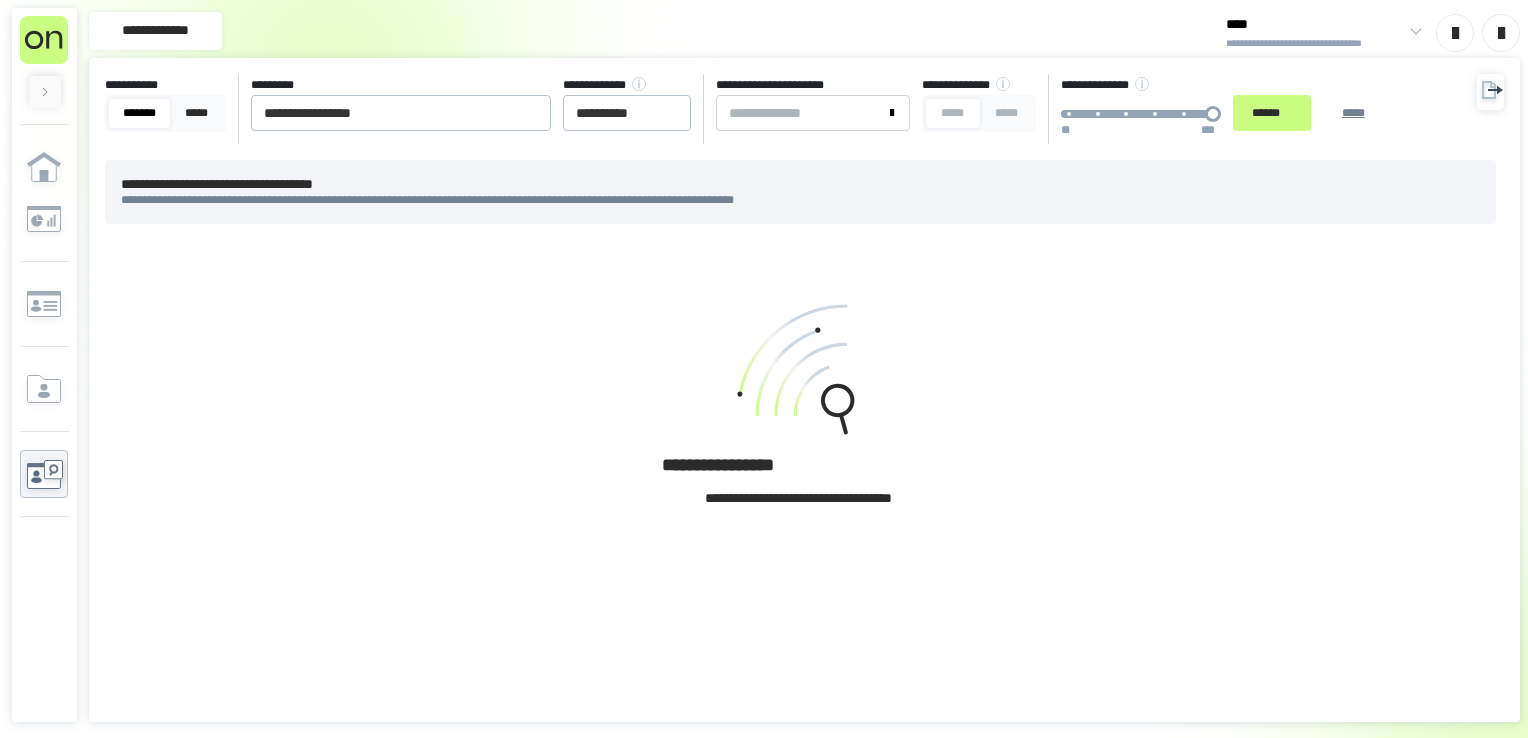 click on "[FIRST] [LAST] [STREET] [CITY] [STATE] [ZIP] [PHONE] [EMAIL] [CREDIT CARD] [EXPIRY] [CVV] [DOB]" at bounding box center (804, 109) 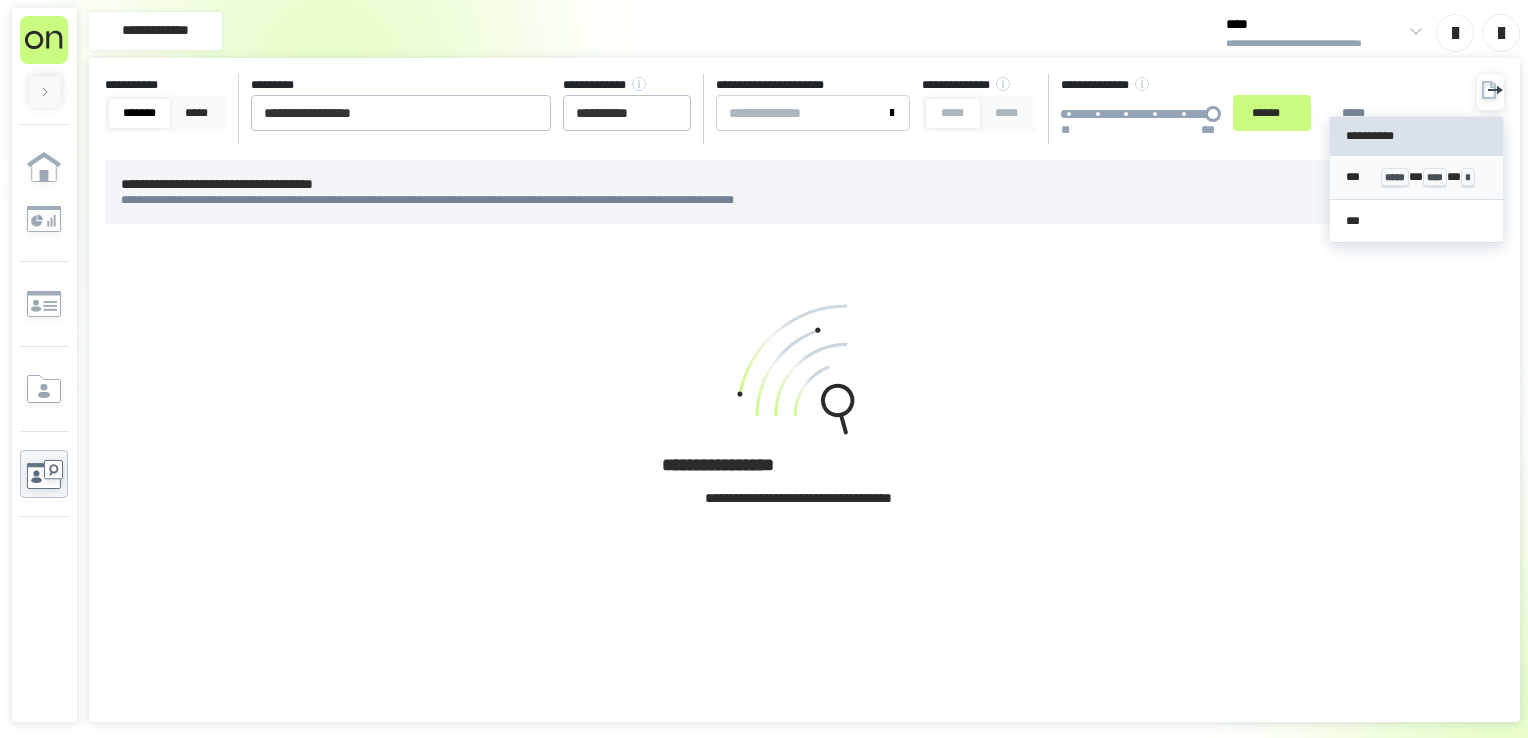 click on "*** ***** * **** *   *" at bounding box center [1417, 178] 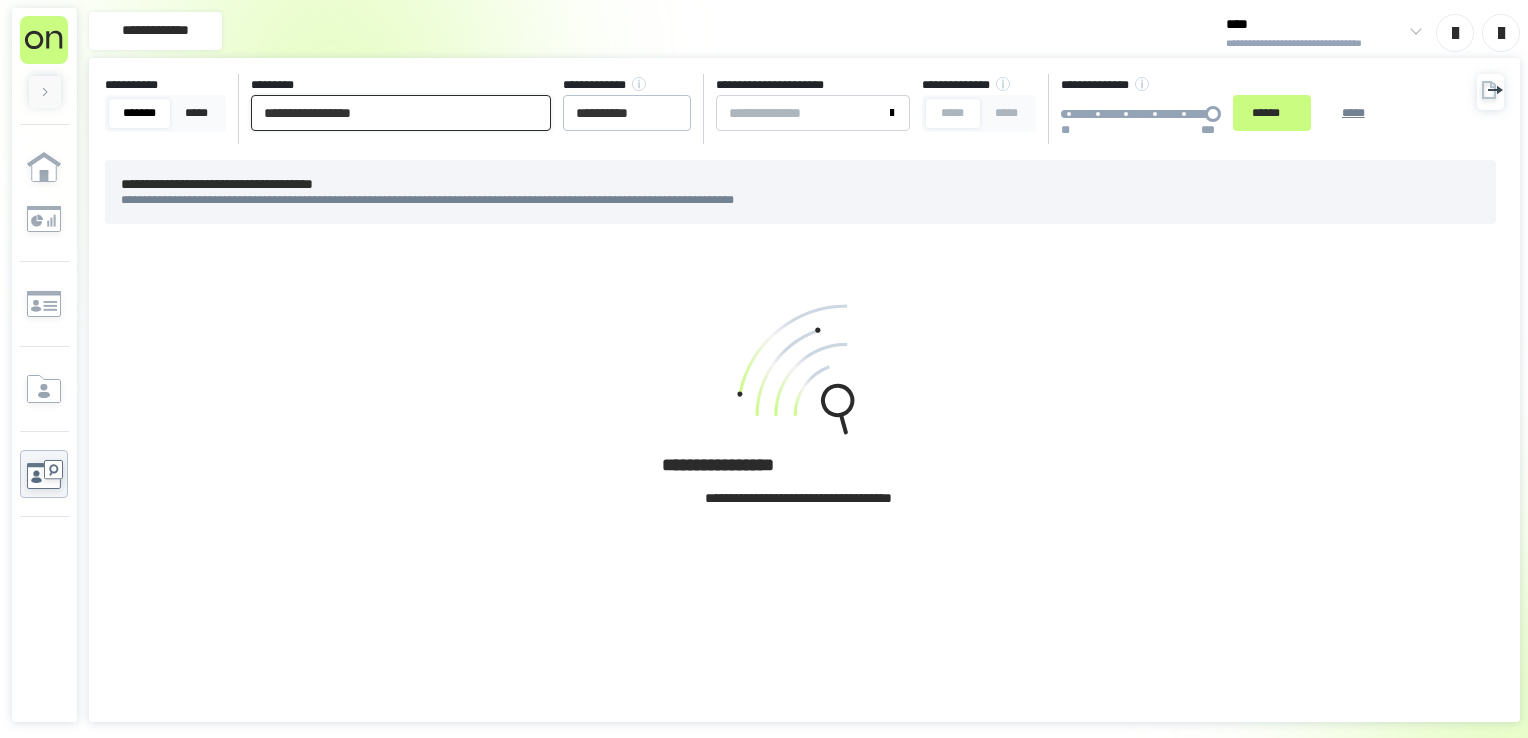 drag, startPoint x: 460, startPoint y: 116, endPoint x: 0, endPoint y: 10, distance: 472.05508 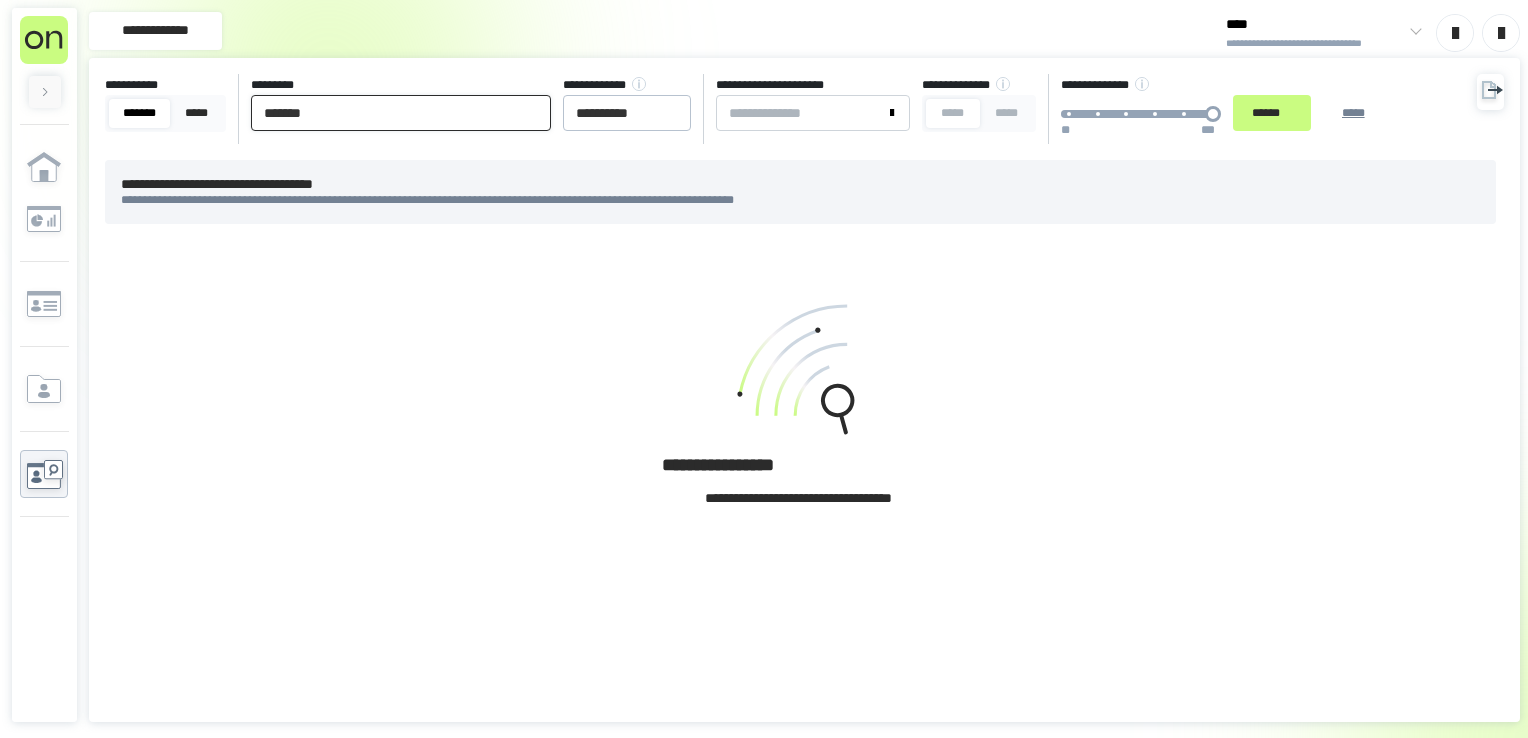 drag, startPoint x: 400, startPoint y: 99, endPoint x: 23, endPoint y: 64, distance: 378.6212 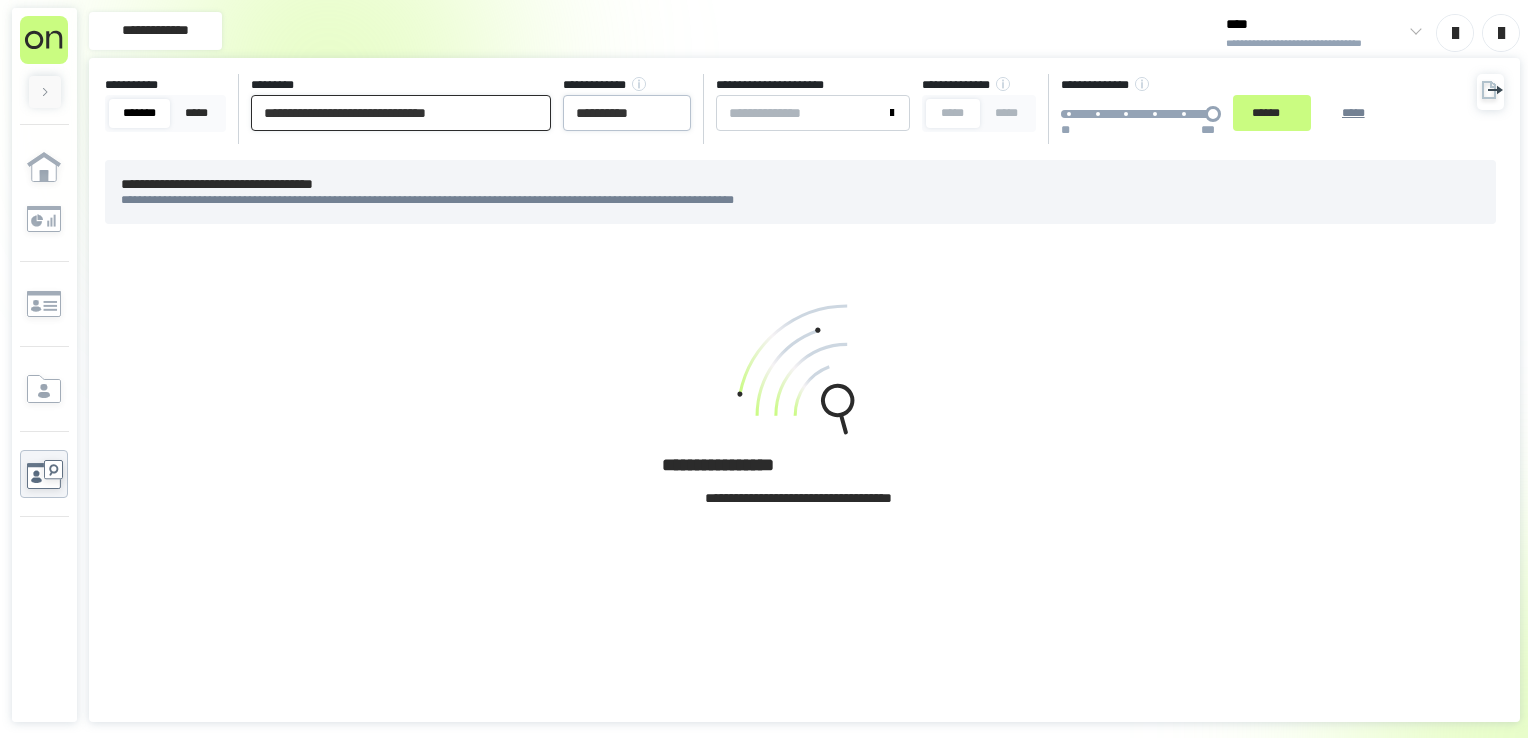 type on "**********" 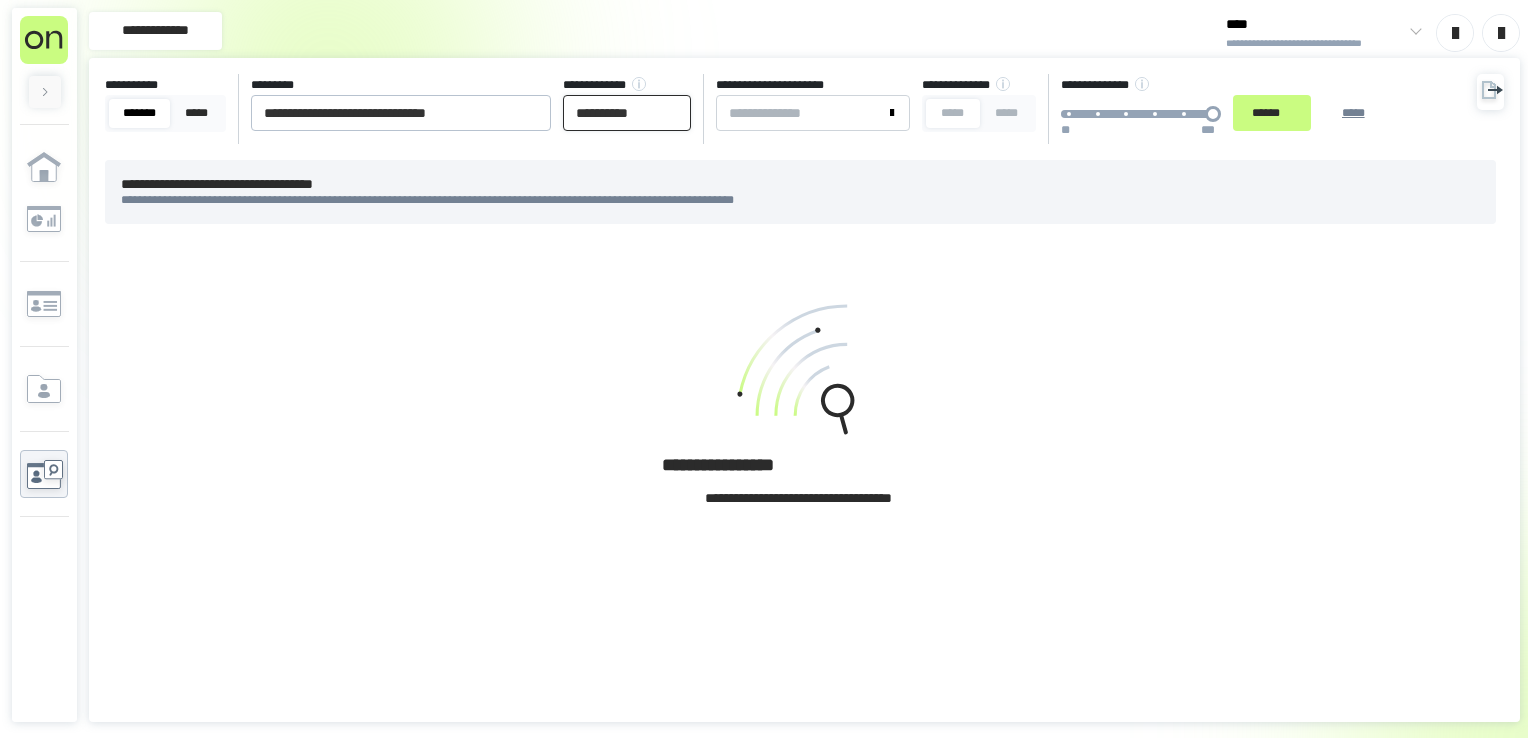click on "**********" at bounding box center [627, 113] 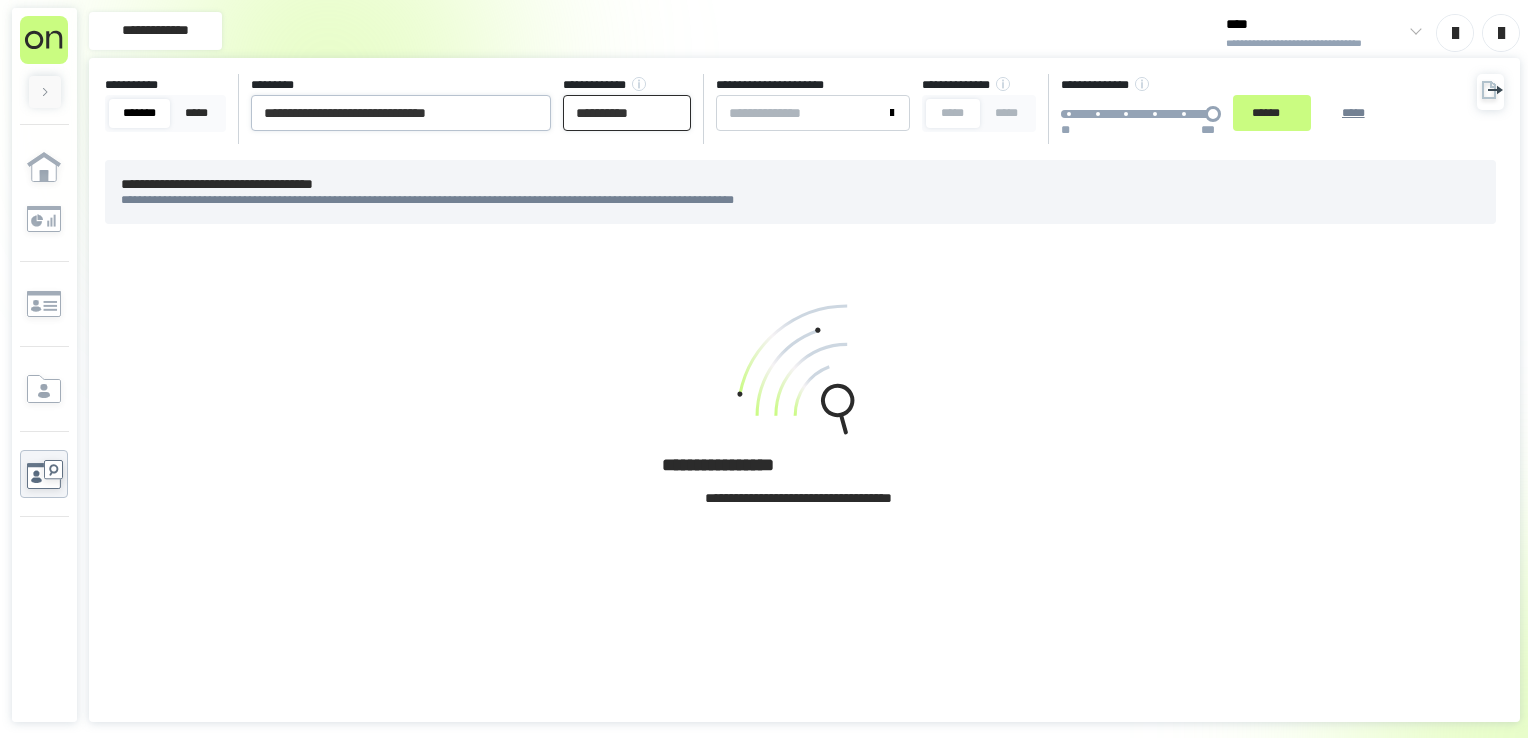 type on "**********" 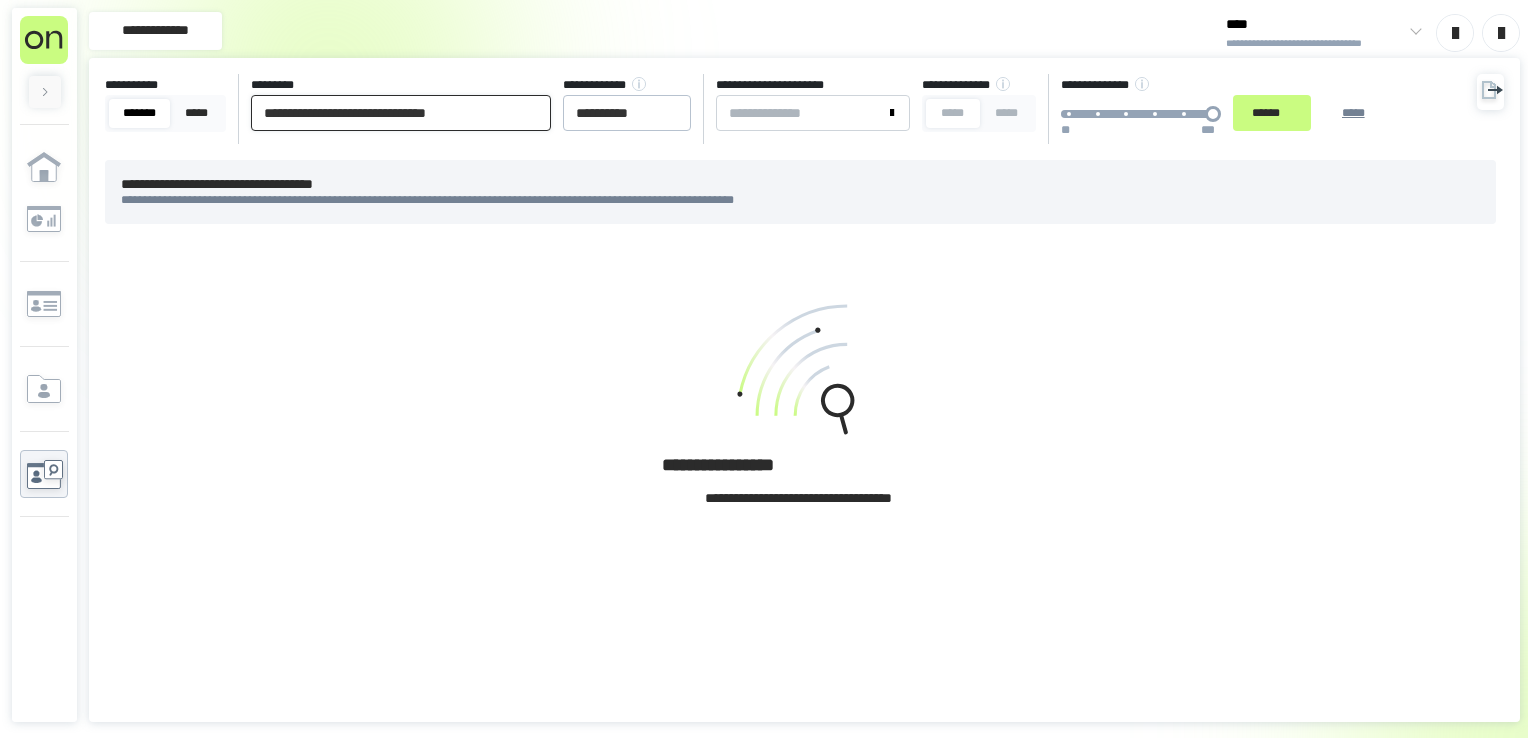 drag, startPoint x: 420, startPoint y: 117, endPoint x: 1003, endPoint y: 189, distance: 587.42914 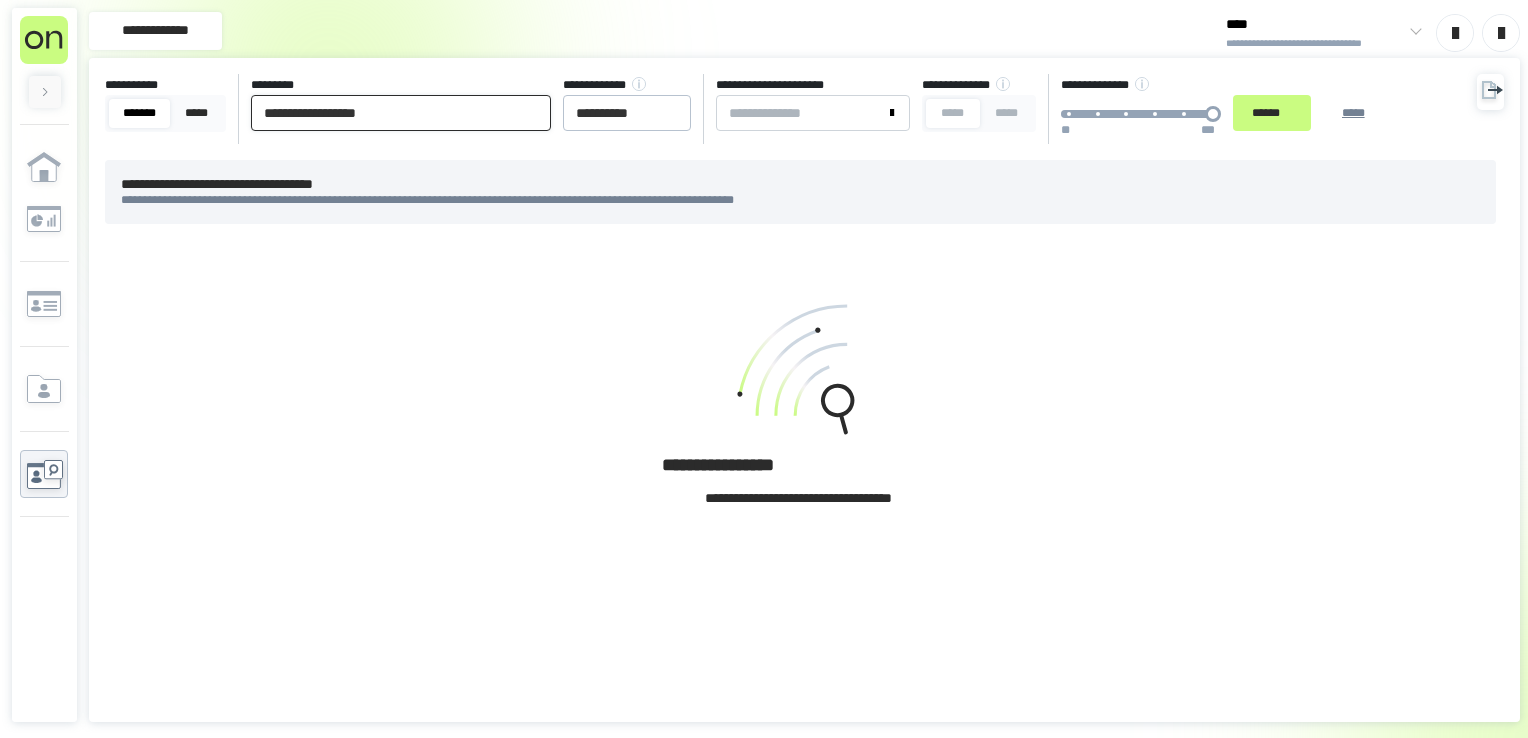 click on "******" at bounding box center (1272, 113) 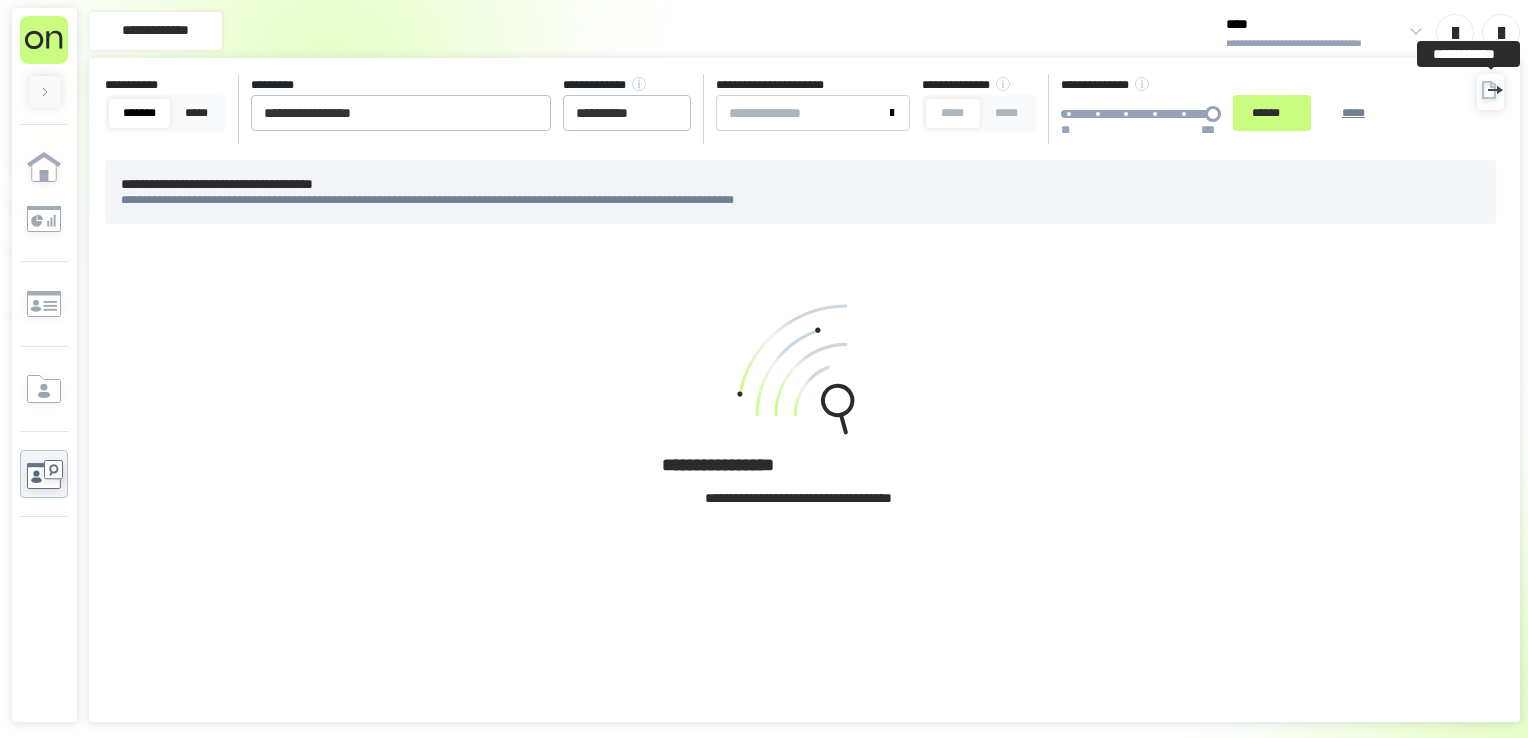 click 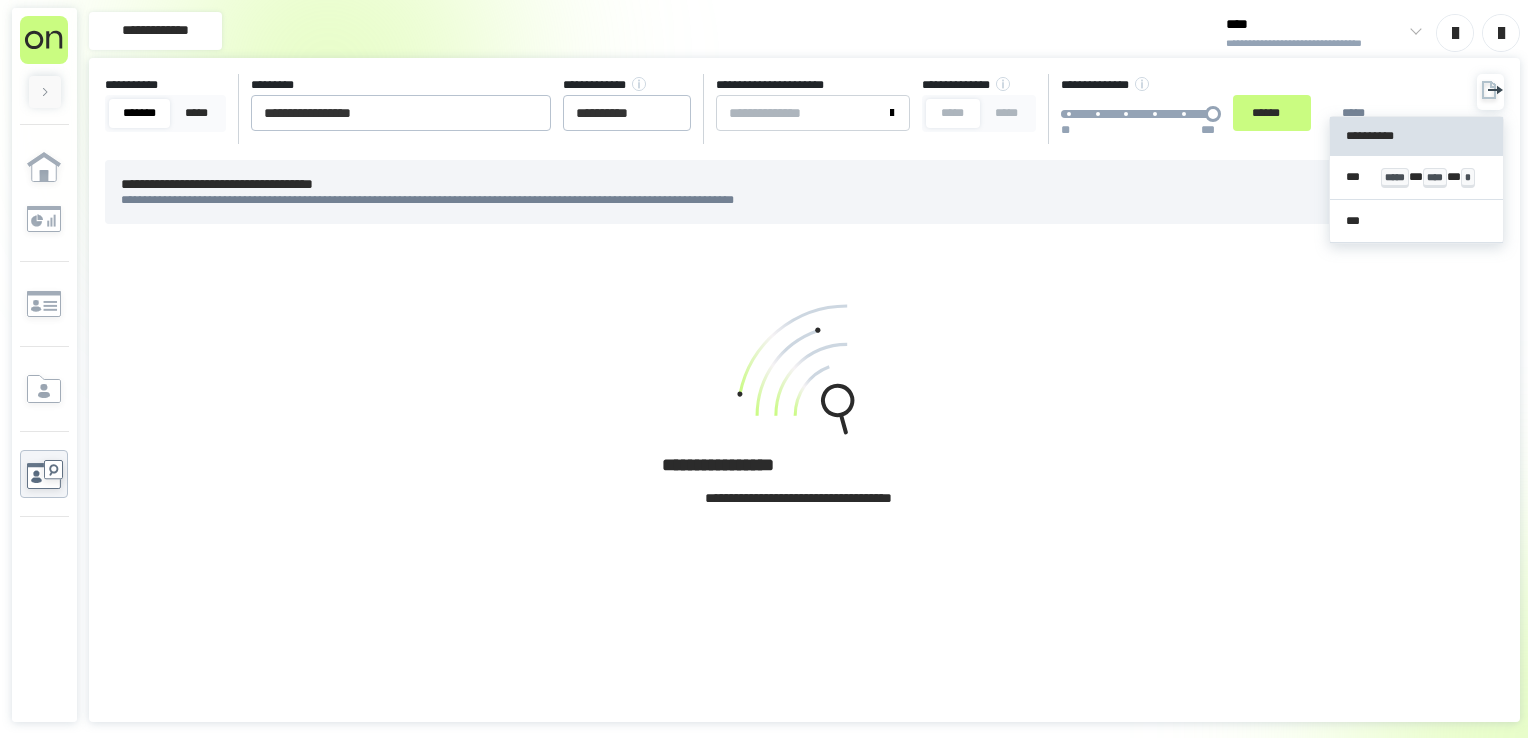 click on "**********" at bounding box center [1417, 136] 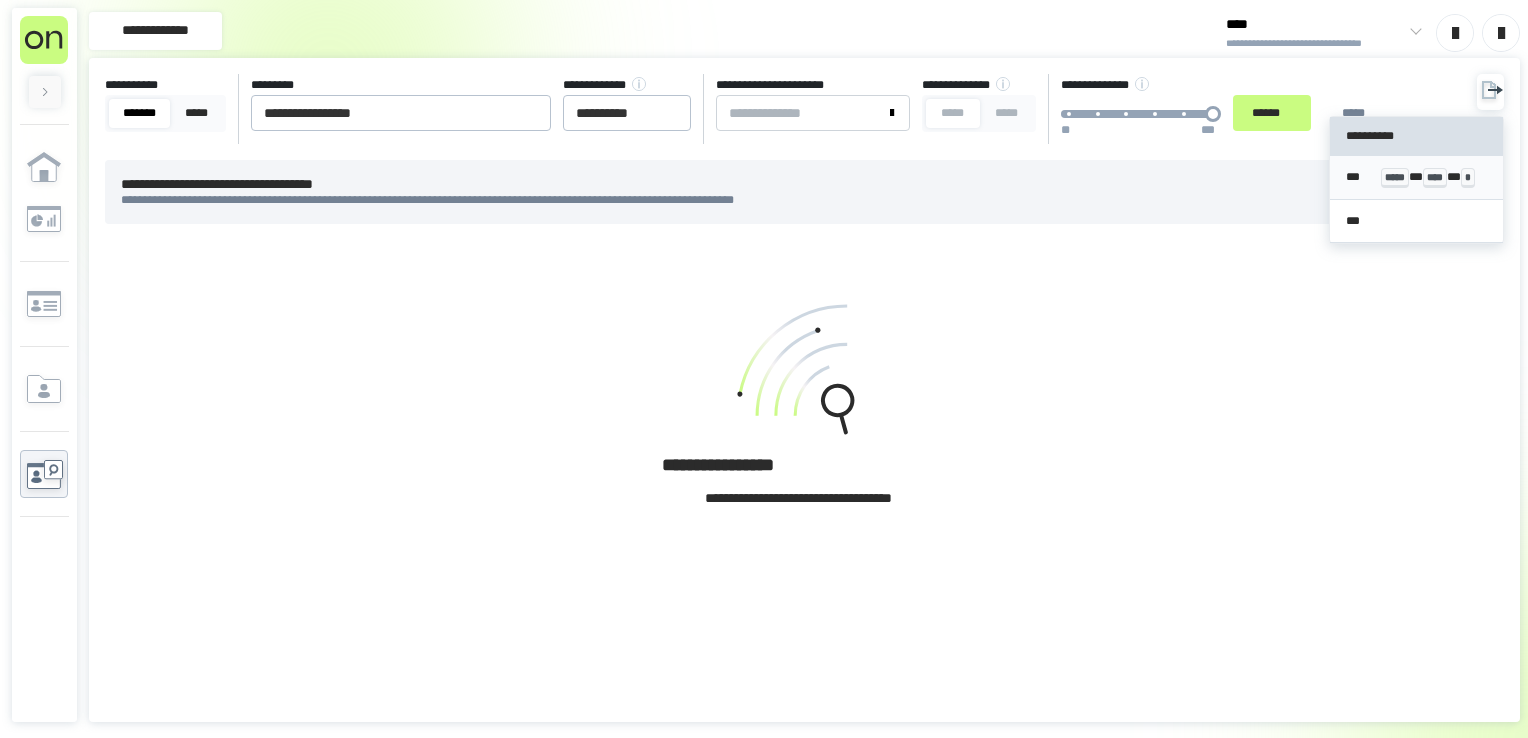 click on "***** * **** *   *" at bounding box center (1434, 177) 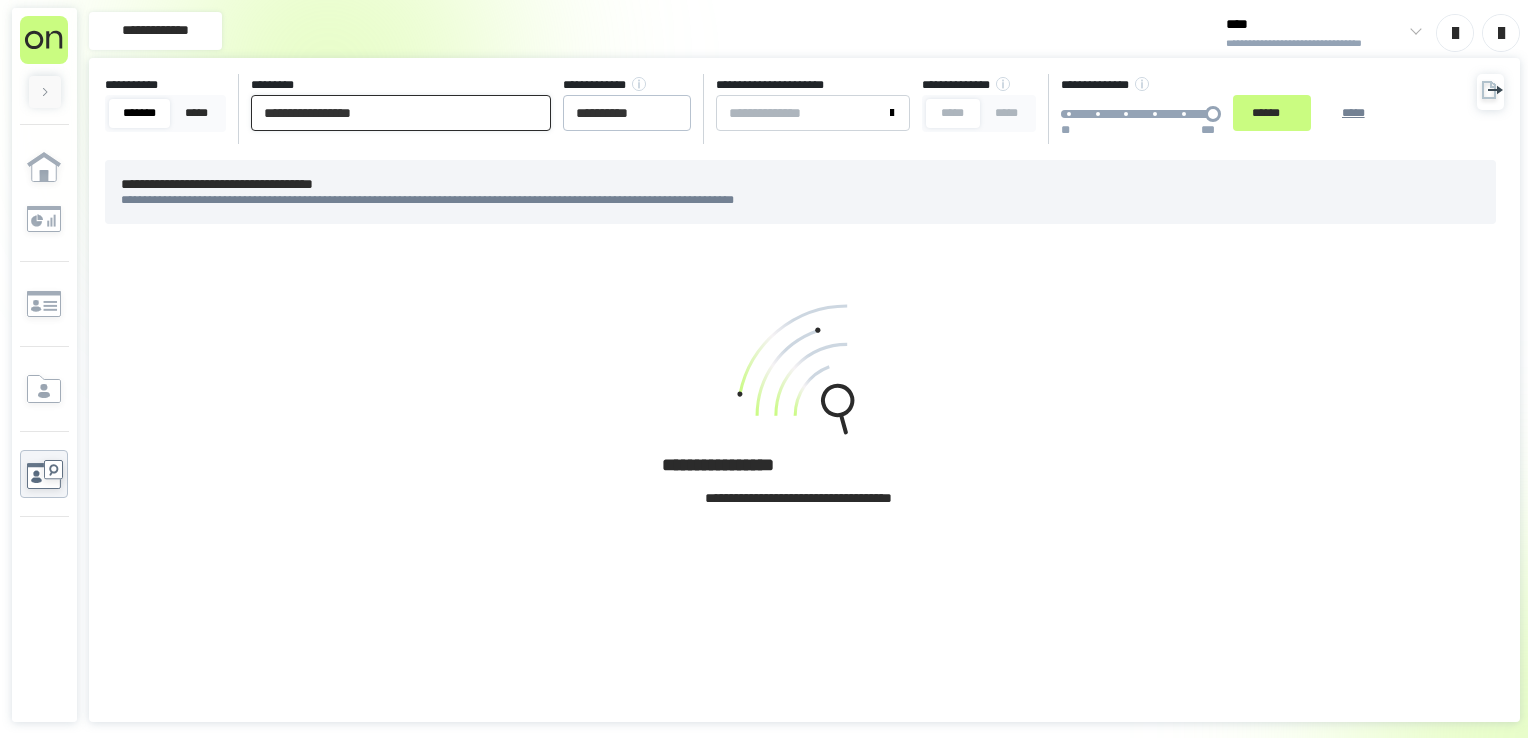 drag, startPoint x: 456, startPoint y: 118, endPoint x: 6, endPoint y: 119, distance: 450.0011 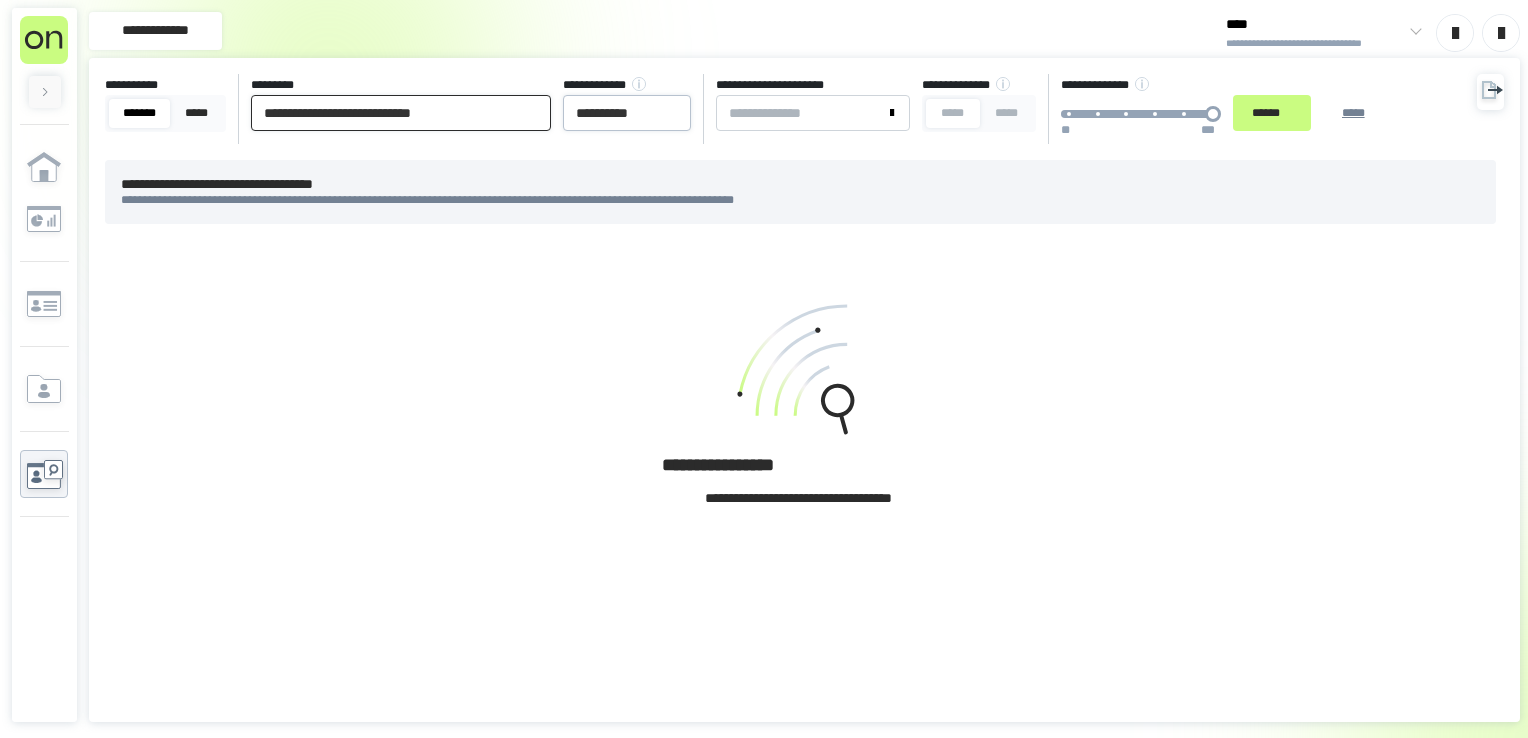 type on "**********" 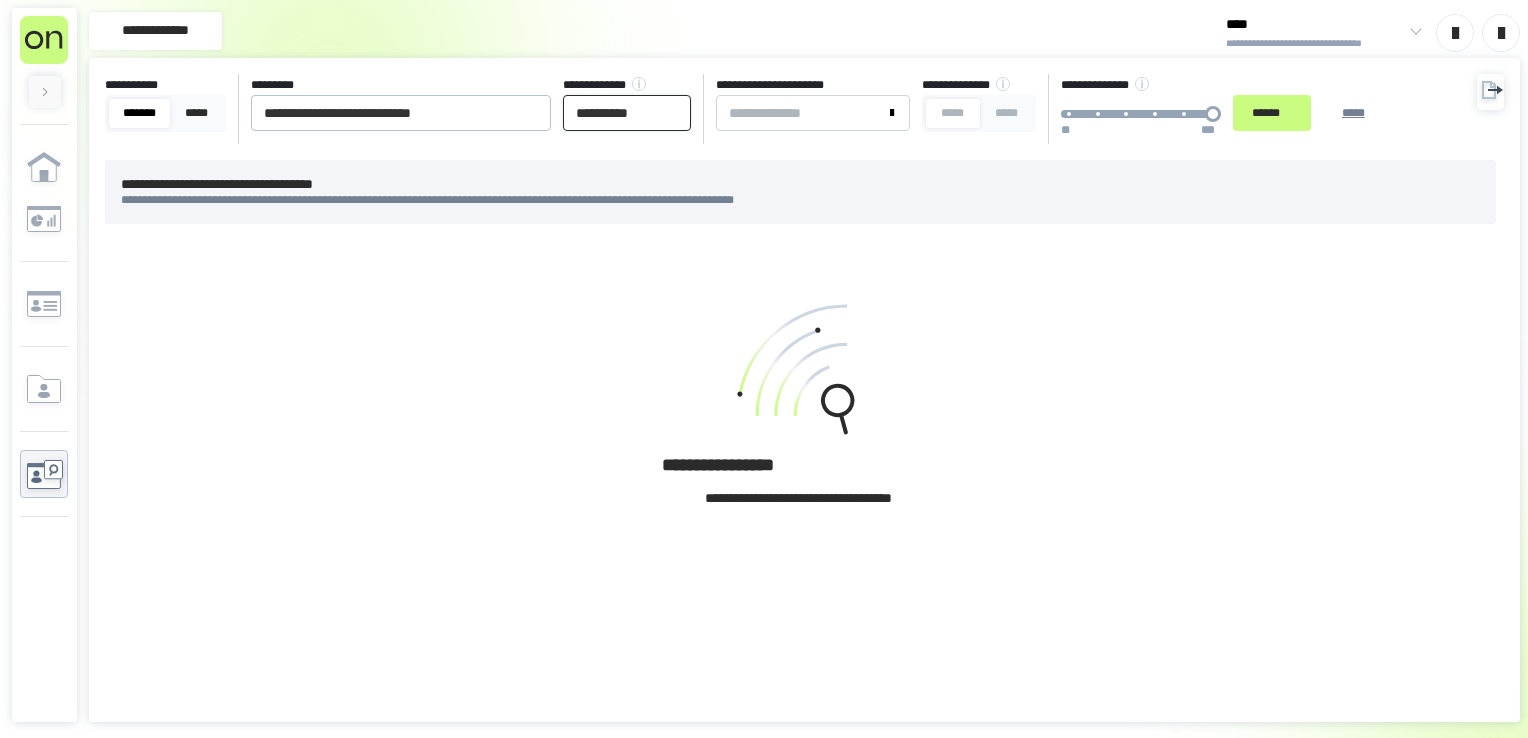 click on "**********" at bounding box center (627, 113) 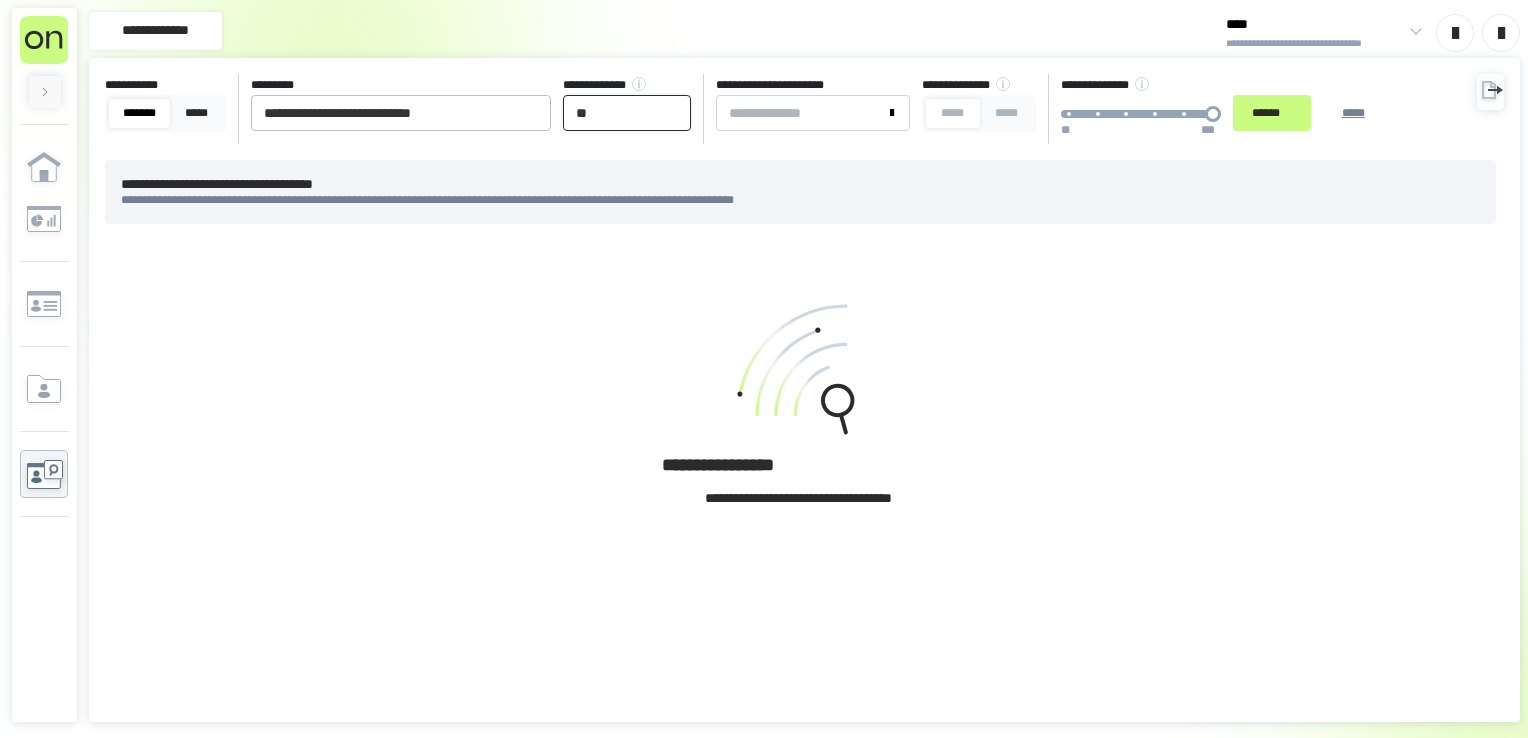 type on "*" 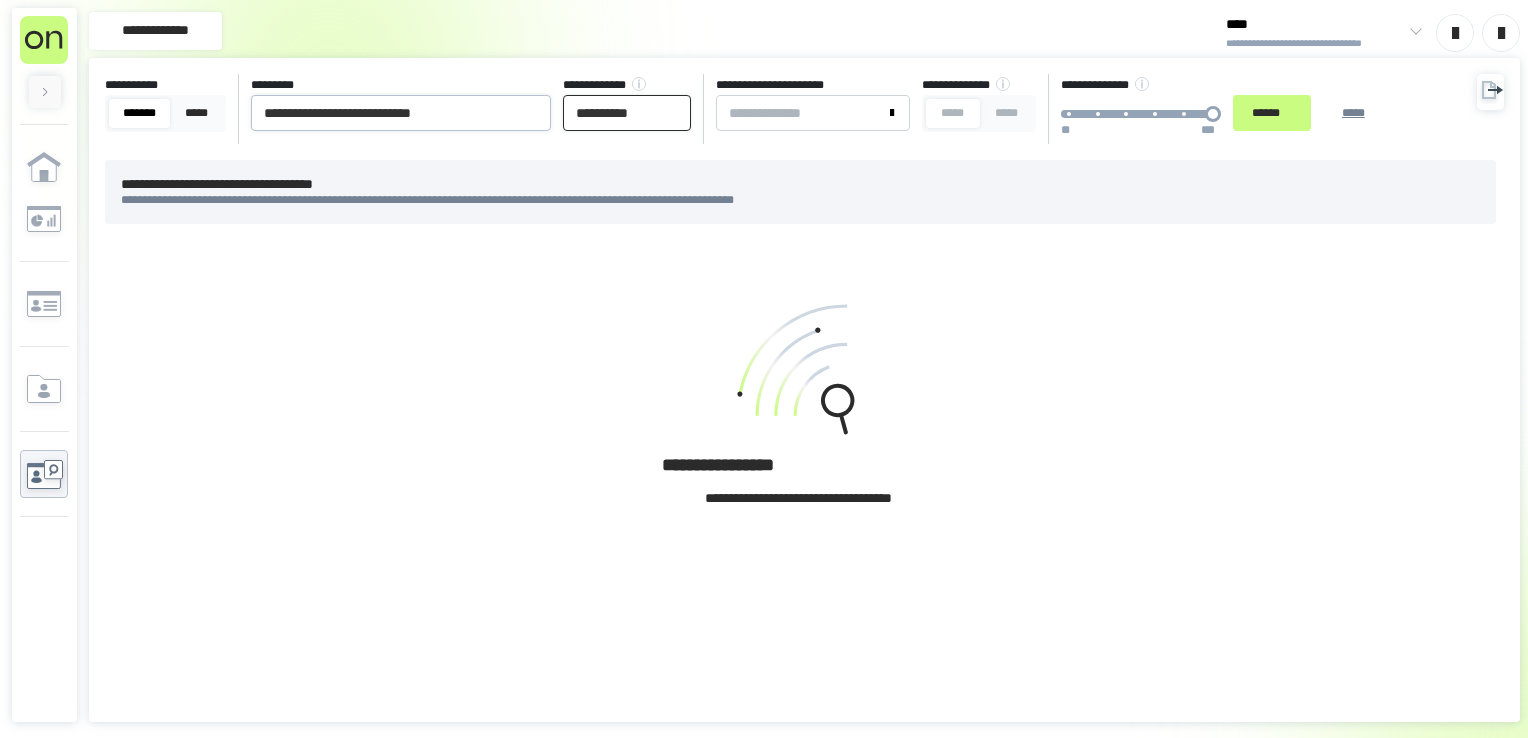 type on "**********" 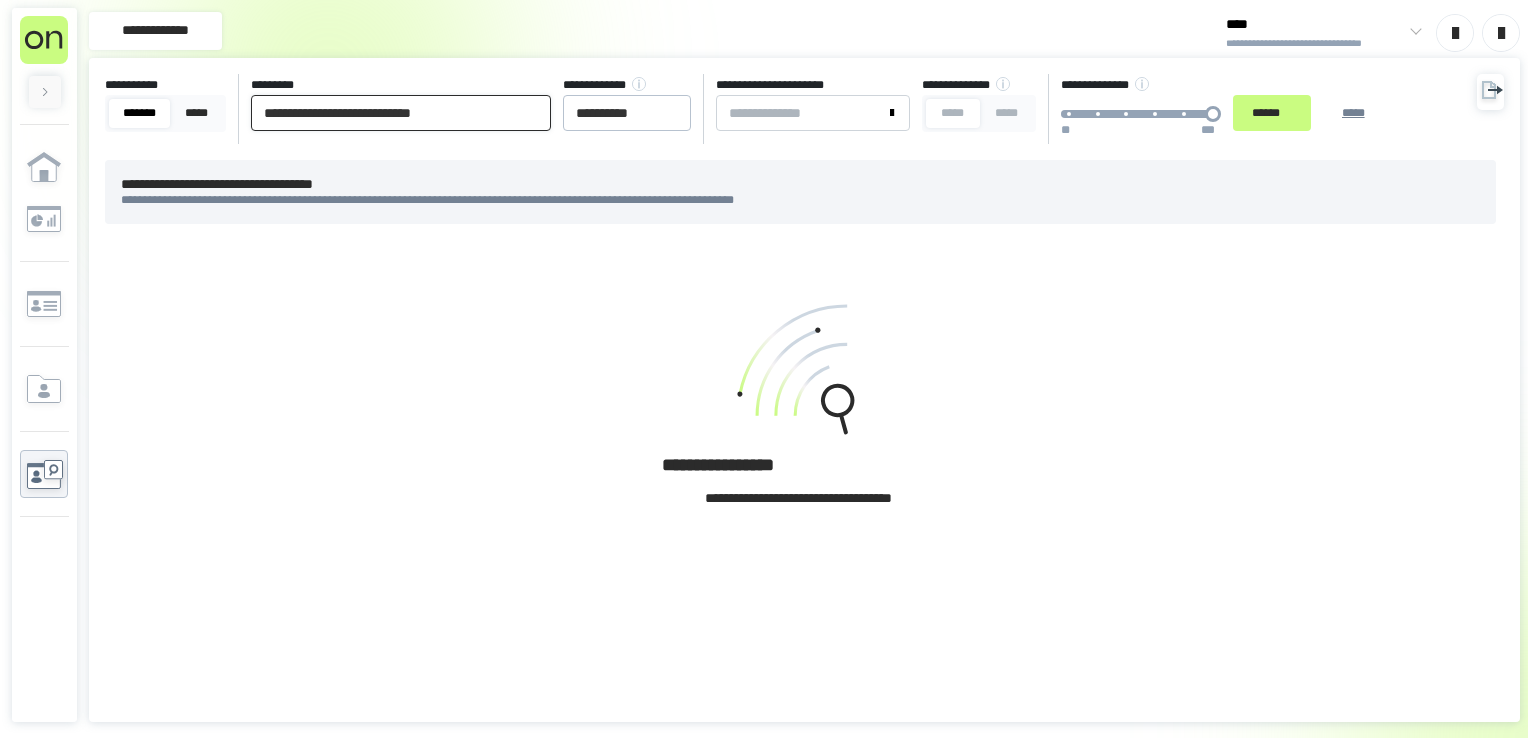 click on "**********" at bounding box center [401, 113] 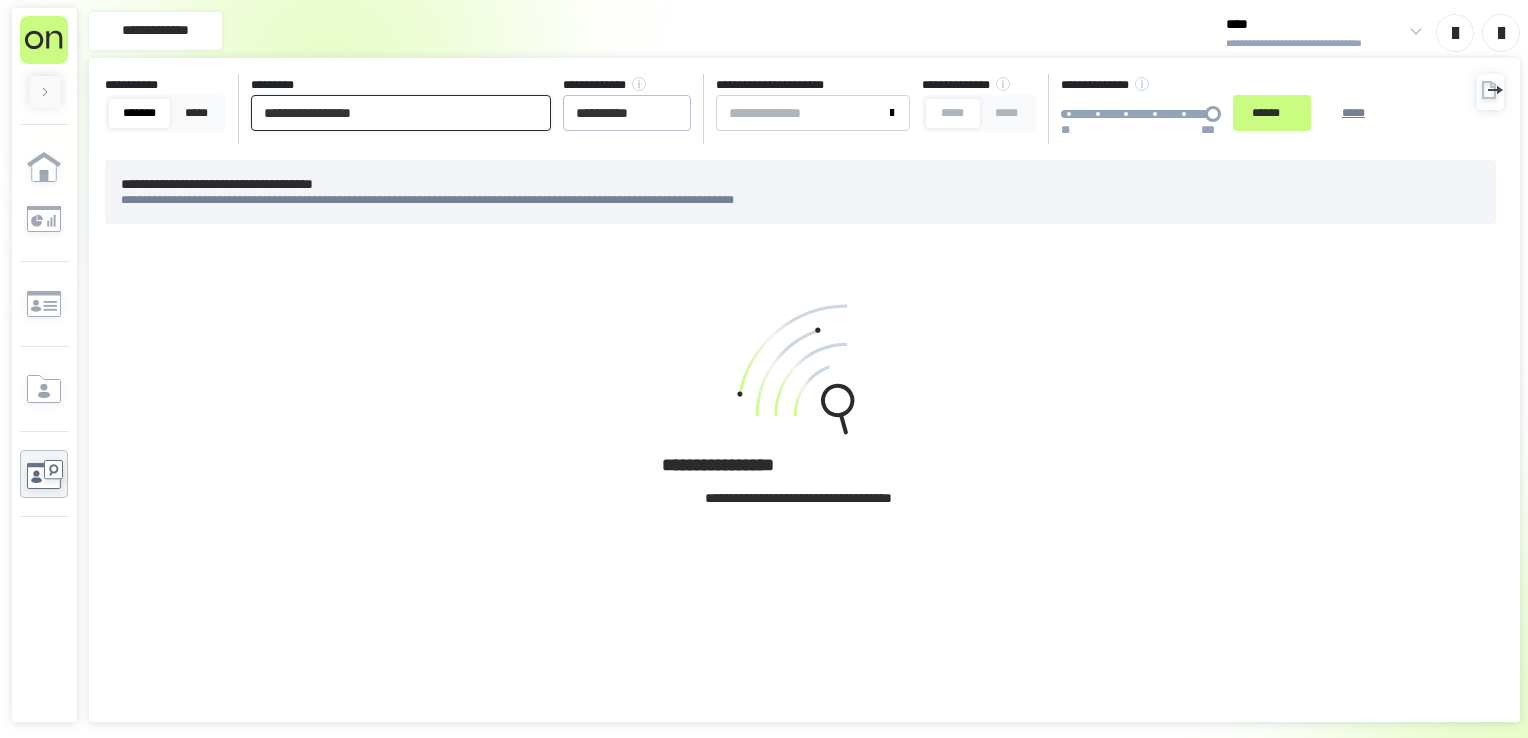 click on "******" at bounding box center [1272, 113] 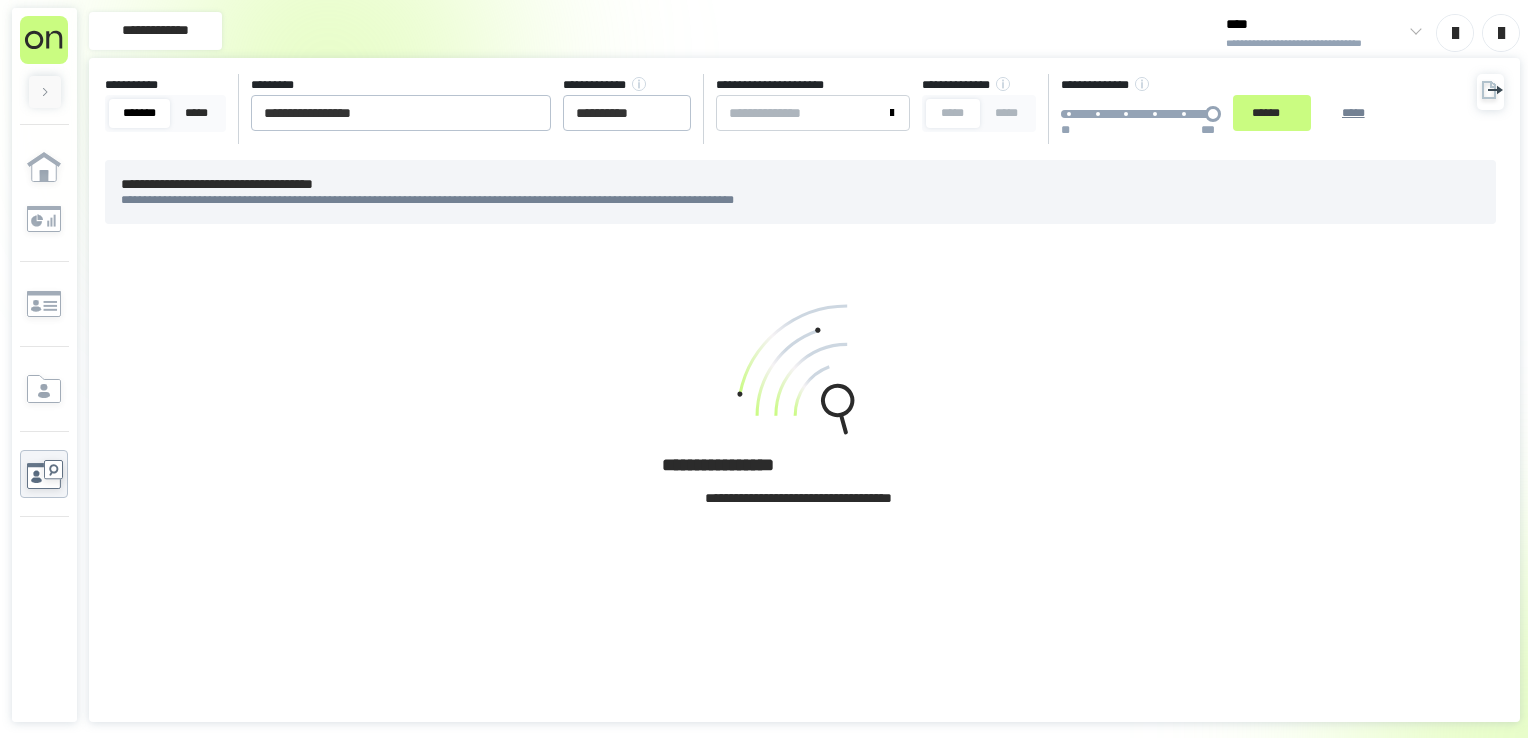click 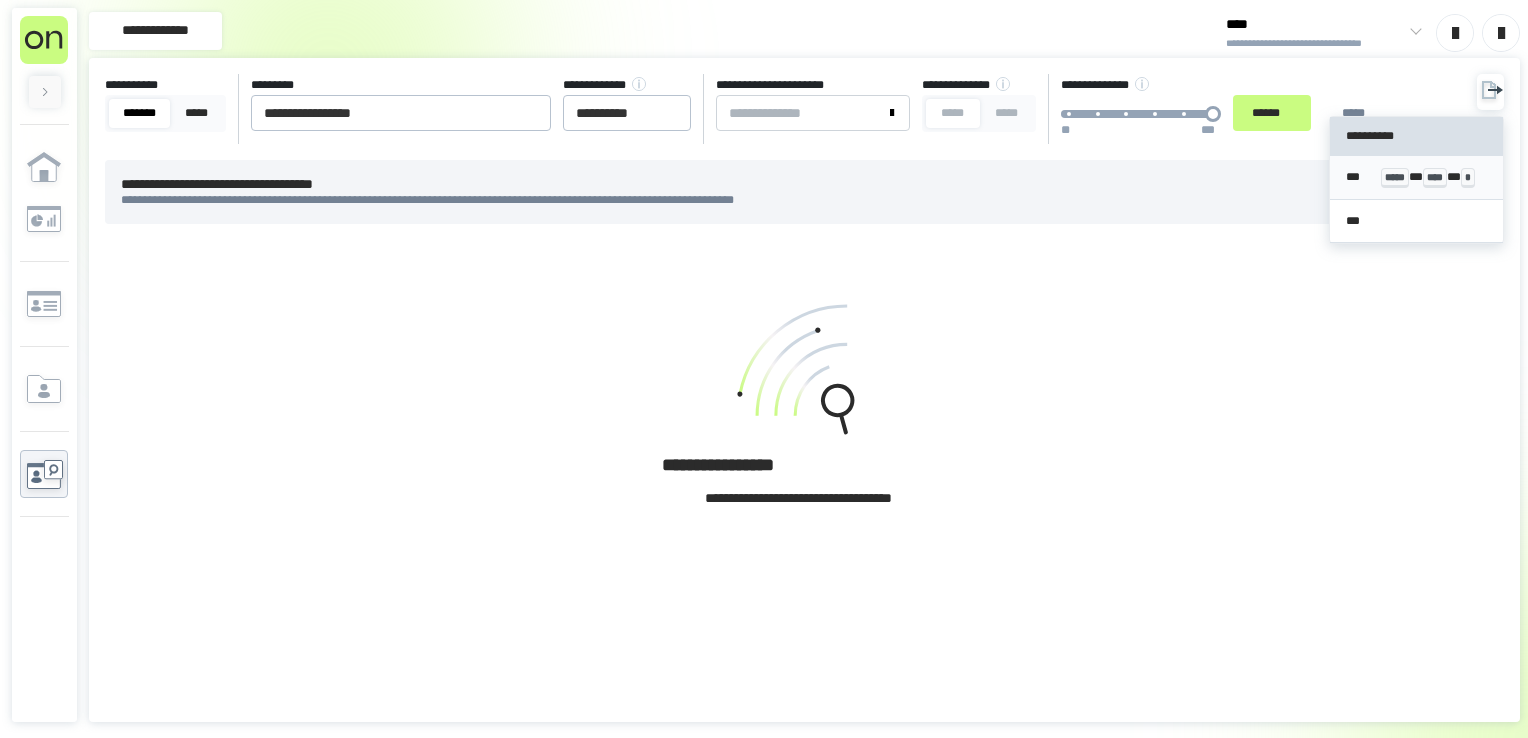 click on "***** * **** *   *" at bounding box center [1434, 177] 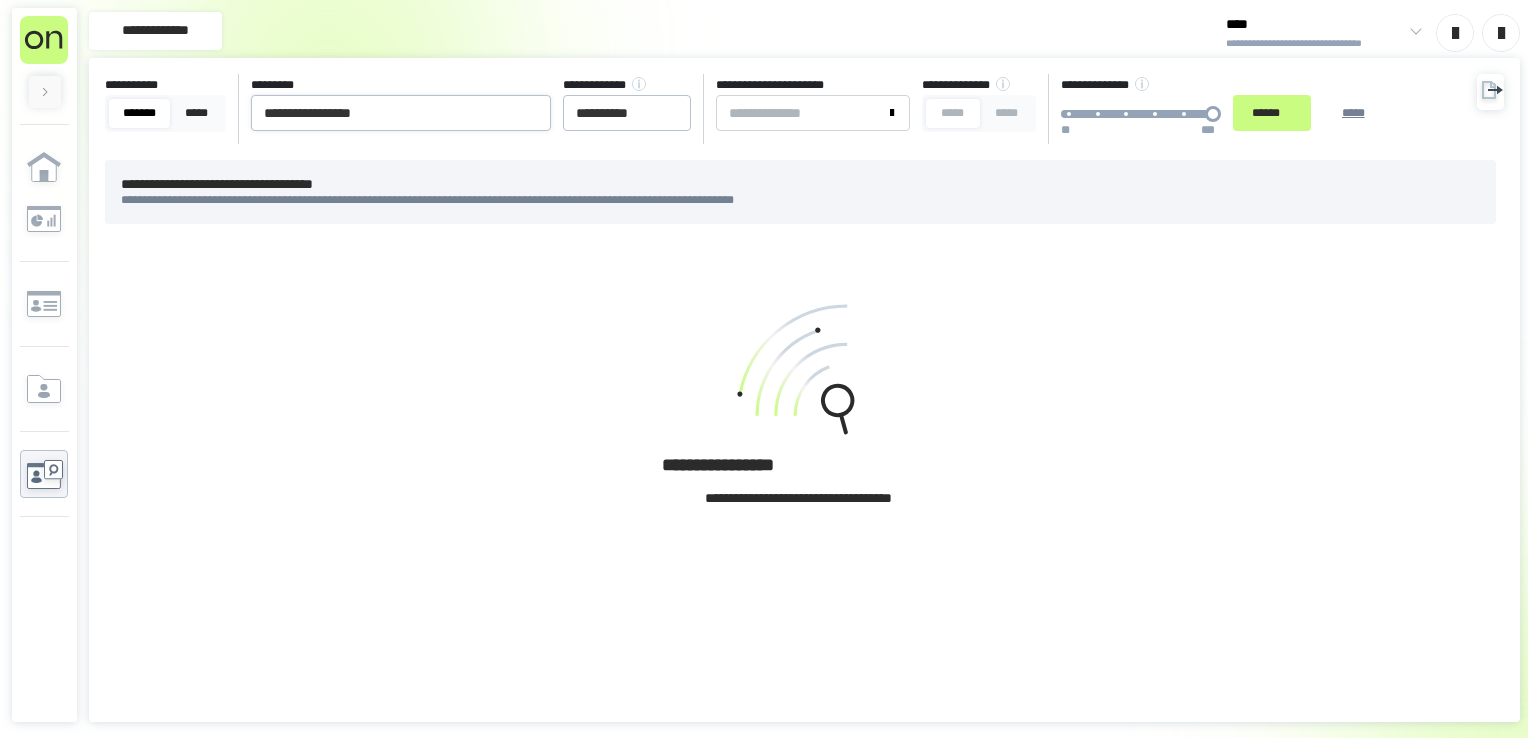 drag, startPoint x: 431, startPoint y: 129, endPoint x: 447, endPoint y: 105, distance: 28.84441 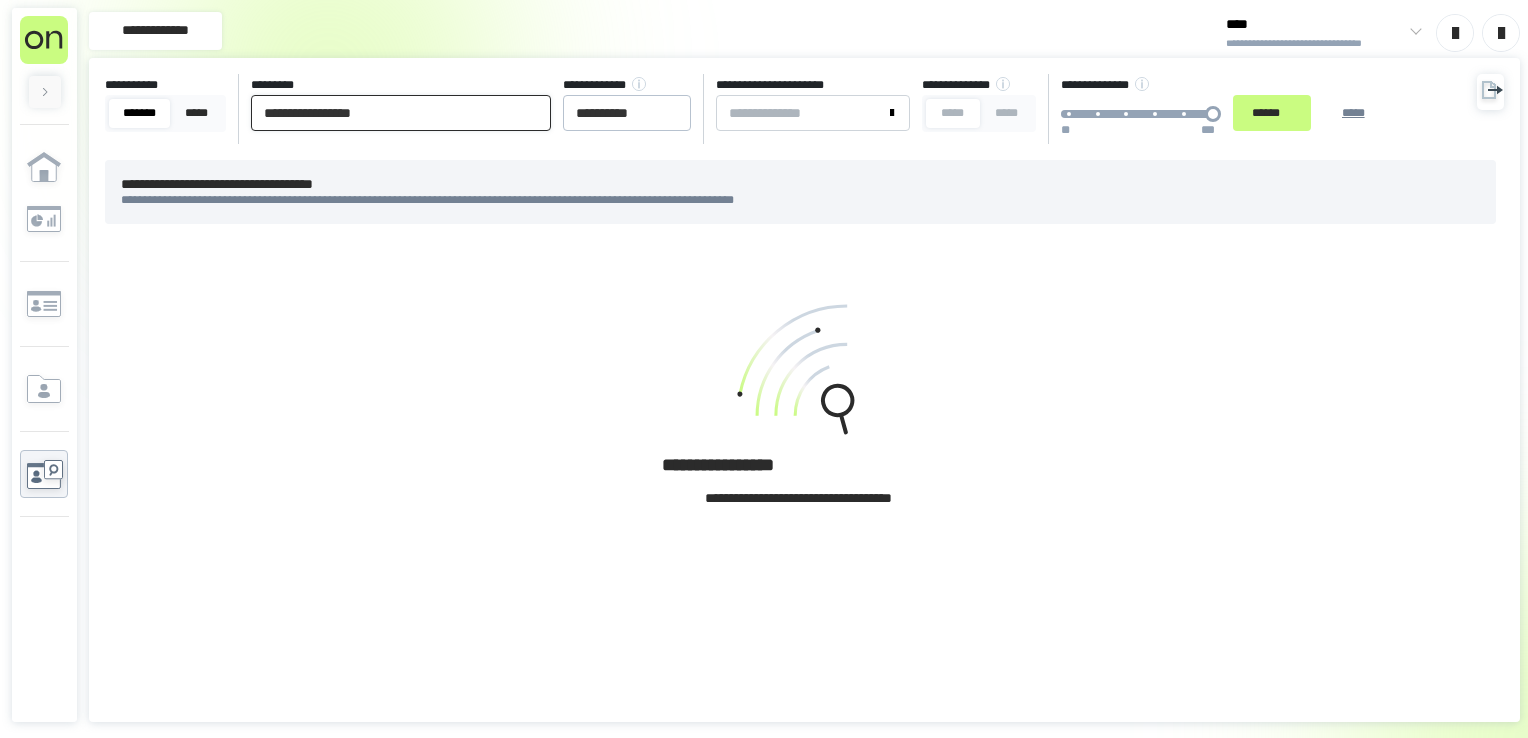 drag, startPoint x: 447, startPoint y: 105, endPoint x: 0, endPoint y: 52, distance: 450.1311 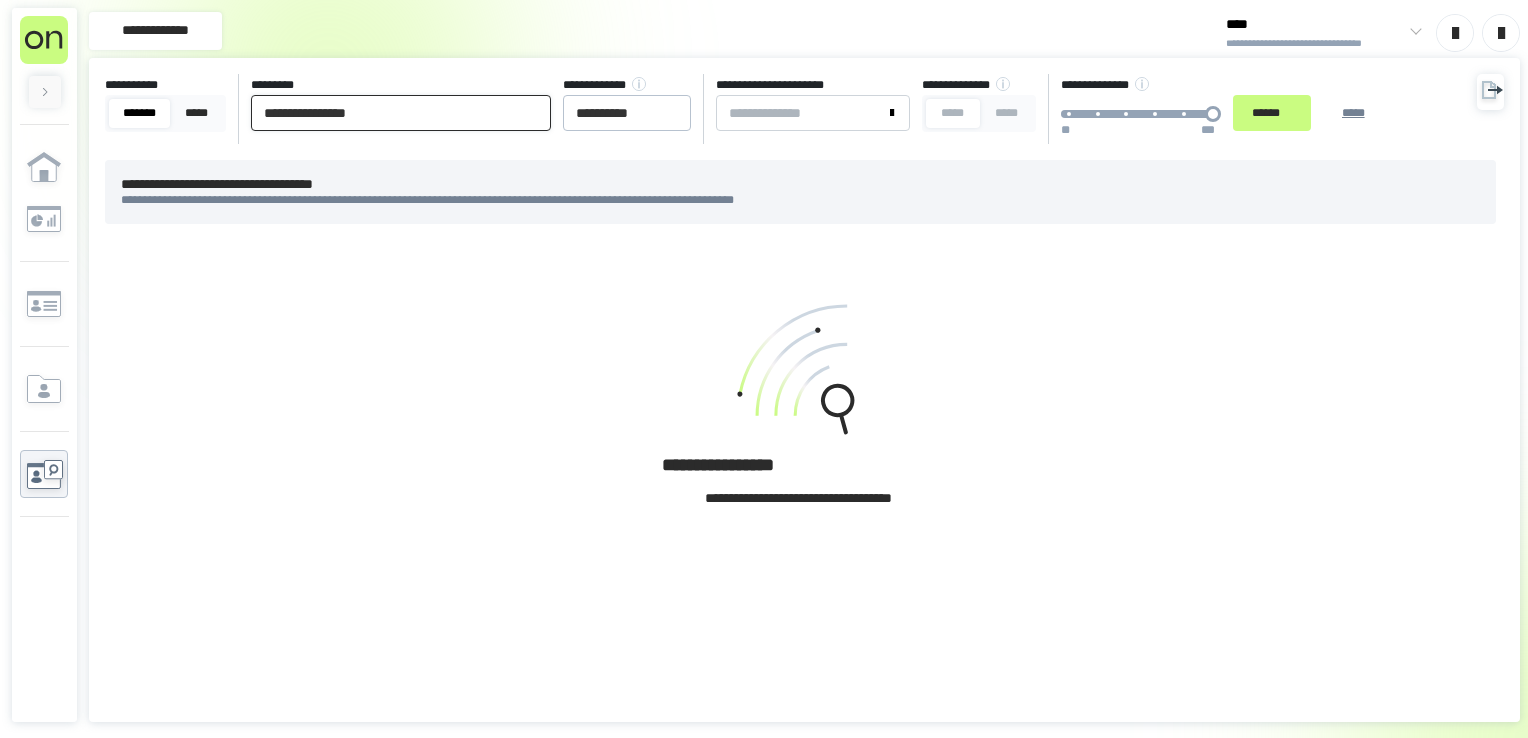 type on "**********" 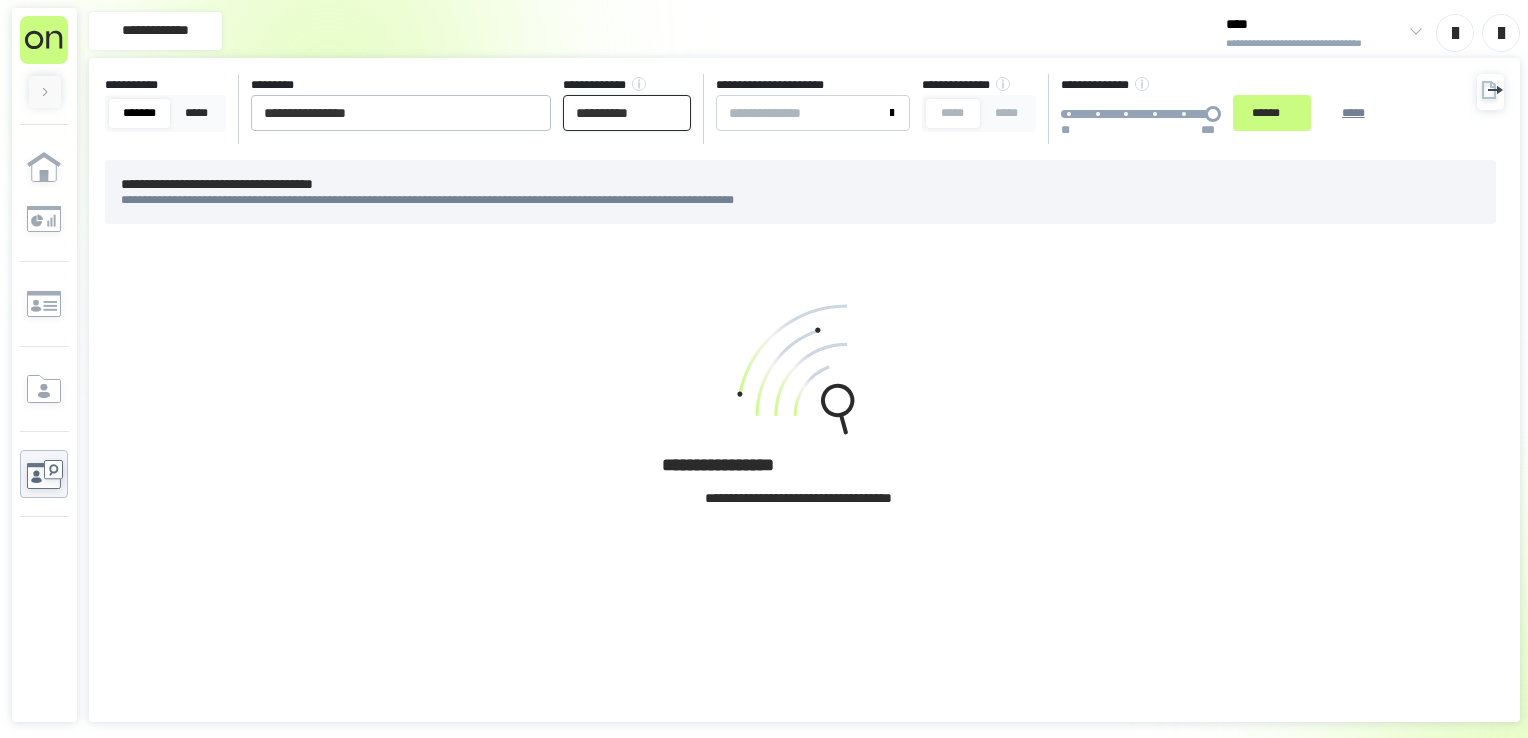 drag, startPoint x: 676, startPoint y: 112, endPoint x: 310, endPoint y: 132, distance: 366.54605 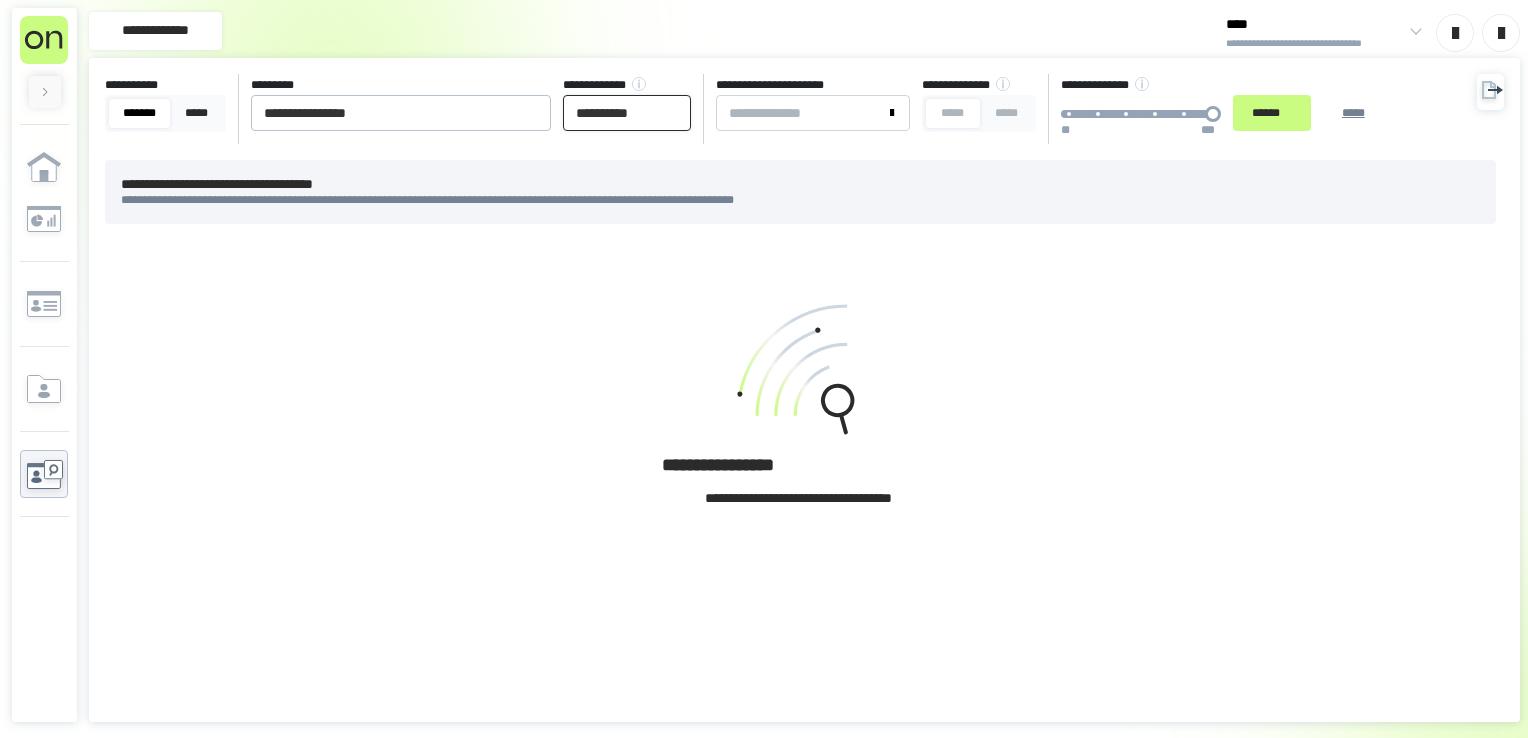 type on "**********" 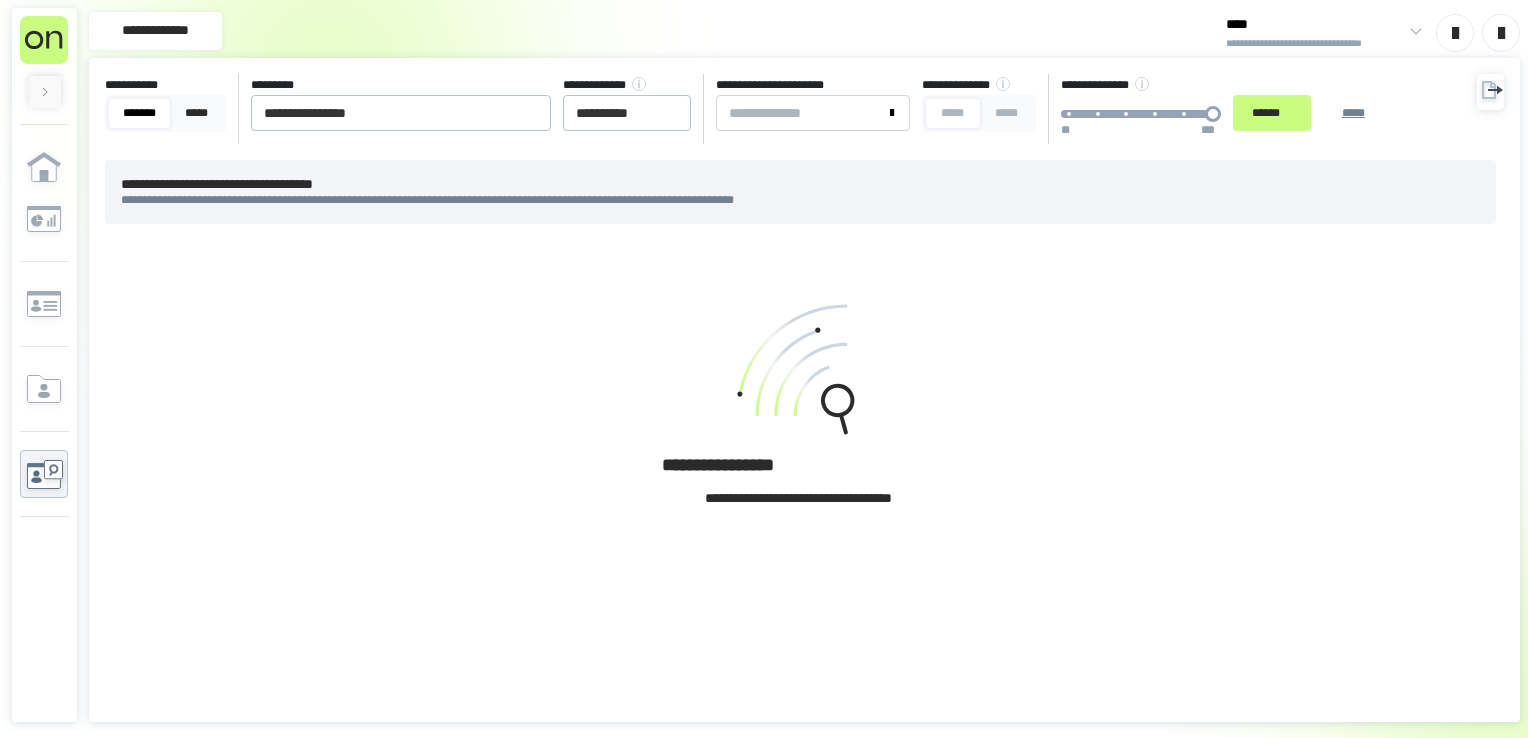 drag, startPoint x: 1300, startPoint y: 111, endPoint x: 1470, endPoint y: 79, distance: 172.98555 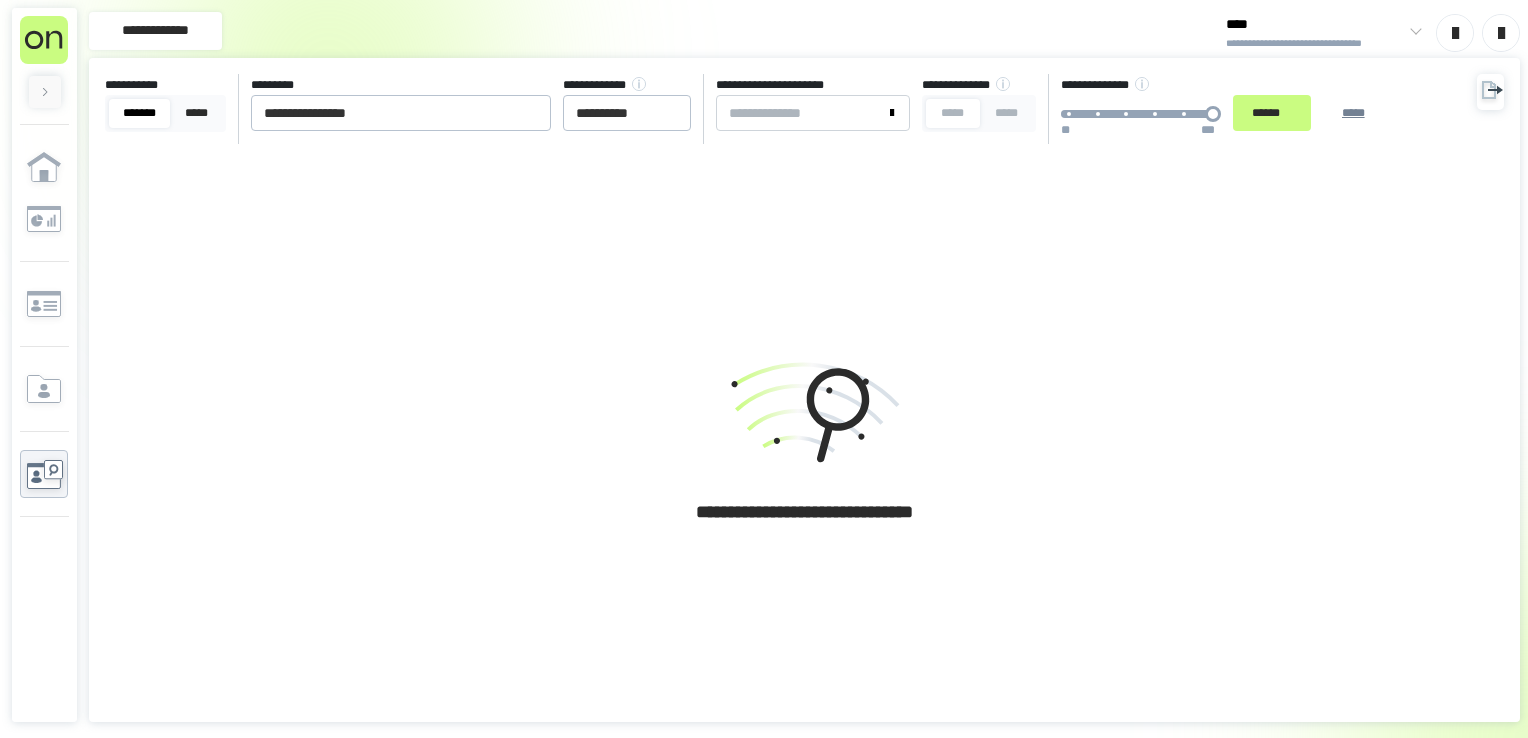 click on "[FIRST] [LAST] [STREET] [CITY] [STATE] [ZIP] [PHONE] [EMAIL] [CREDIT CARD] [EXPIRY] [CVV] [DOB]" at bounding box center [804, 109] 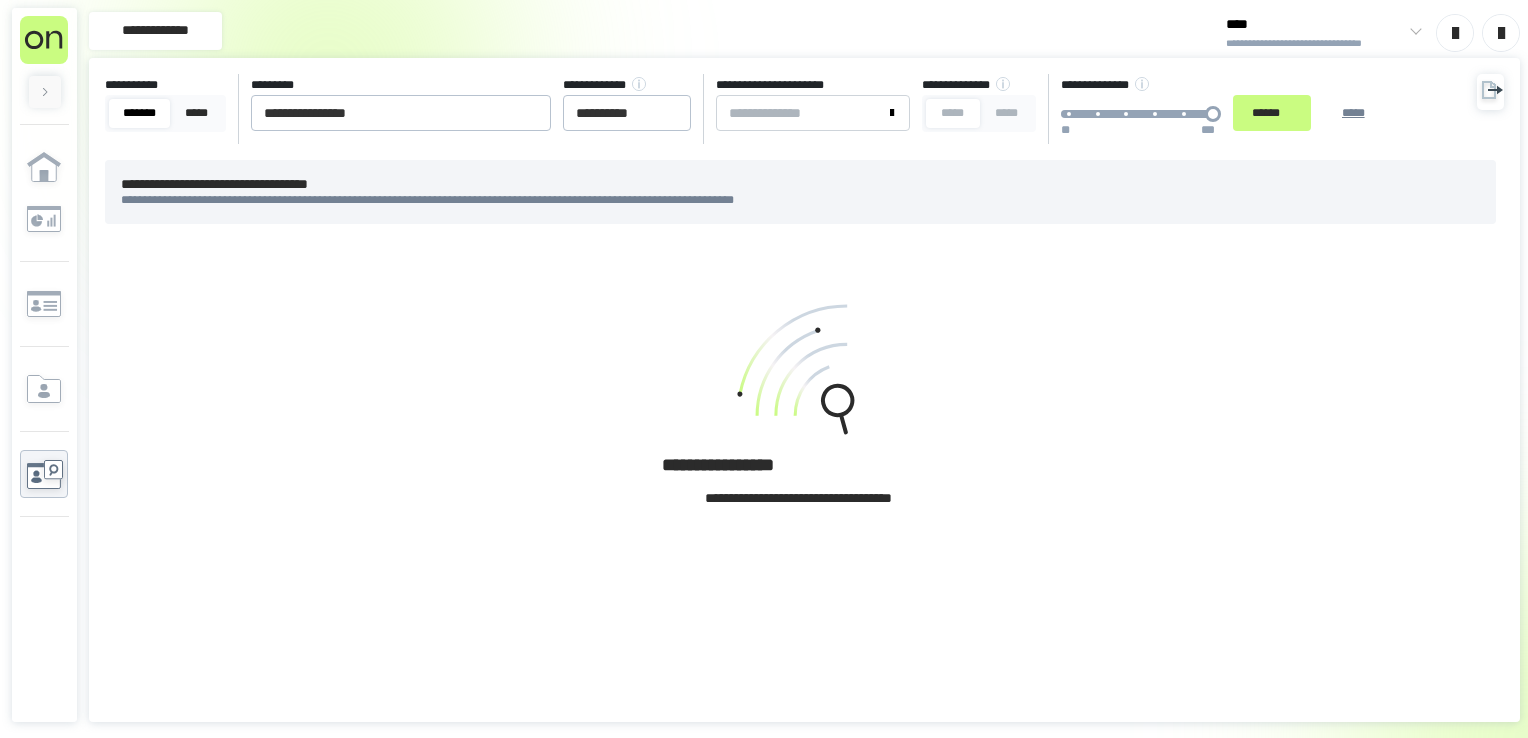 click 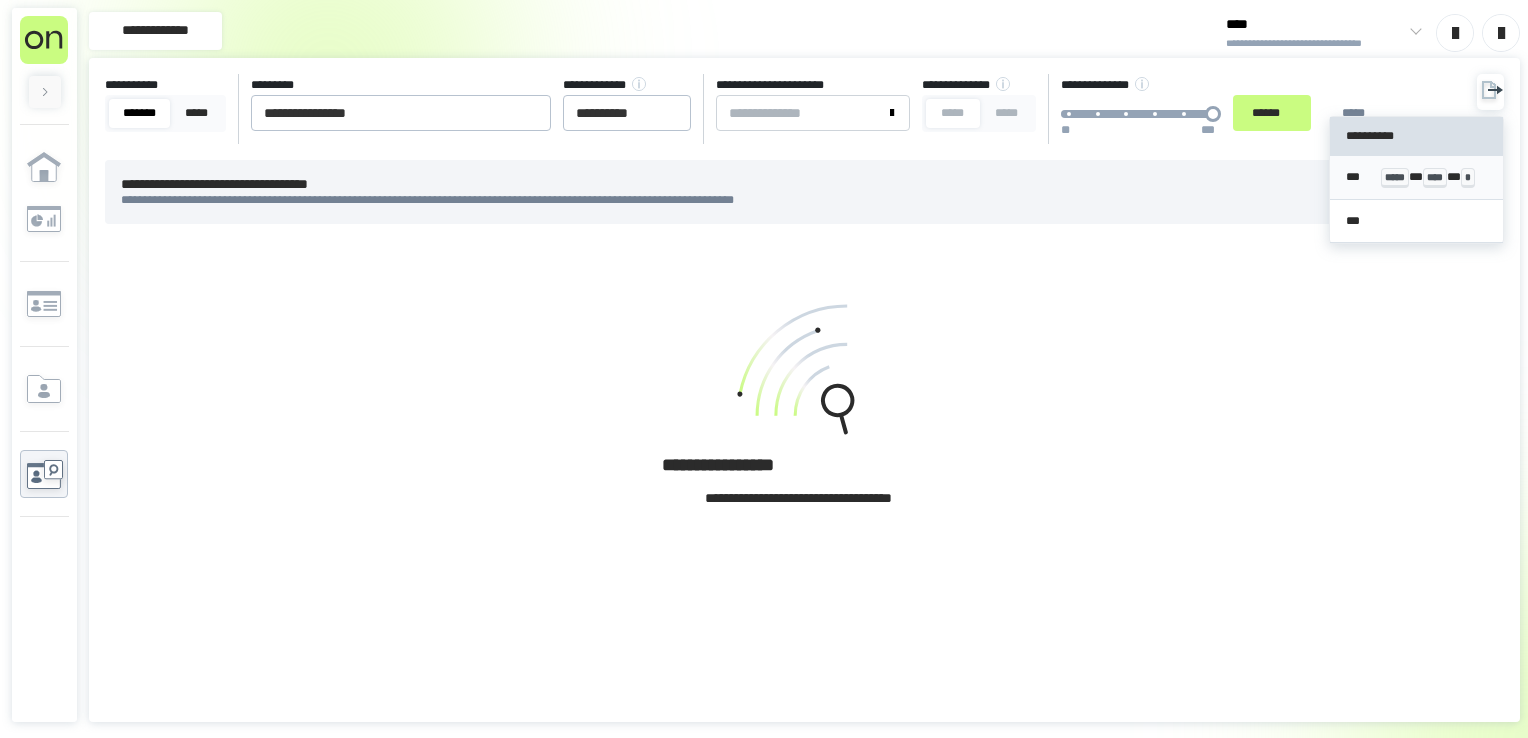 click on "***** * **** *   *" at bounding box center (1434, 177) 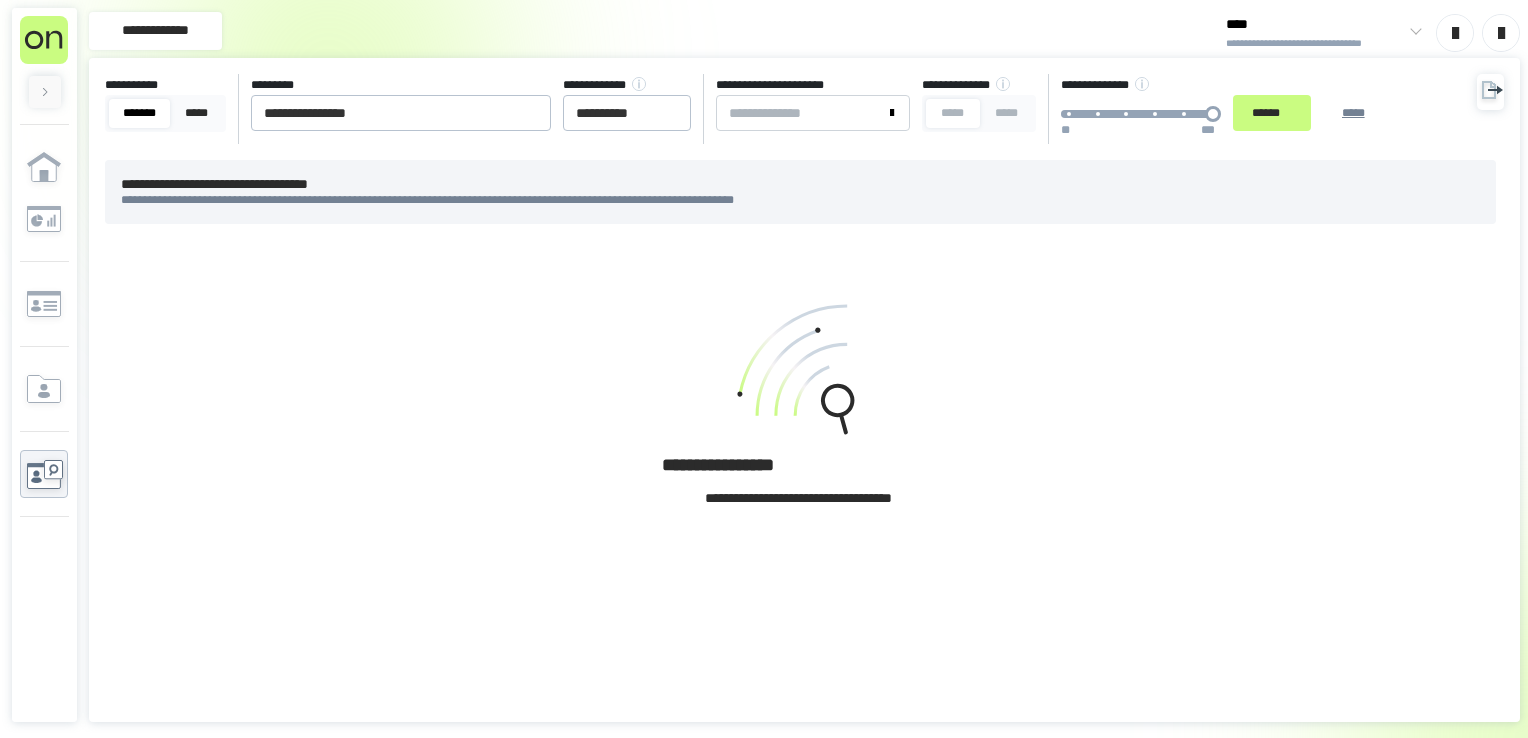 drag, startPoint x: 439, startPoint y: 138, endPoint x: 198, endPoint y: 134, distance: 241.03319 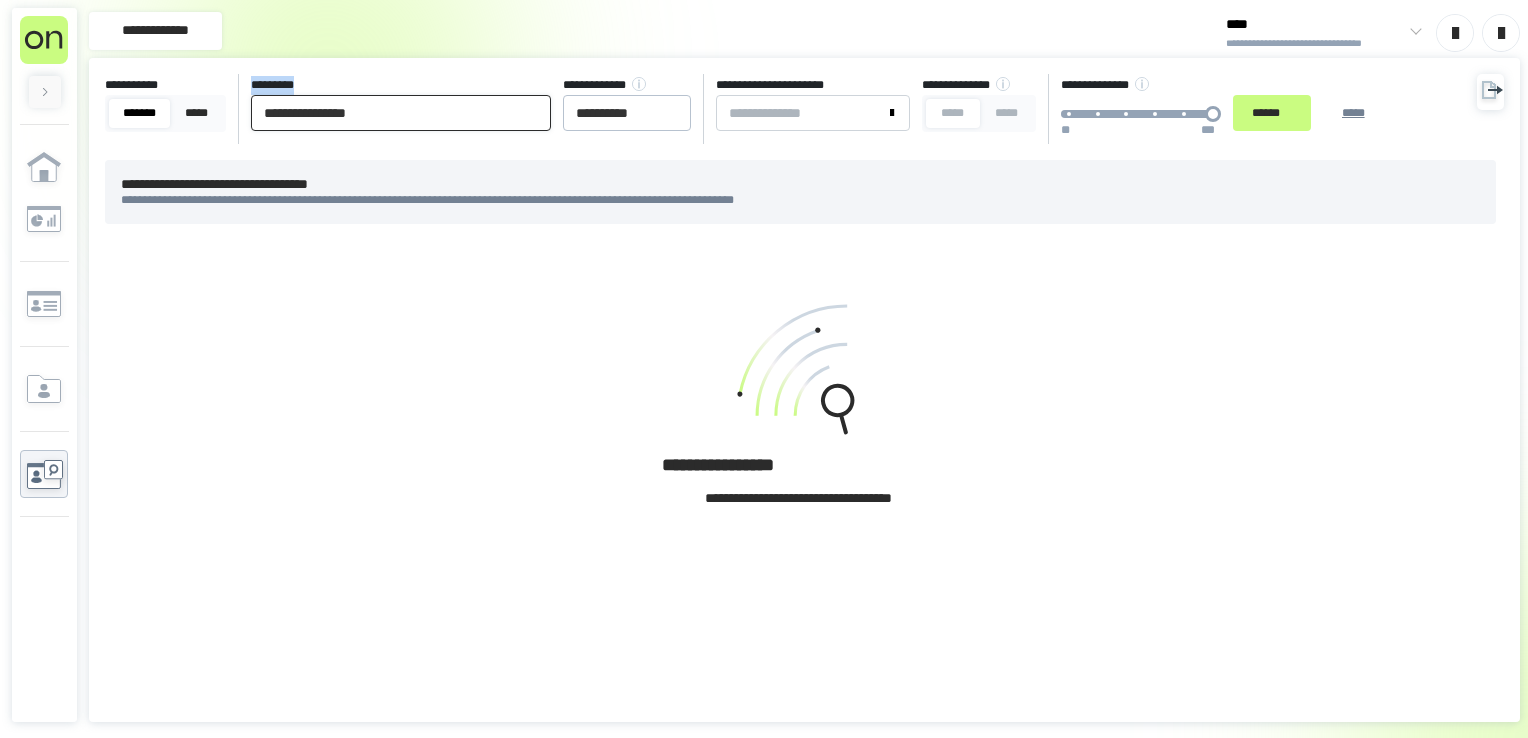 click on "**********" at bounding box center (401, 113) 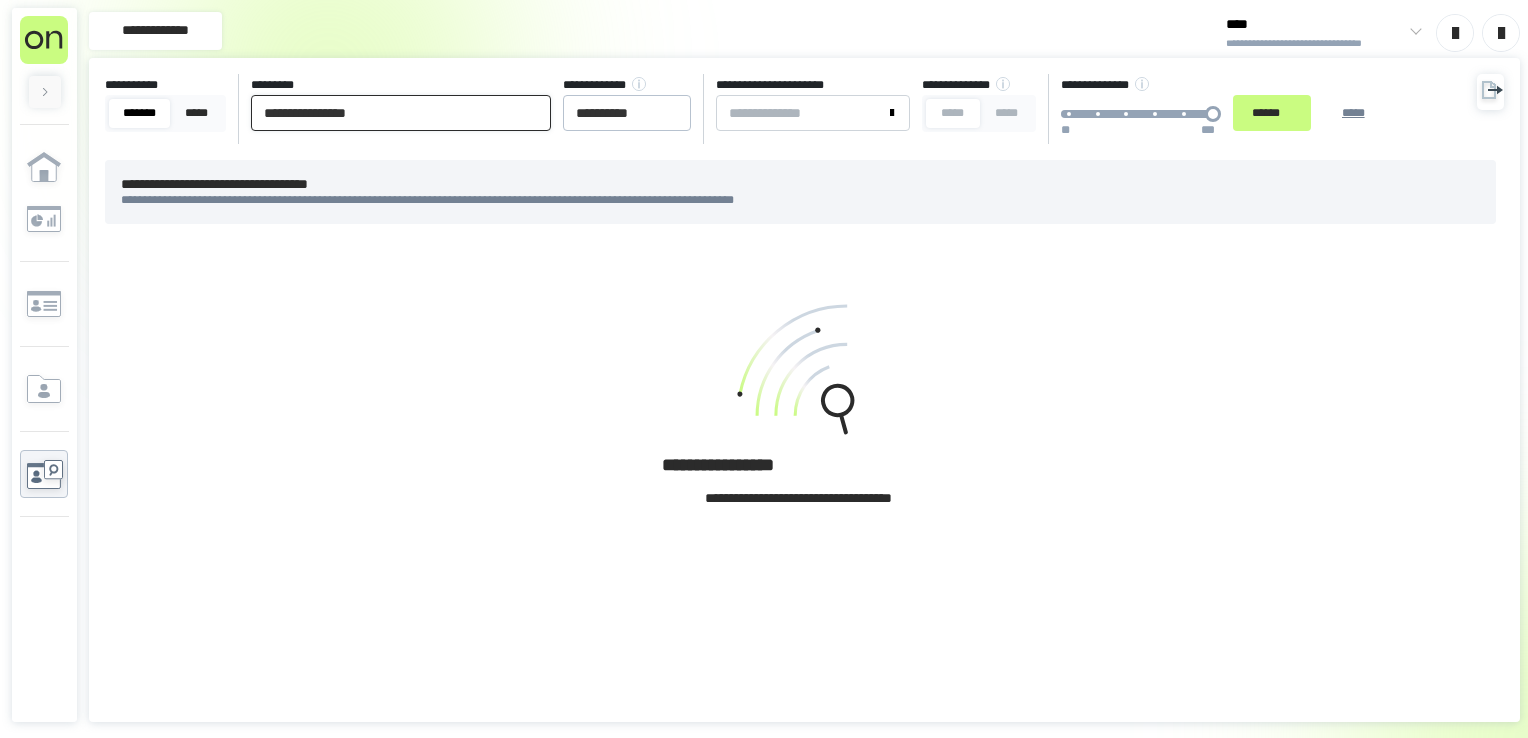 click on "**********" at bounding box center (401, 113) 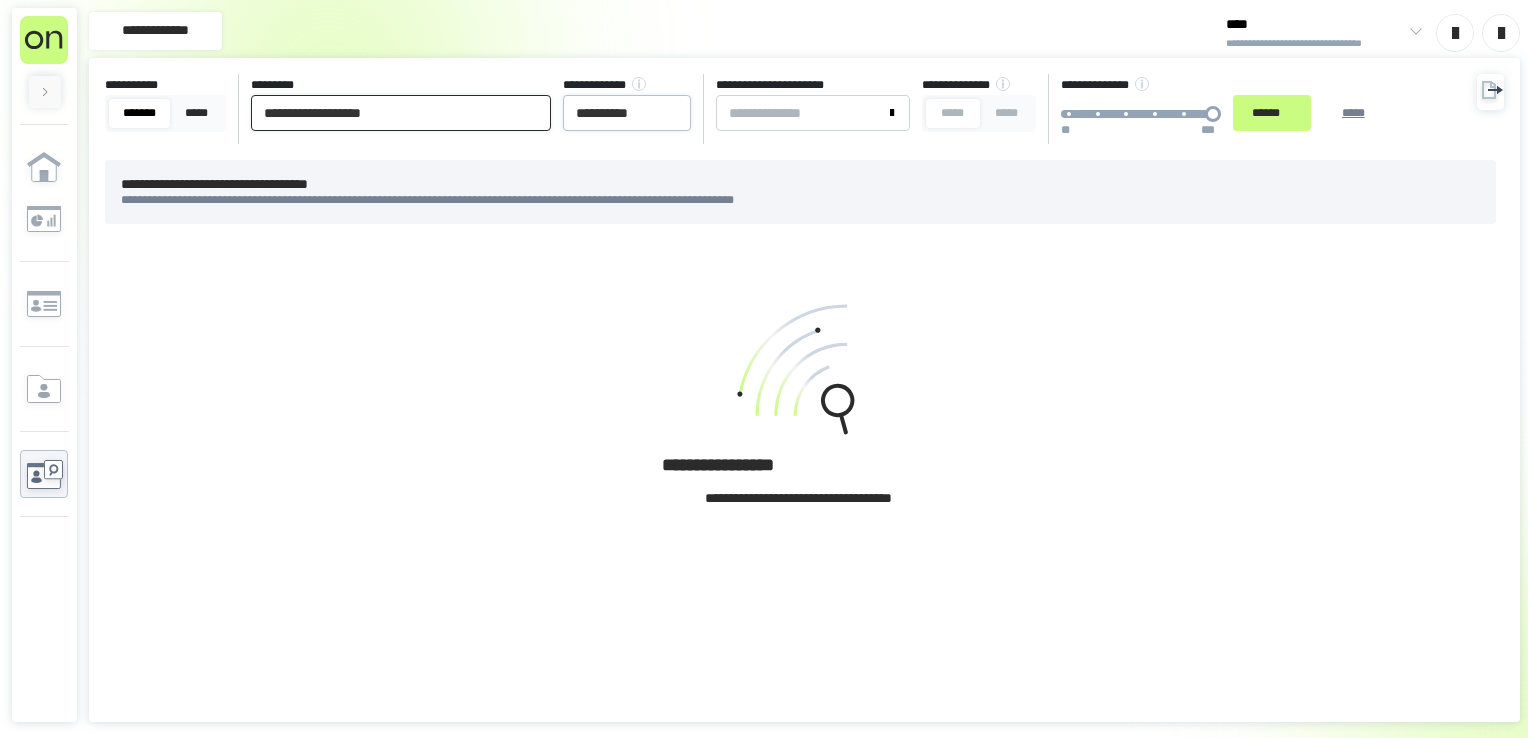 type on "**********" 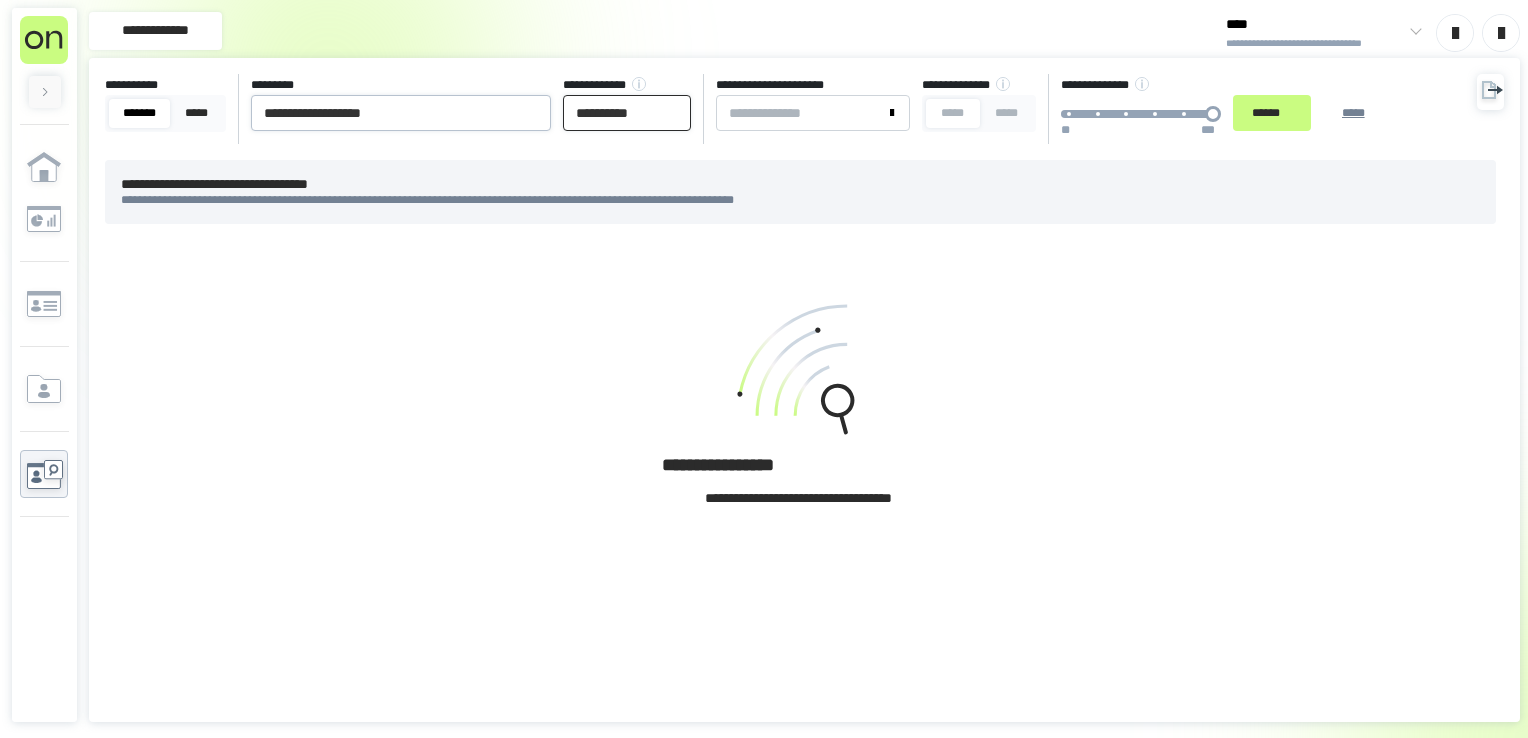 drag, startPoint x: 671, startPoint y: 123, endPoint x: 374, endPoint y: 124, distance: 297.00168 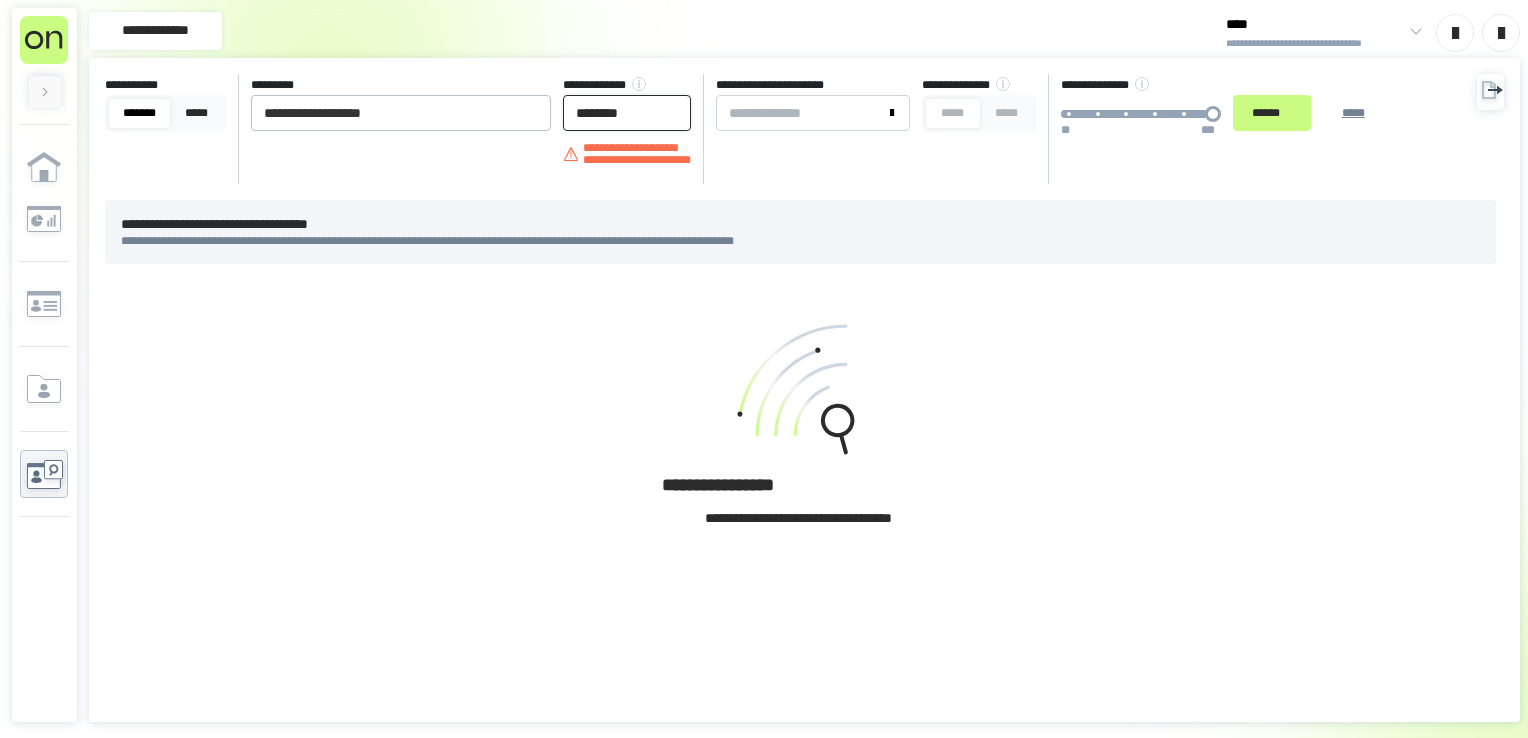 click on "********" at bounding box center (627, 113) 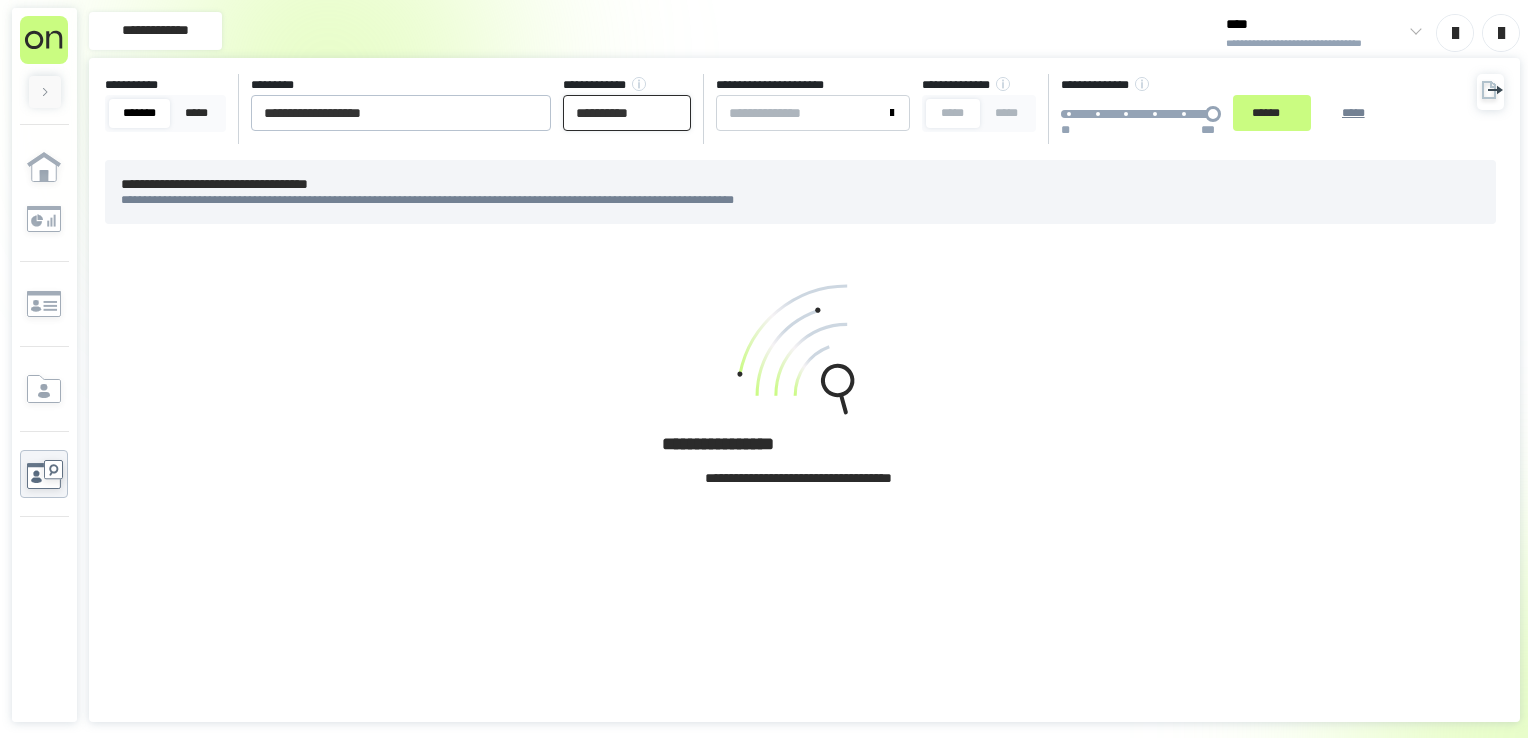 type on "**********" 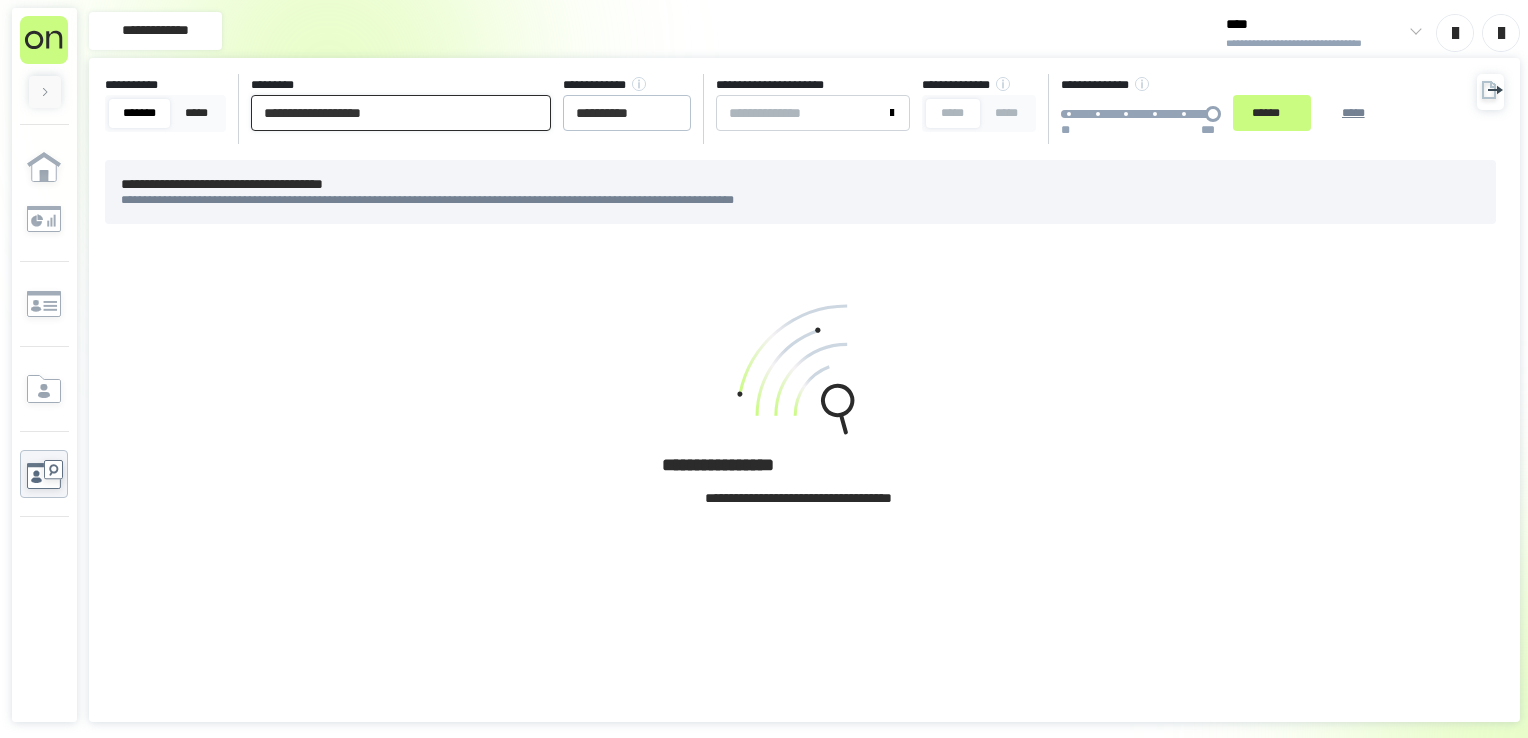 drag, startPoint x: 318, startPoint y: 116, endPoint x: 408, endPoint y: 115, distance: 90.005554 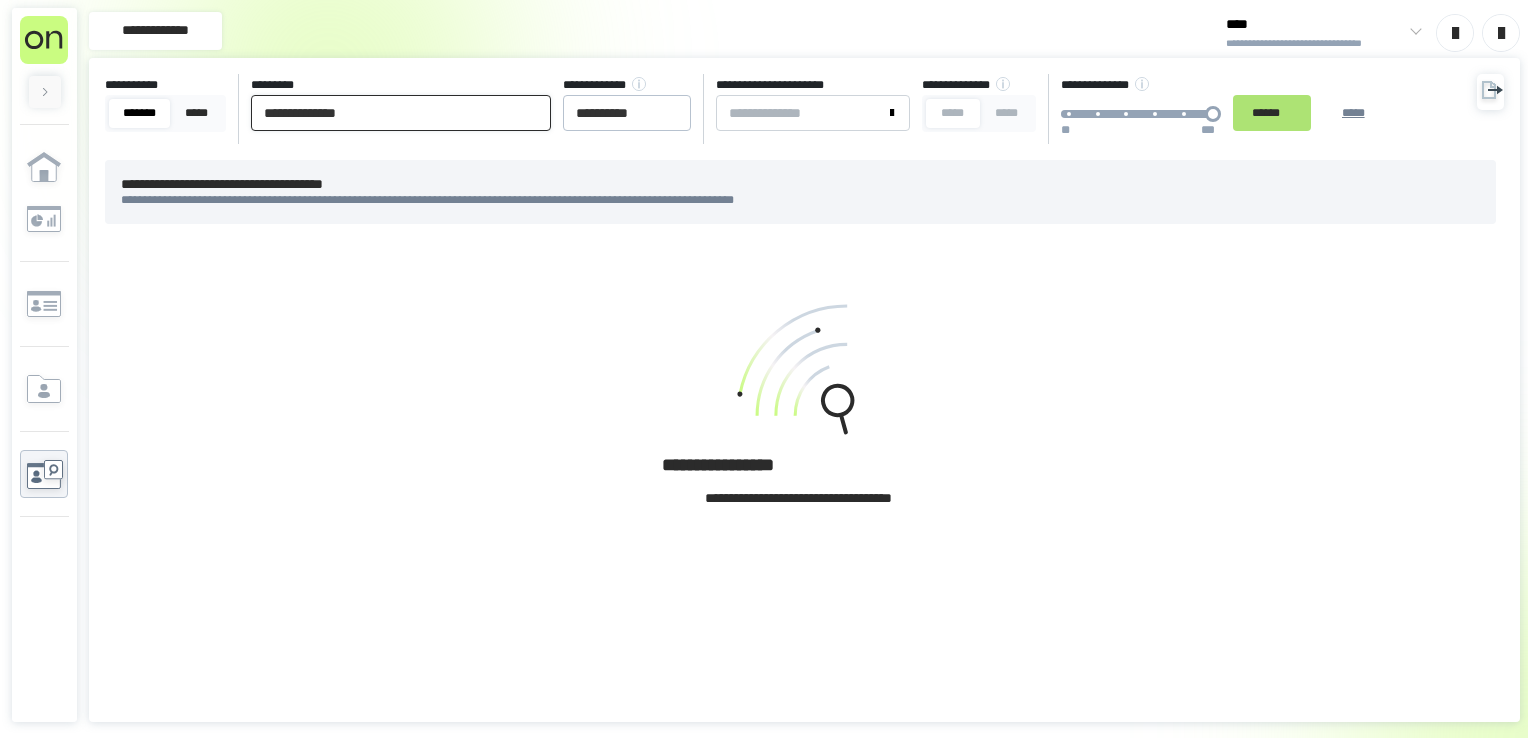 type on "**********" 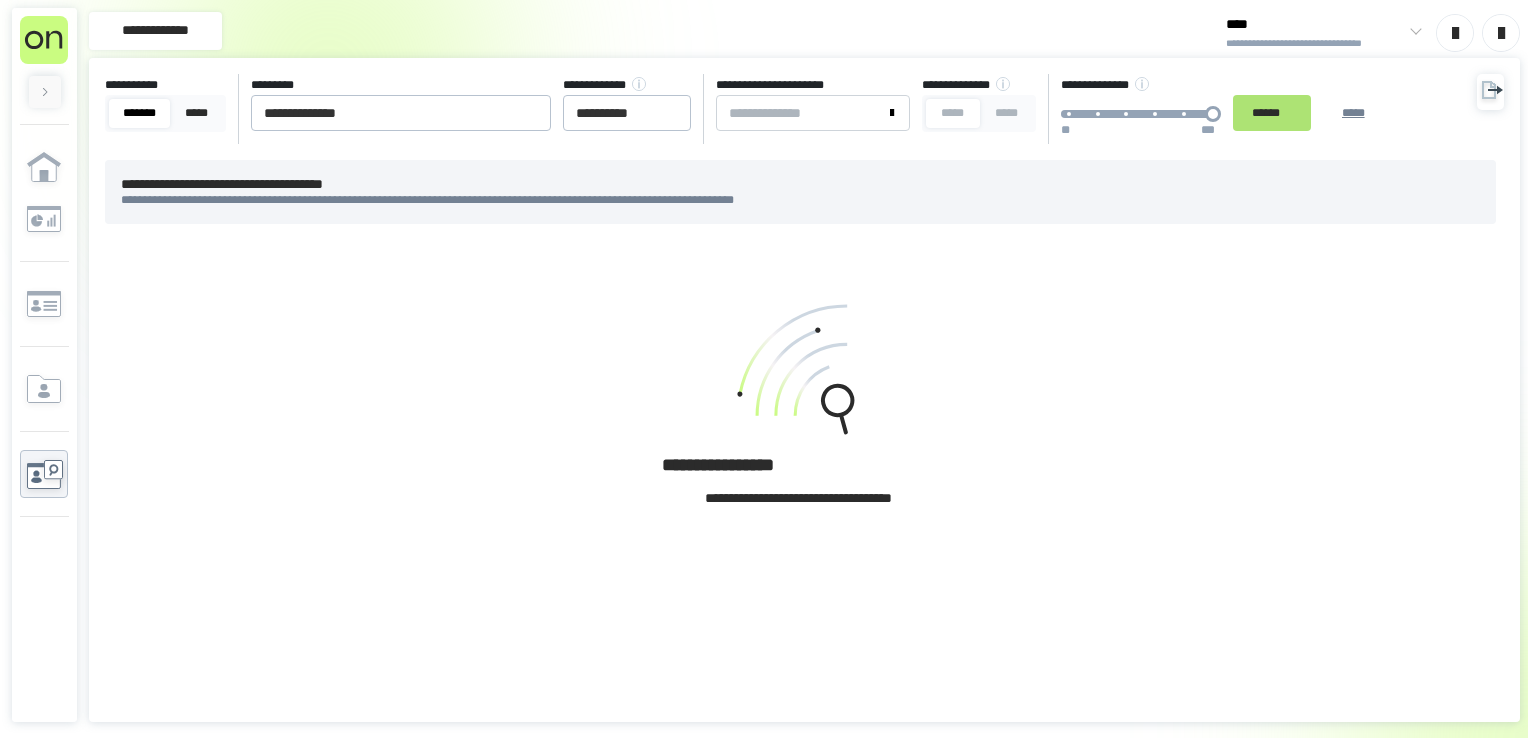 click on "******" at bounding box center (1272, 113) 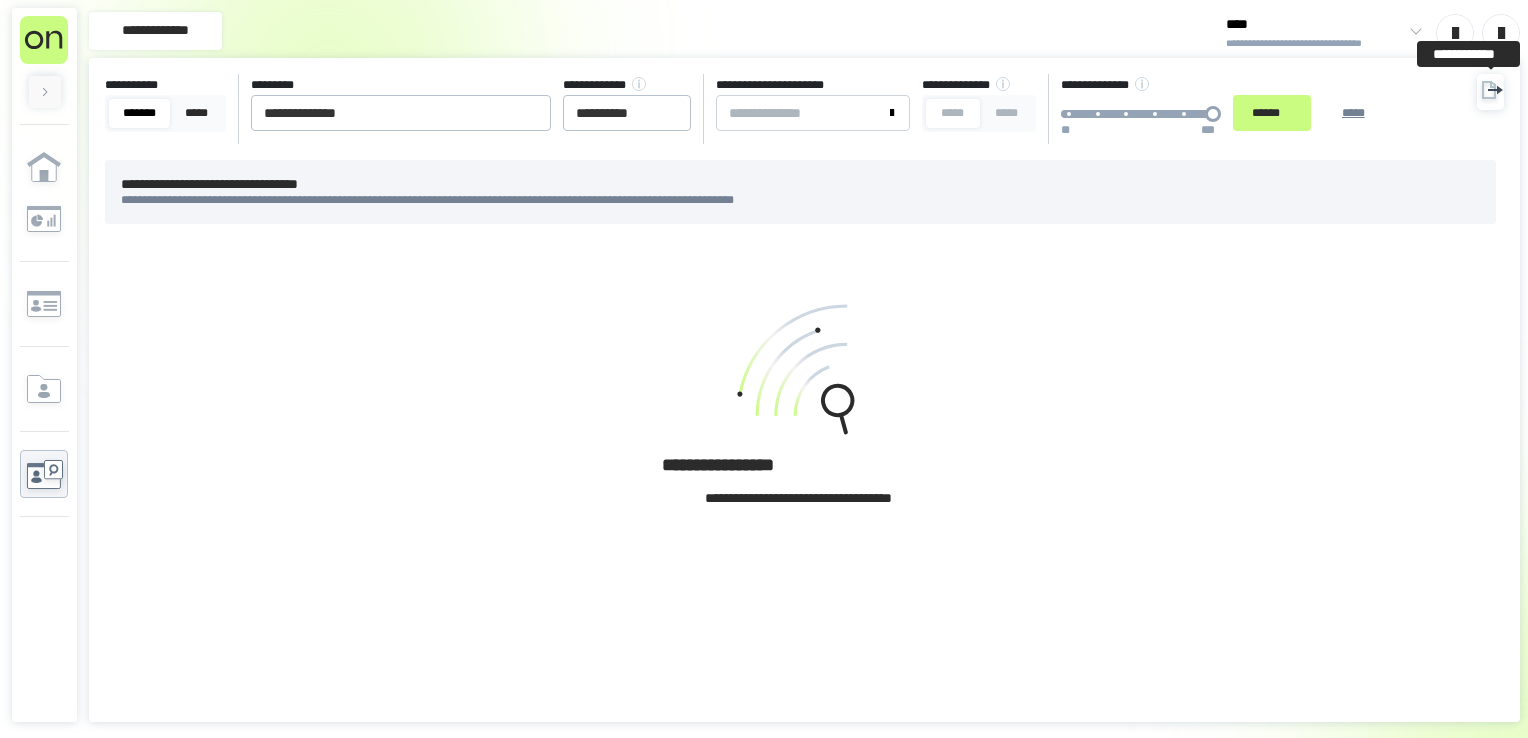 click 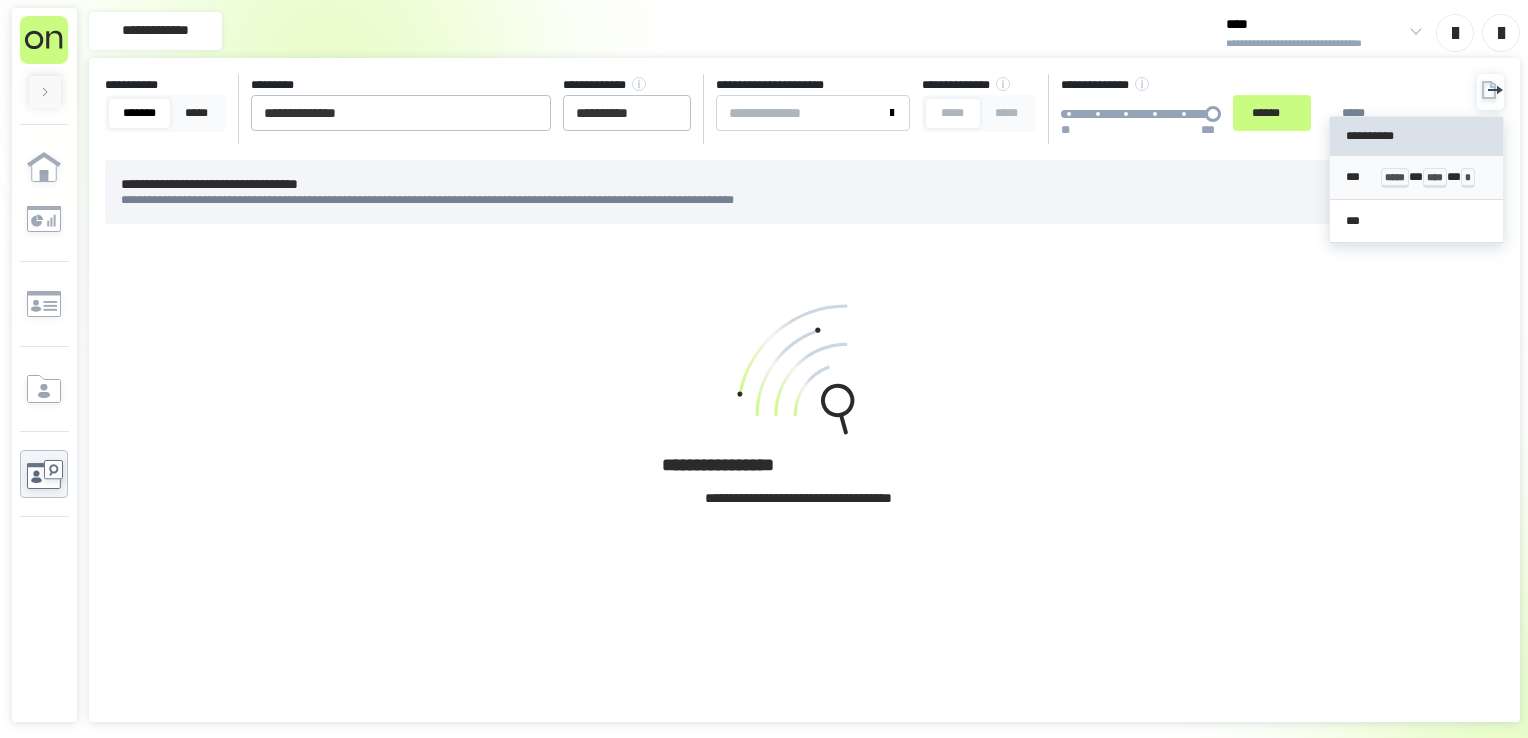click on "*** ***** * **** *   *" at bounding box center [1417, 178] 